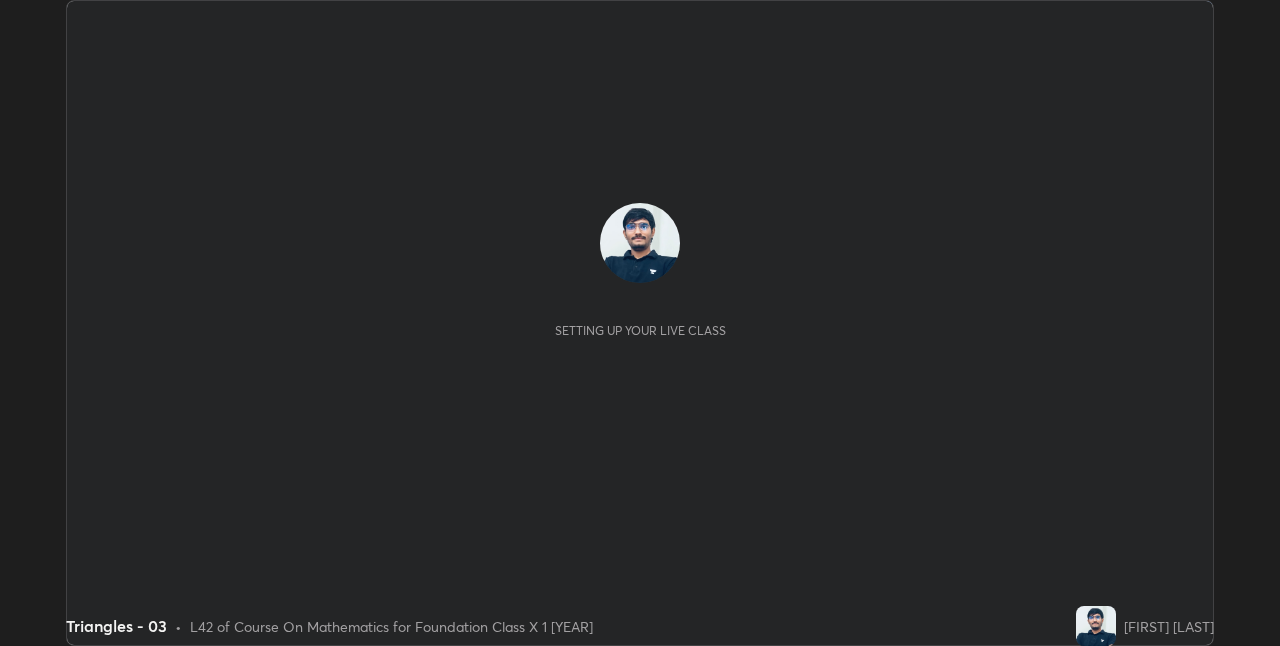 scroll, scrollTop: 0, scrollLeft: 0, axis: both 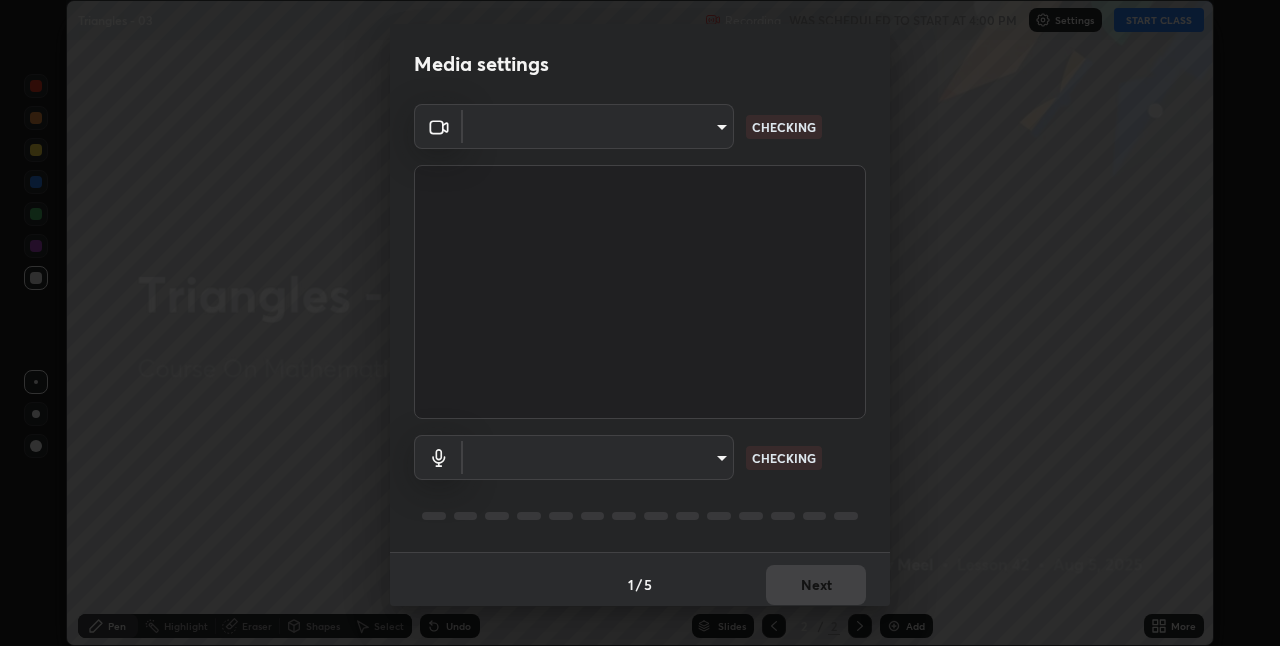 type on "bb042f4cef02672c8476b3eb7f28b41a7a7948f490d26ebfcad6535361d2bffd" 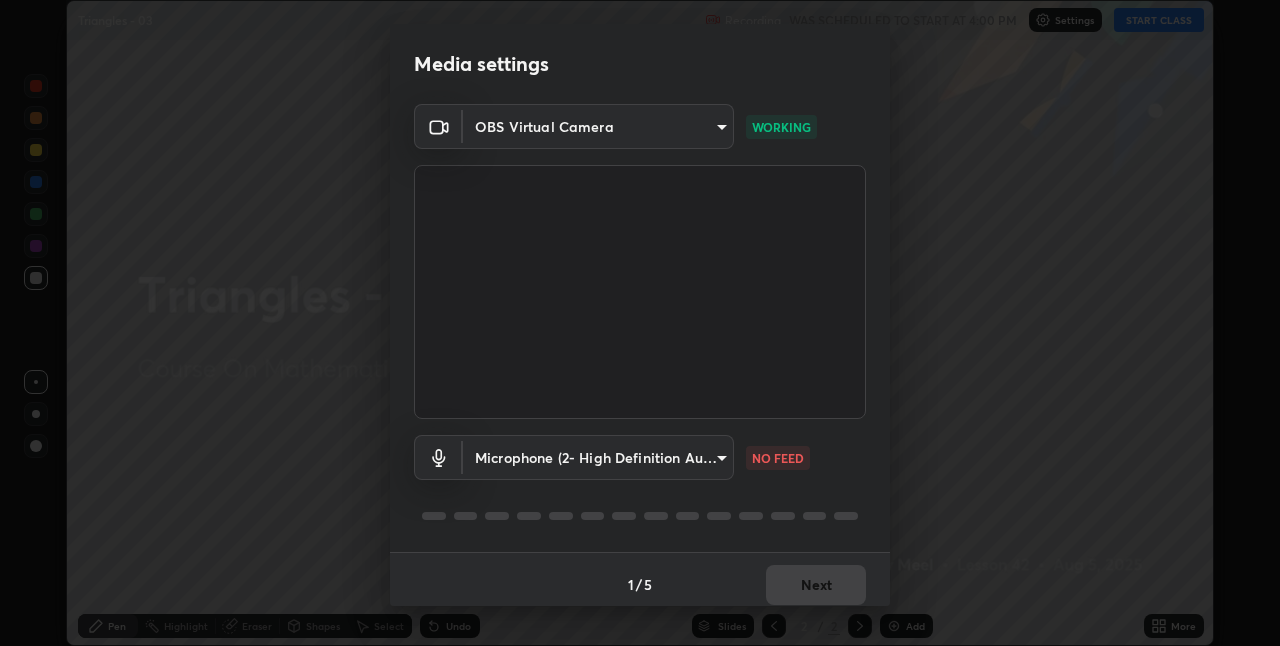click on "Erase all Triangles - 03 Recording WAS SCHEDULED TO START AT  4:00 PM Settings START CLASS Setting up your live class Triangles - 03 • L42 of Course On Mathematics for Foundation Class X 1 [YEAR] [FIRST] [LAST] Pen Highlight Eraser Shapes Select Undo Slides 2 / 2 Add More No doubts shared Encourage your learners to ask a doubt for better clarity Report an issue Reason for reporting Buffering Chat not working Audio - Video sync issue Educator video quality low ​ Attach an image Report Media settings OBS Virtual Camera [HASH] WORKING Microphone (2- High Definition Audio Device) [HASH] NO FEED 1 / 5 Next" at bounding box center (640, 323) 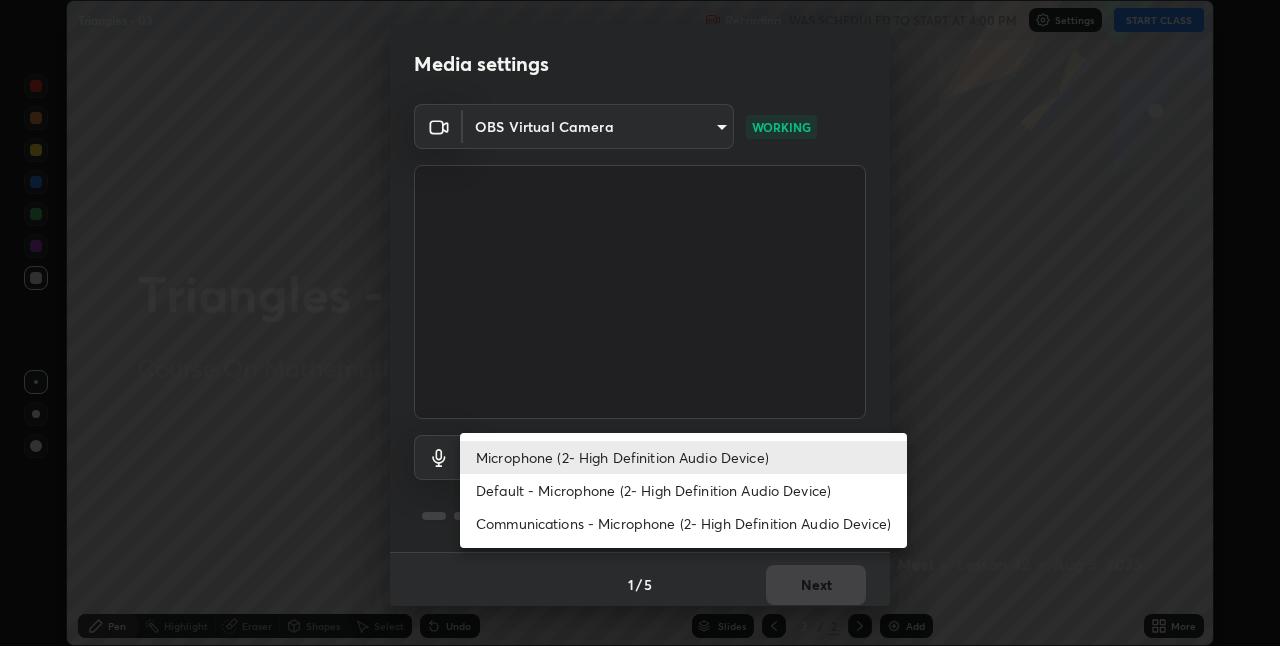 click on "Default - Microphone (2- High Definition Audio Device)" at bounding box center (683, 490) 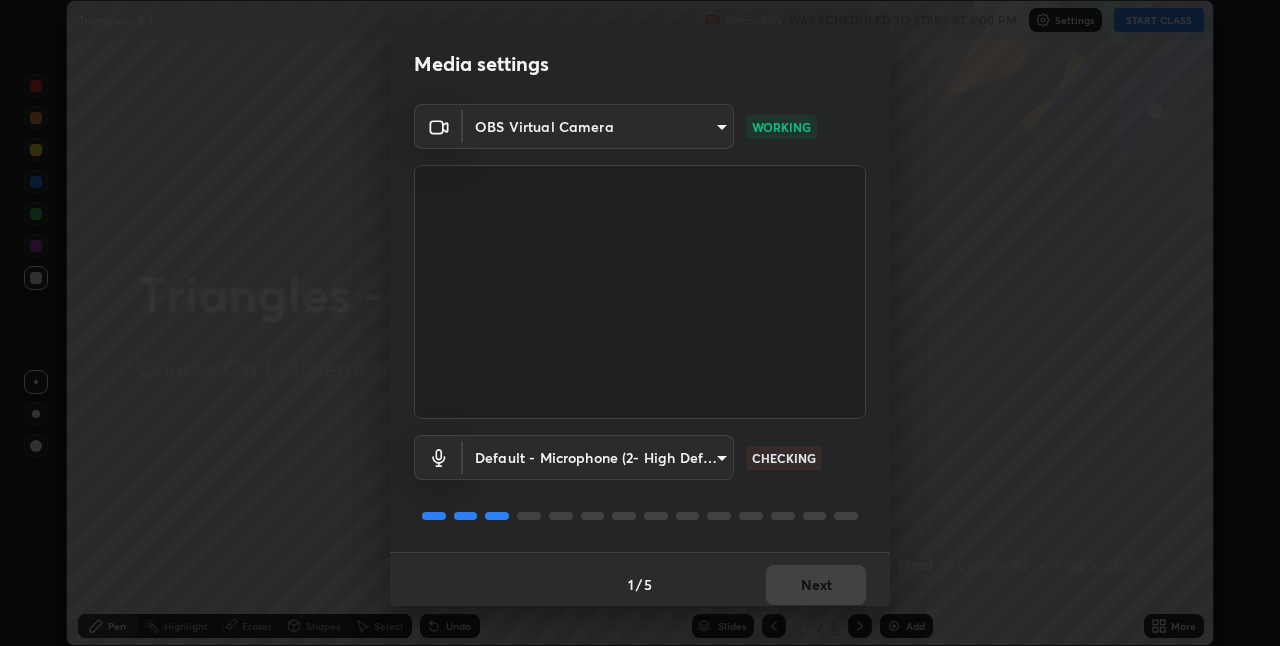 click on "Erase all Triangles - 03 Recording WAS SCHEDULED TO START AT  4:00 PM Settings START CLASS Setting up your live class Triangles - 03 • L42 of Course On Mathematics for Foundation Class X 1 [YEAR] [FIRST] [LAST] Pen Highlight Eraser Shapes Select Undo Slides 2 / 2 Add More No doubts shared Encourage your learners to ask a doubt for better clarity Report an issue Reason for reporting Buffering Chat not working Audio - Video sync issue Educator video quality low ​ Attach an image Report Media settings OBS Virtual Camera [HASH] WORKING Default - Microphone (2- High Definition Audio Device) default CHECKING 1 / 5 Next" at bounding box center [640, 323] 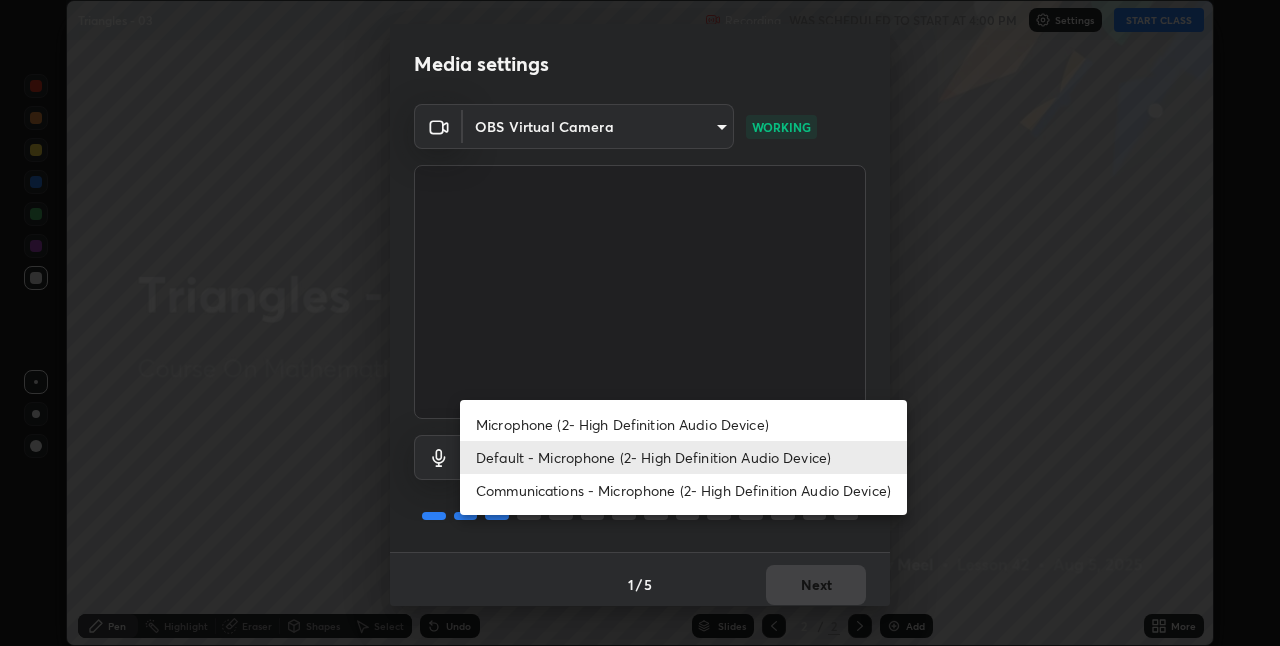 click on "Microphone (2- High Definition Audio Device)" at bounding box center (683, 424) 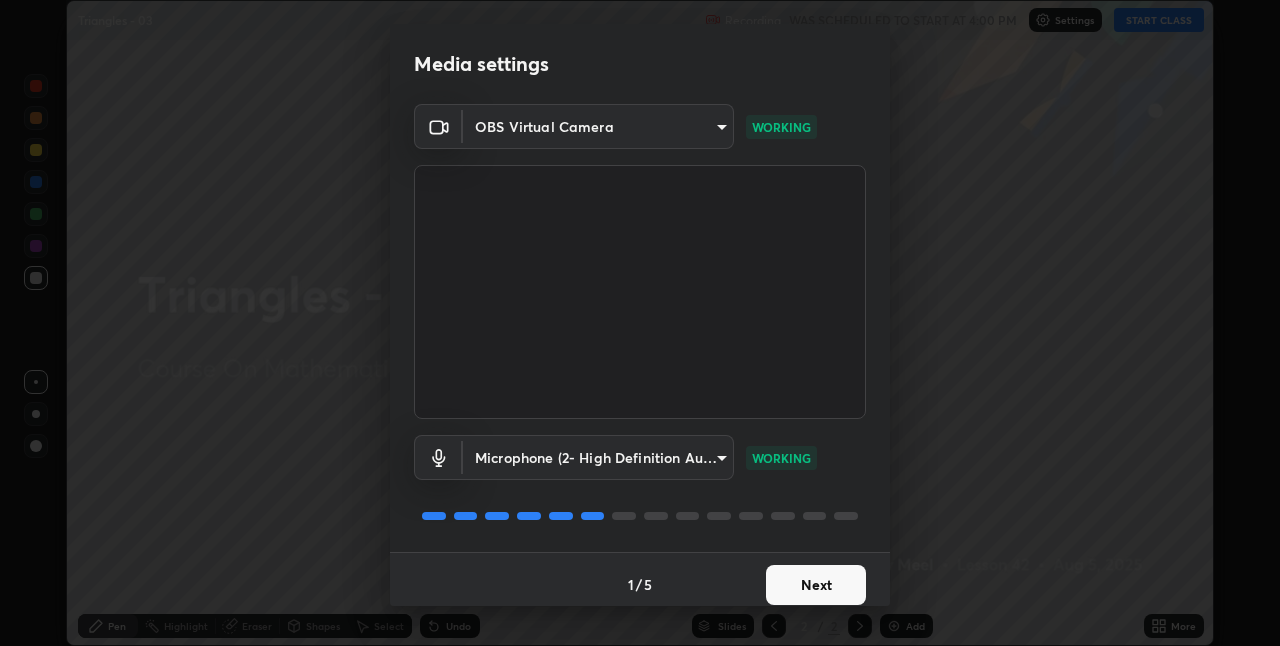 click on "Next" at bounding box center [816, 585] 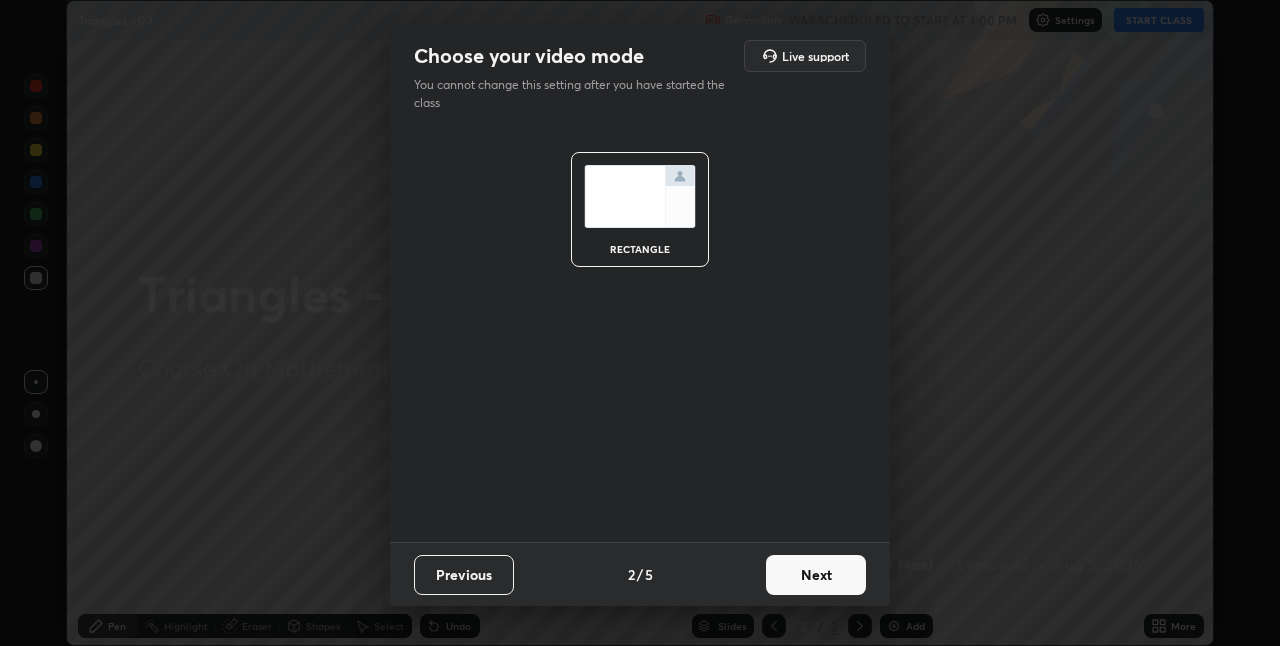 click on "Next" at bounding box center (816, 575) 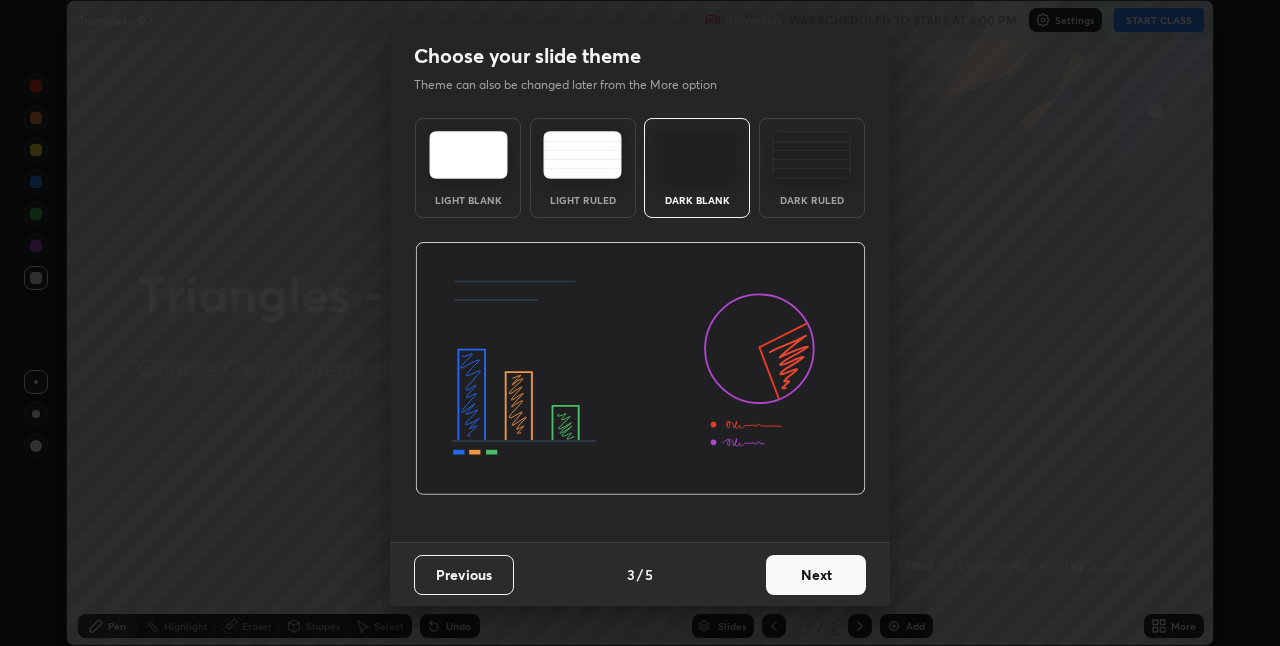 click on "Next" at bounding box center (816, 575) 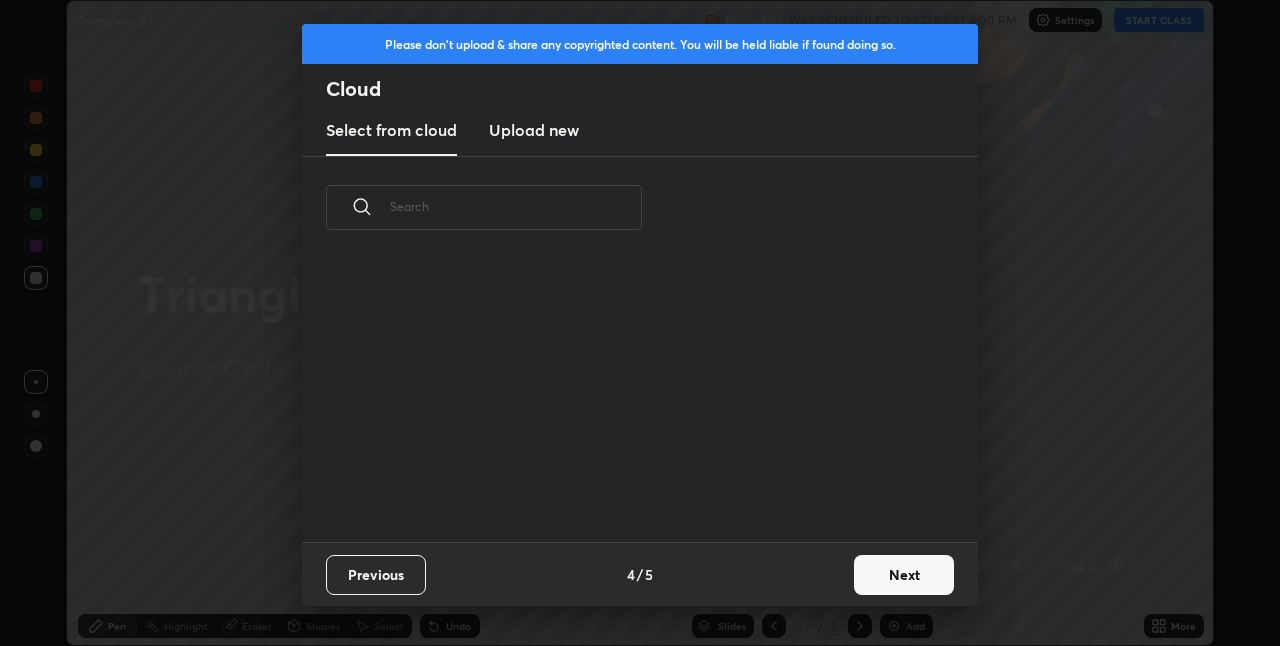 scroll, scrollTop: 7, scrollLeft: 11, axis: both 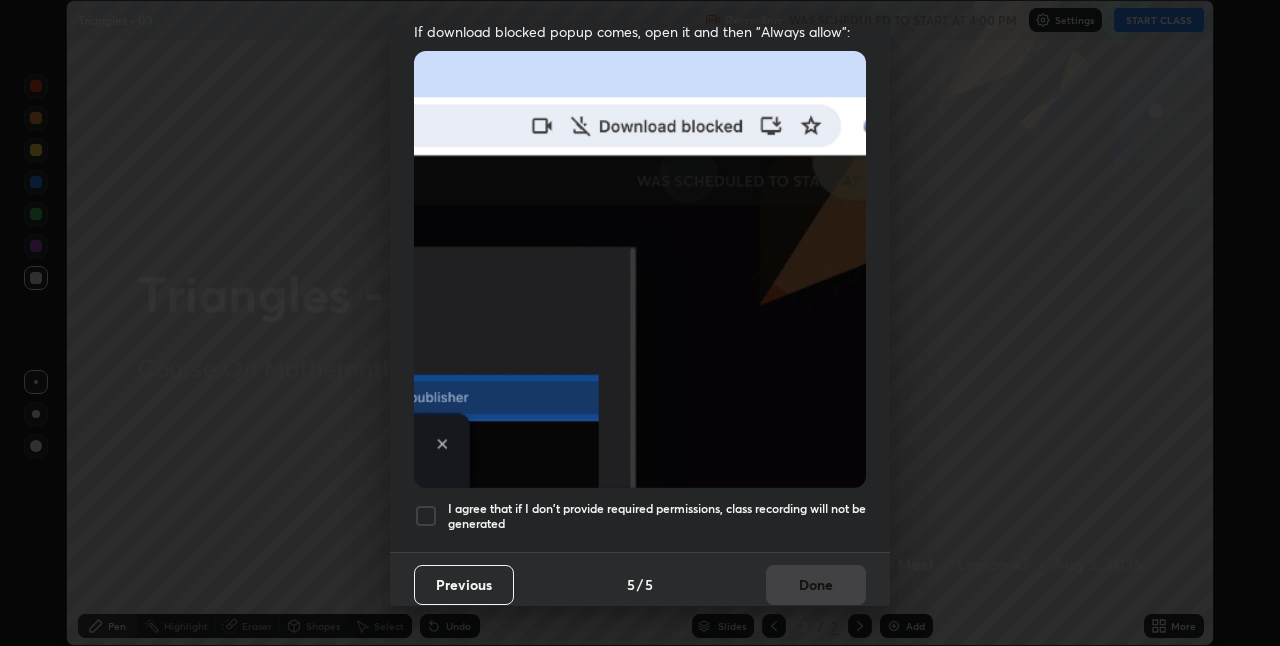 click on "I agree that if I don't provide required permissions, class recording will not be generated" at bounding box center [657, 516] 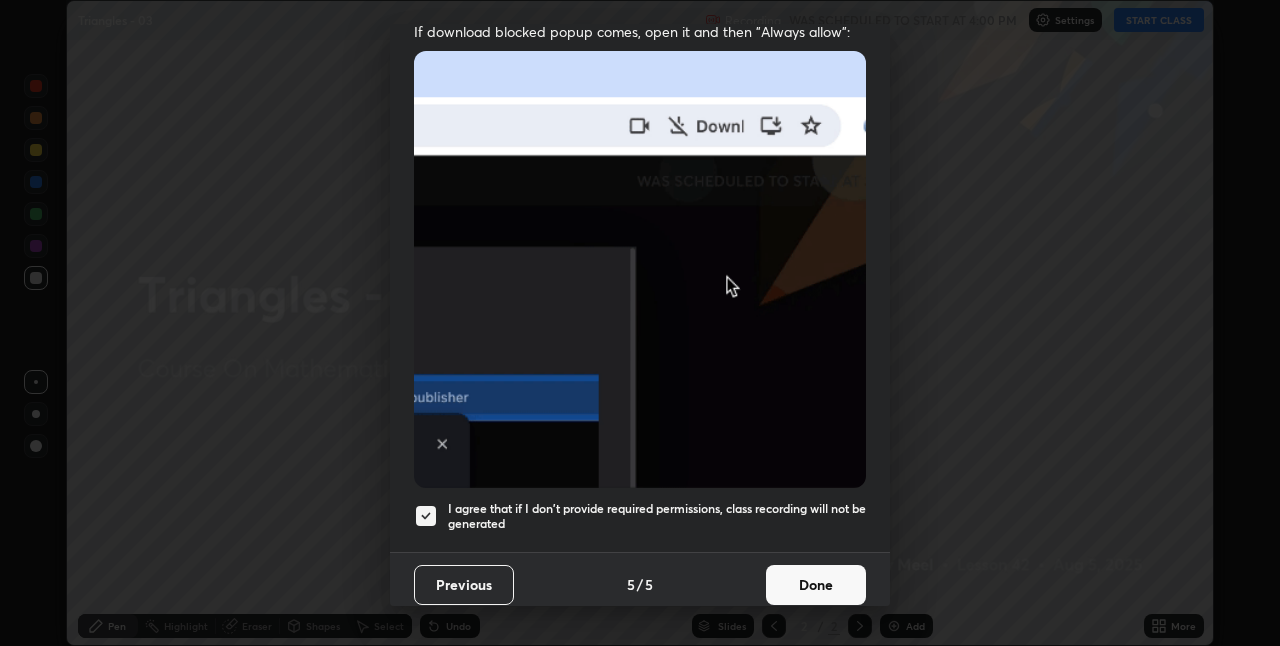 click on "Done" at bounding box center [816, 585] 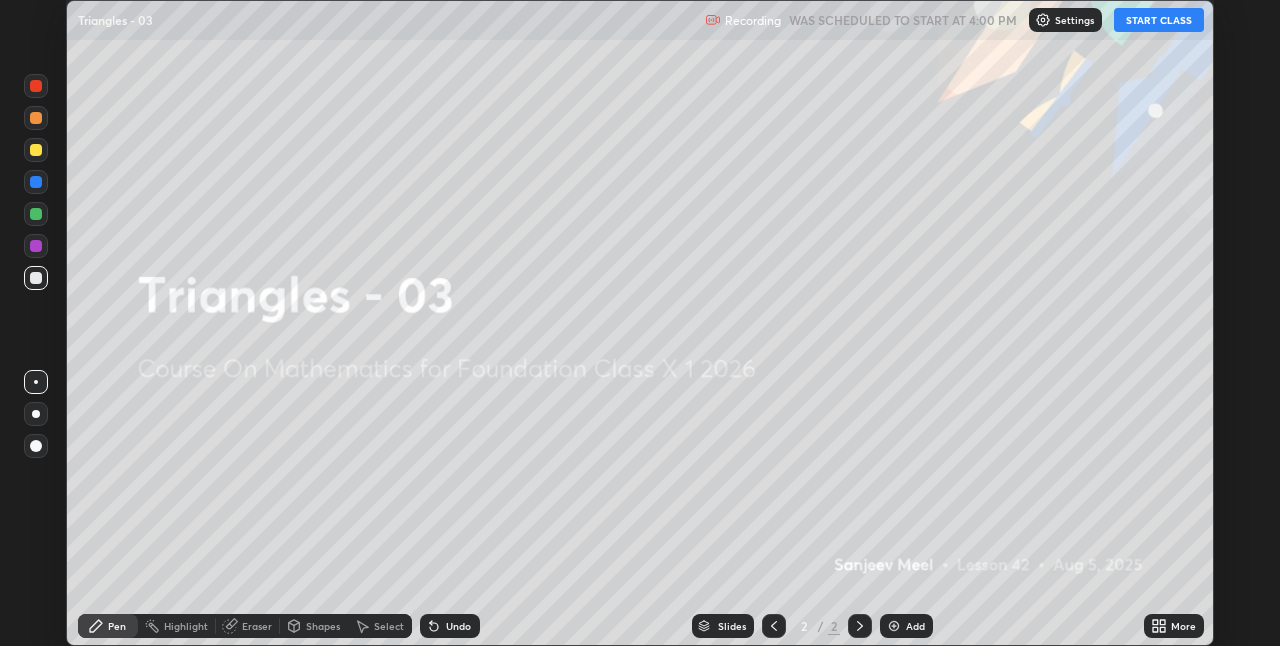 click on "START CLASS" at bounding box center [1159, 20] 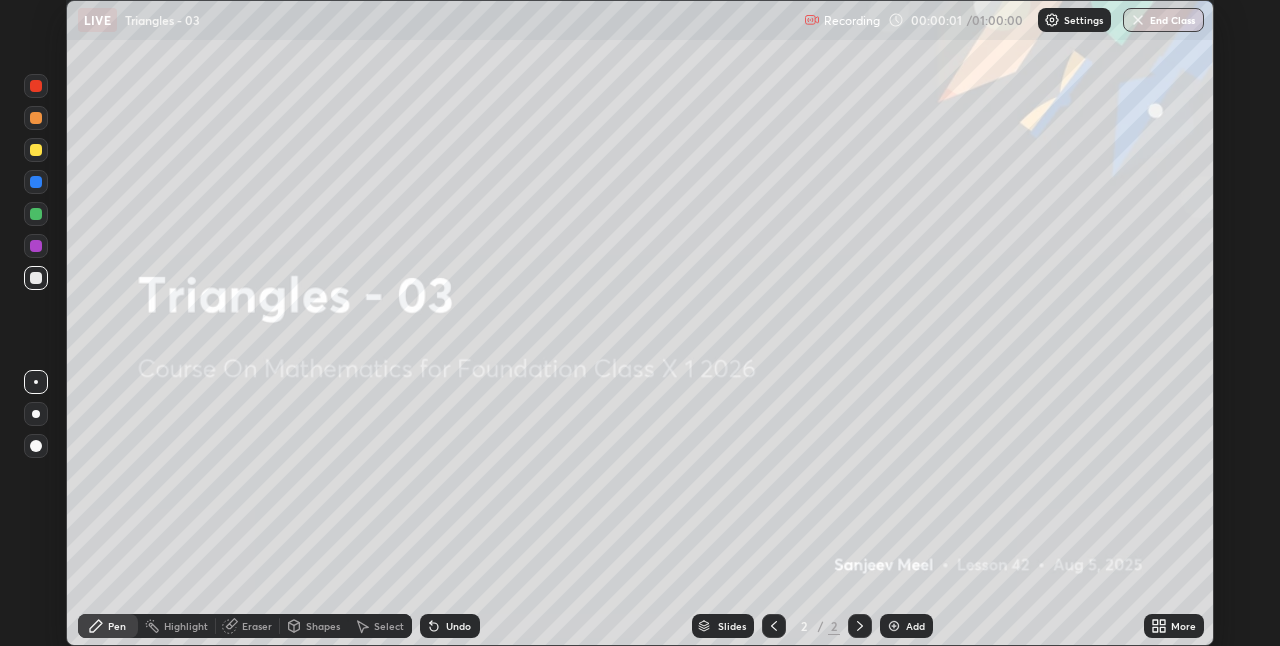 click on "More" at bounding box center [1174, 626] 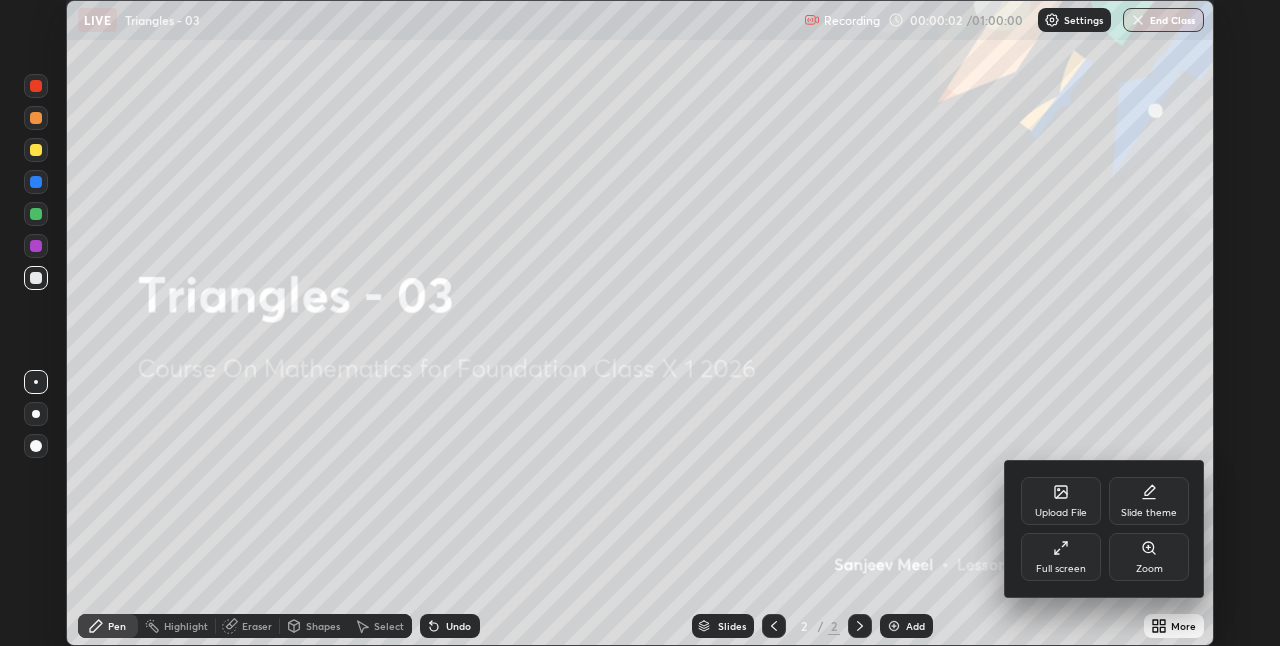 click on "Full screen" at bounding box center [1061, 557] 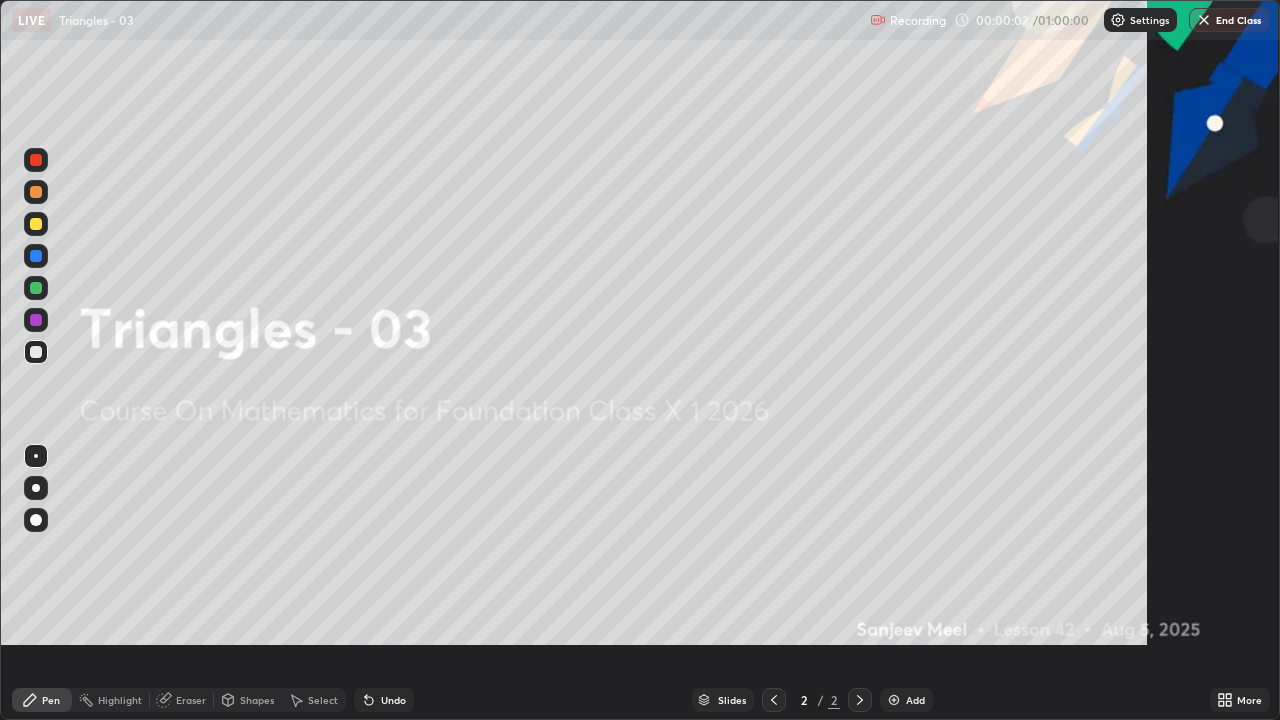 scroll, scrollTop: 99280, scrollLeft: 98720, axis: both 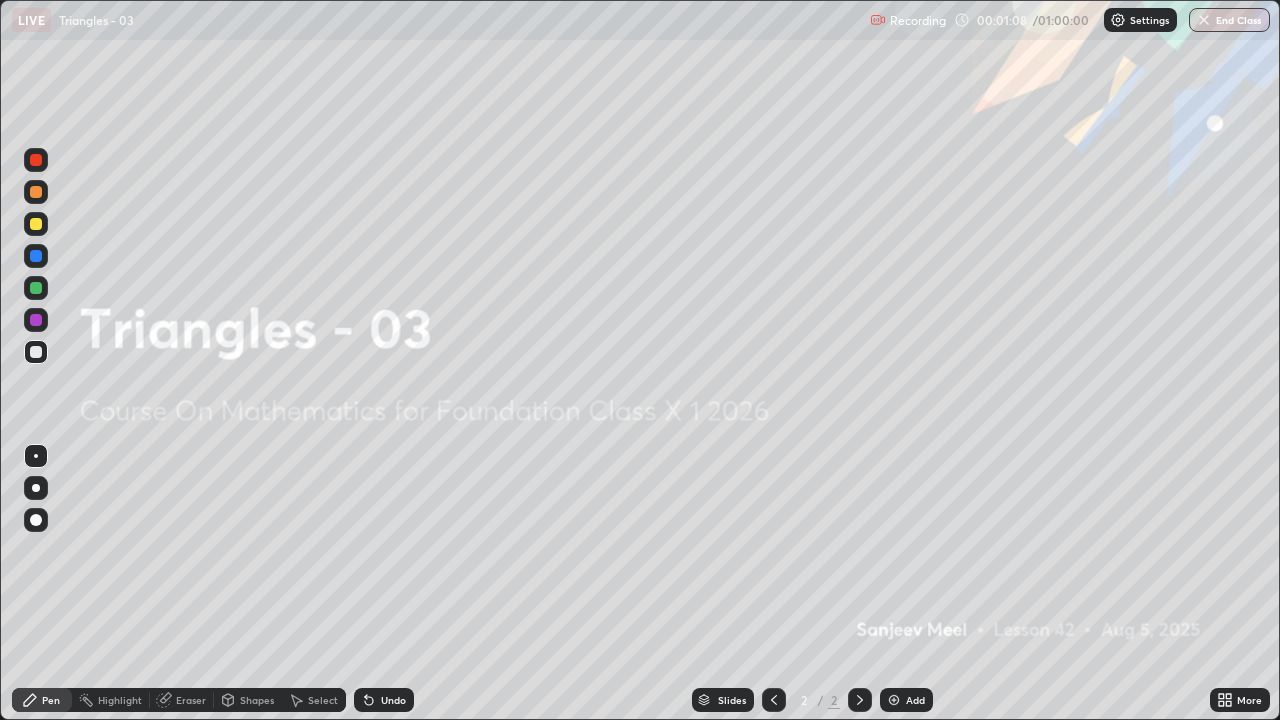 click on "Add" at bounding box center [906, 700] 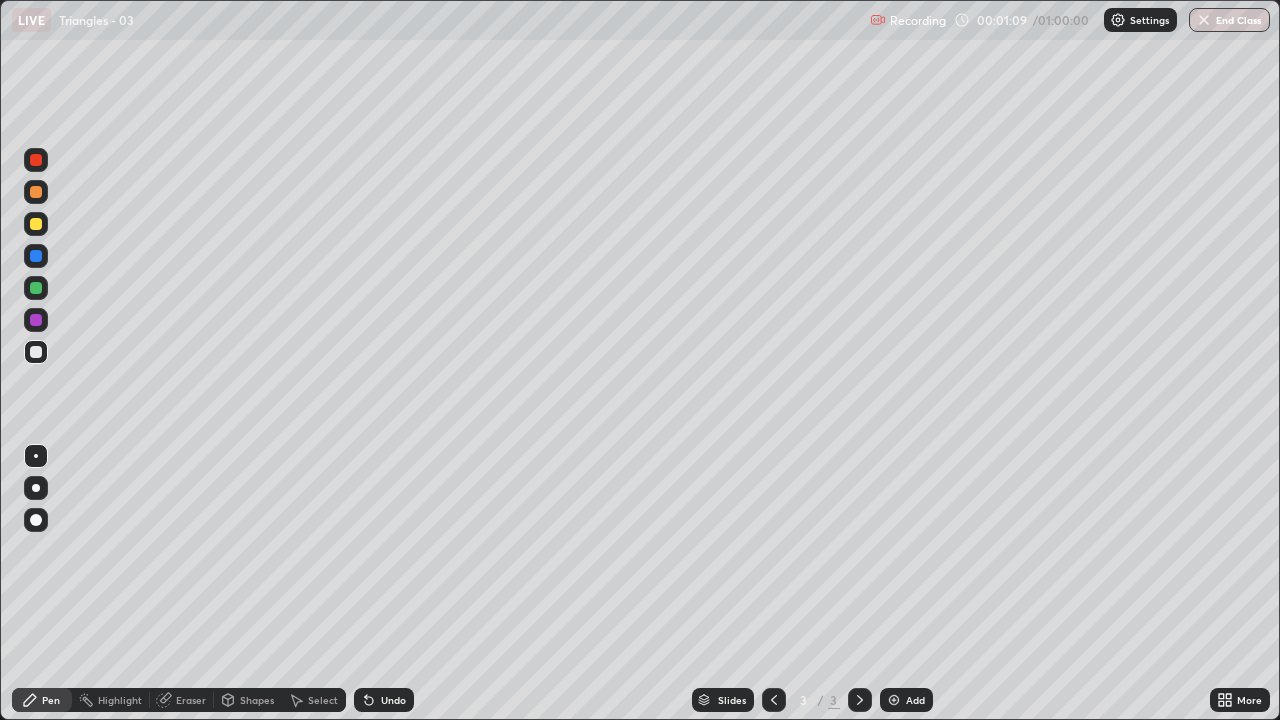 click at bounding box center (36, 320) 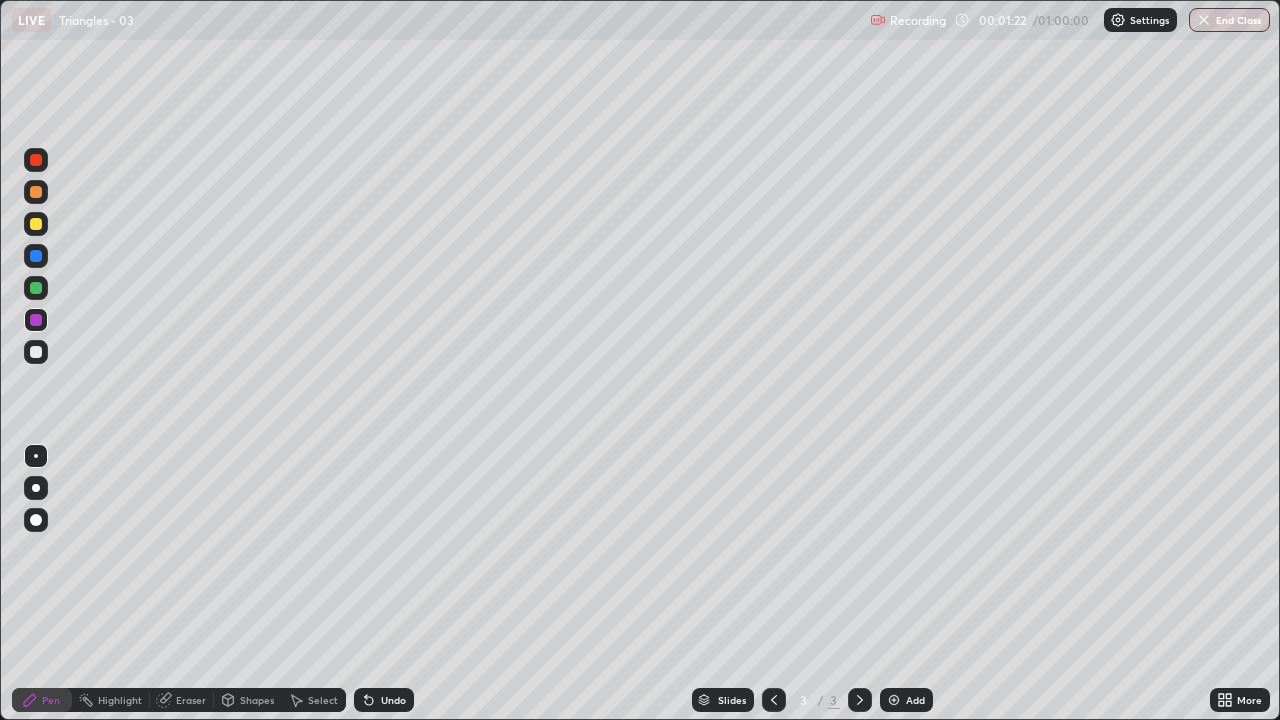 click at bounding box center (36, 352) 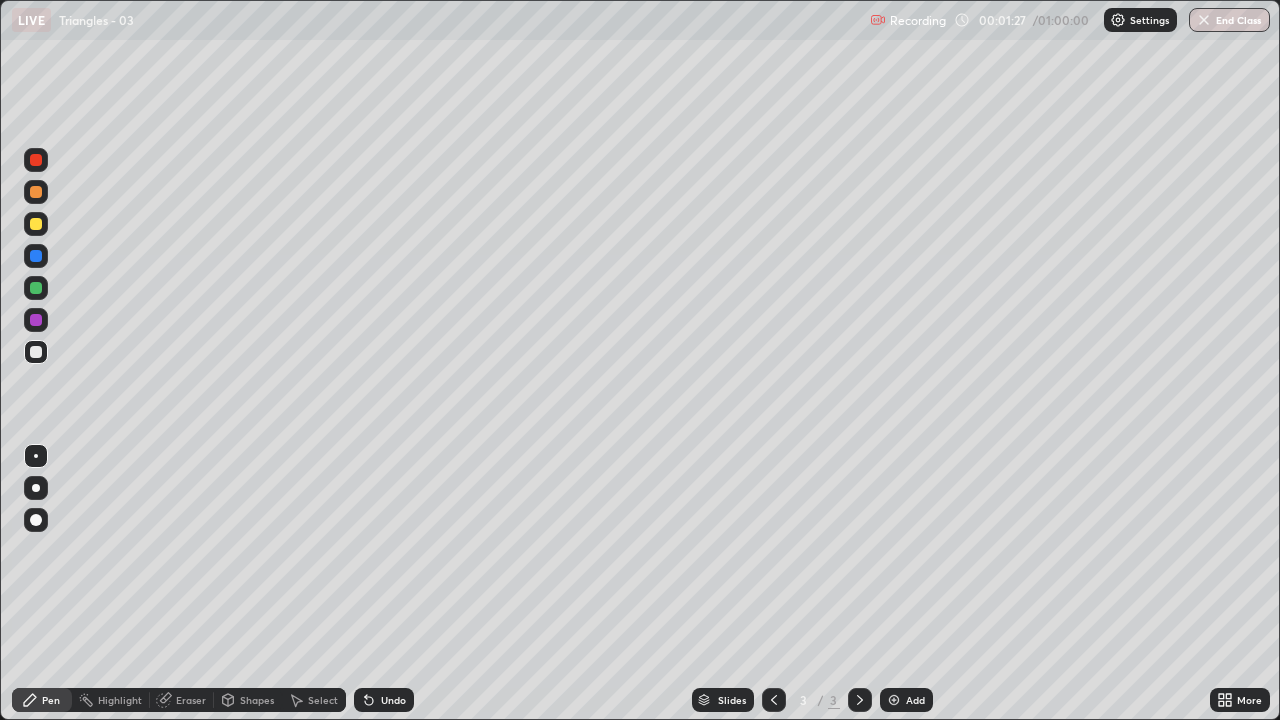 click on "Undo" at bounding box center (393, 700) 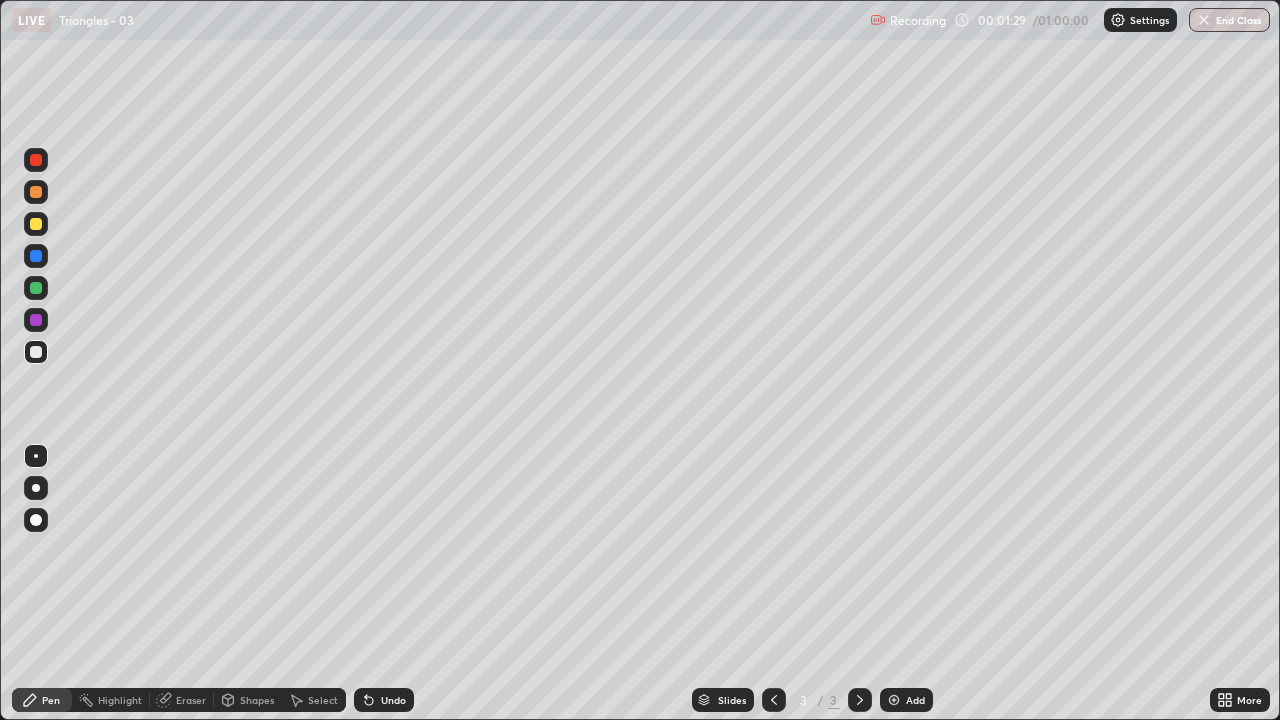 click on "Highlight" at bounding box center [120, 700] 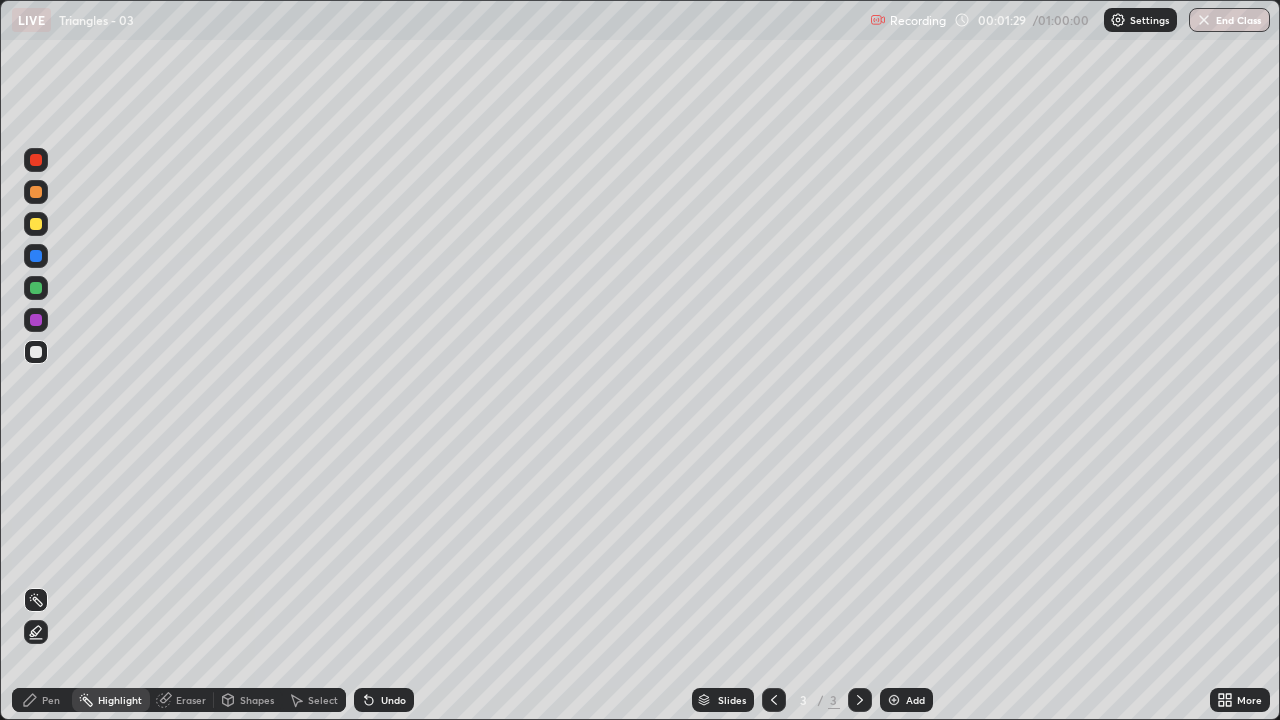 click on "Shapes" at bounding box center (257, 700) 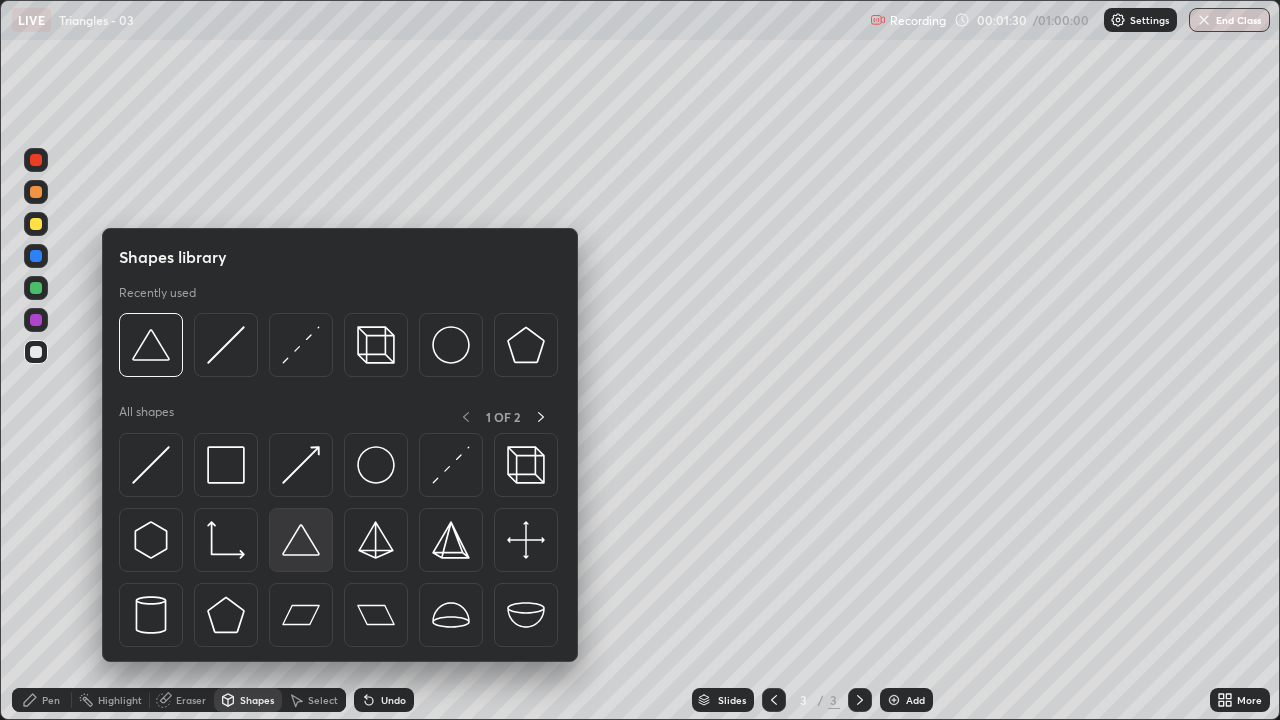 click at bounding box center (301, 540) 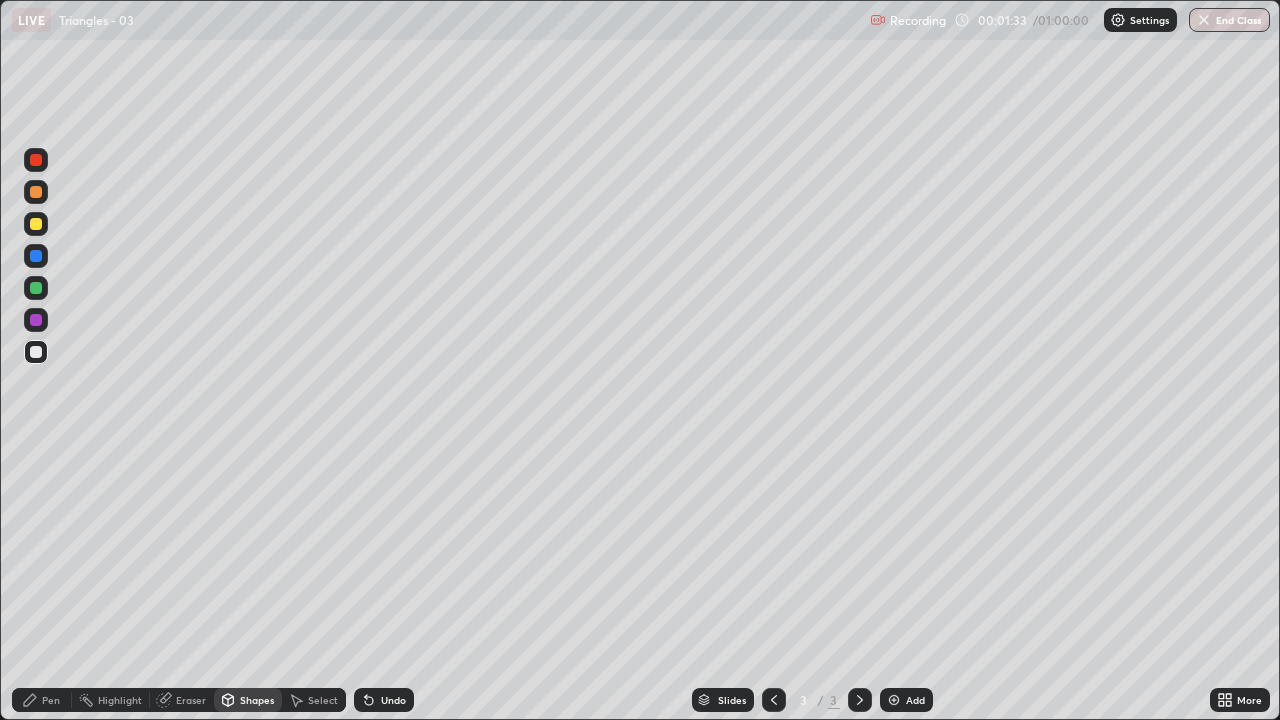 click on "Pen" at bounding box center (42, 700) 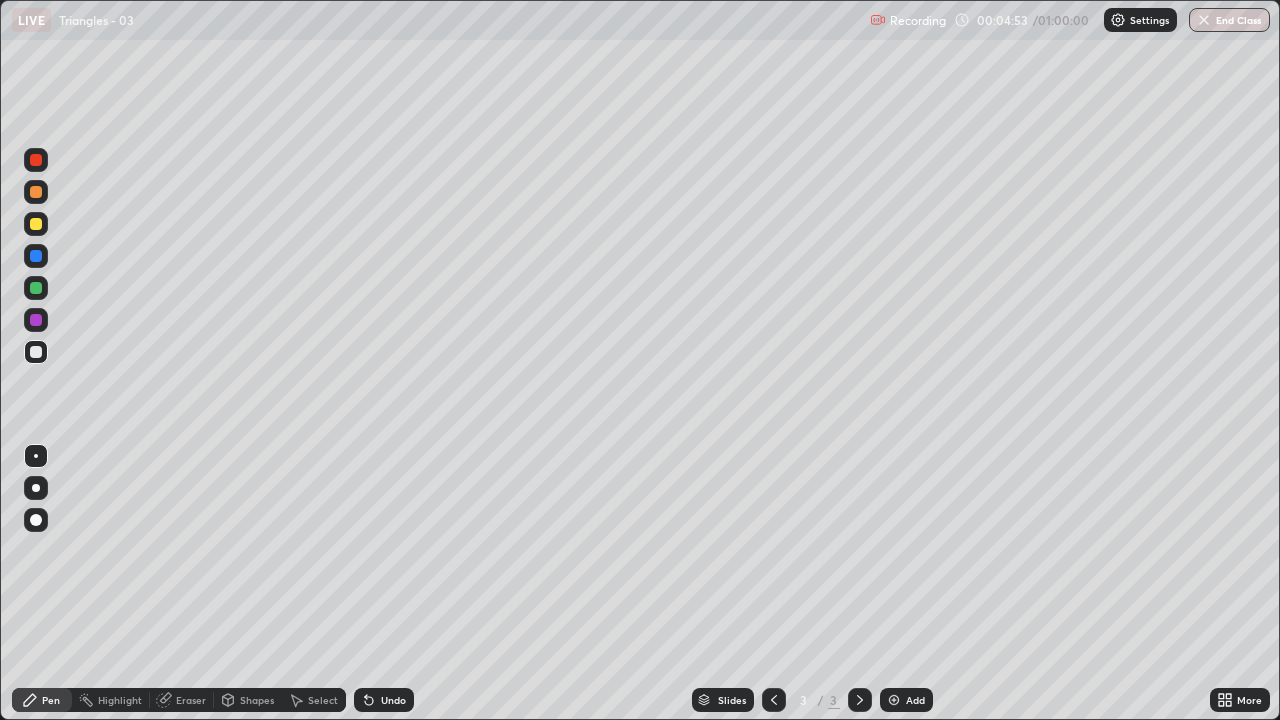 click at bounding box center [36, 320] 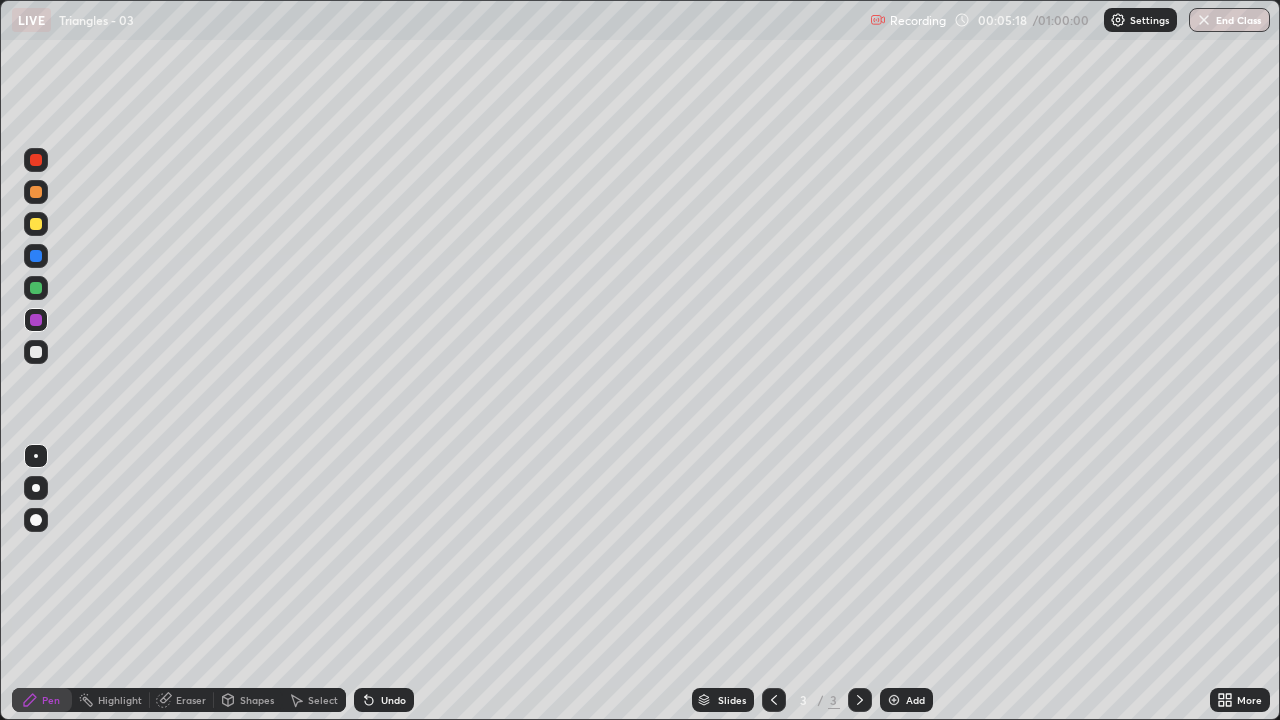 click at bounding box center (36, 352) 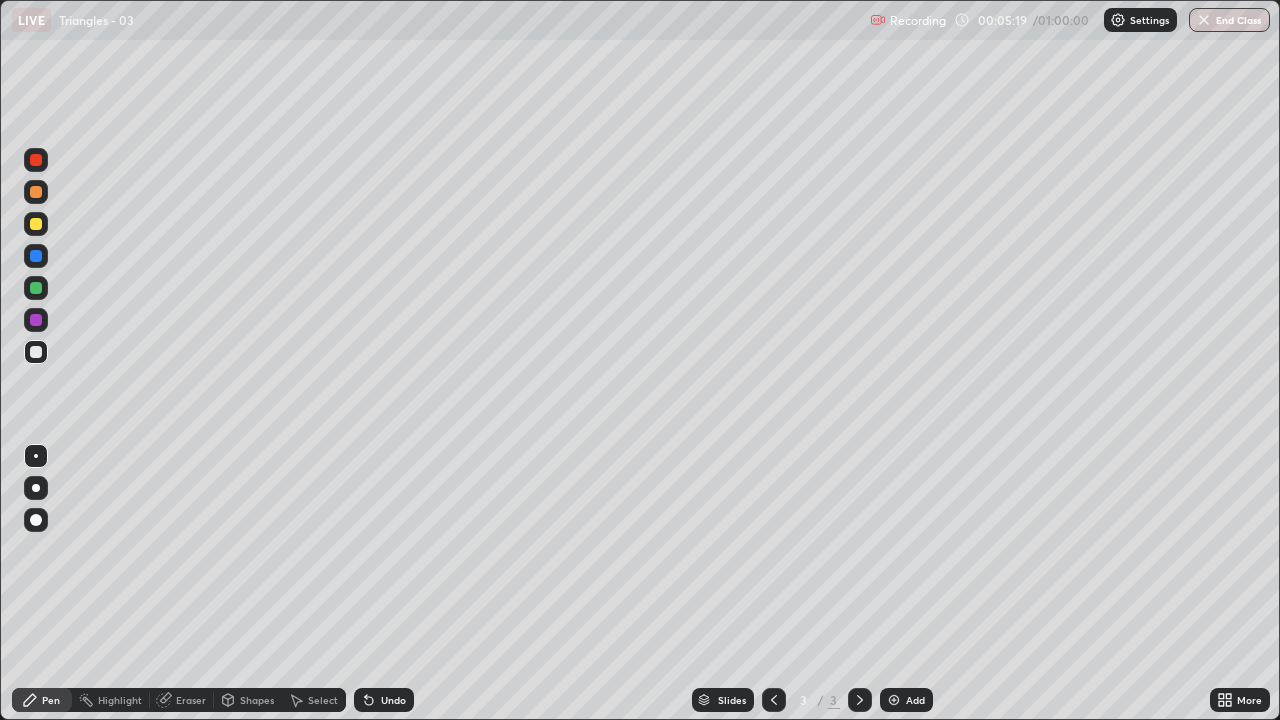 click on "Shapes" at bounding box center [257, 700] 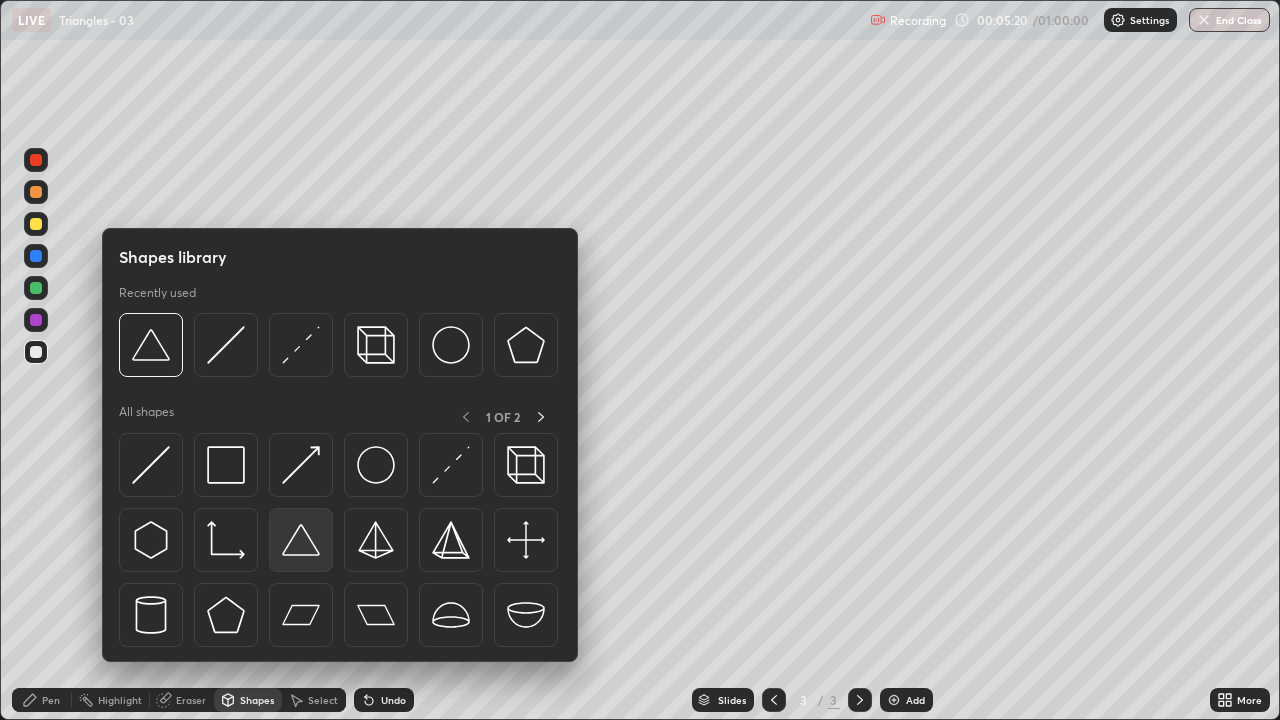 click at bounding box center (301, 540) 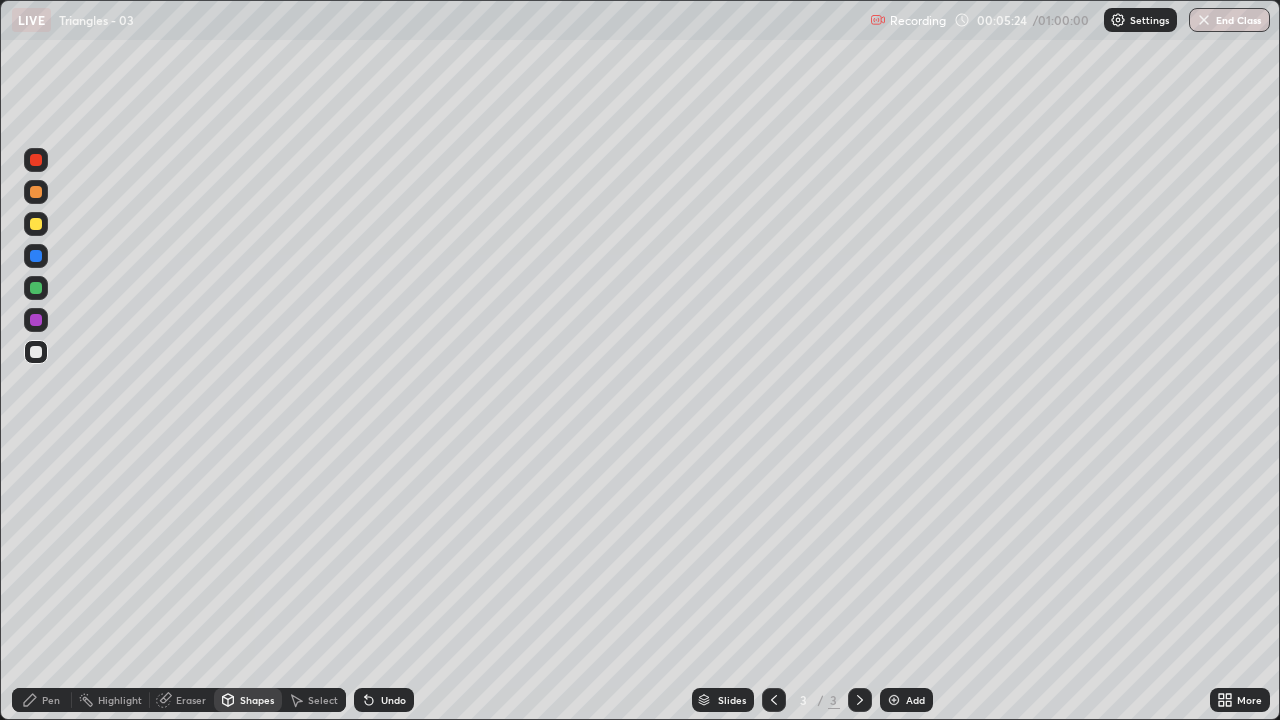 click on "Pen" at bounding box center (51, 700) 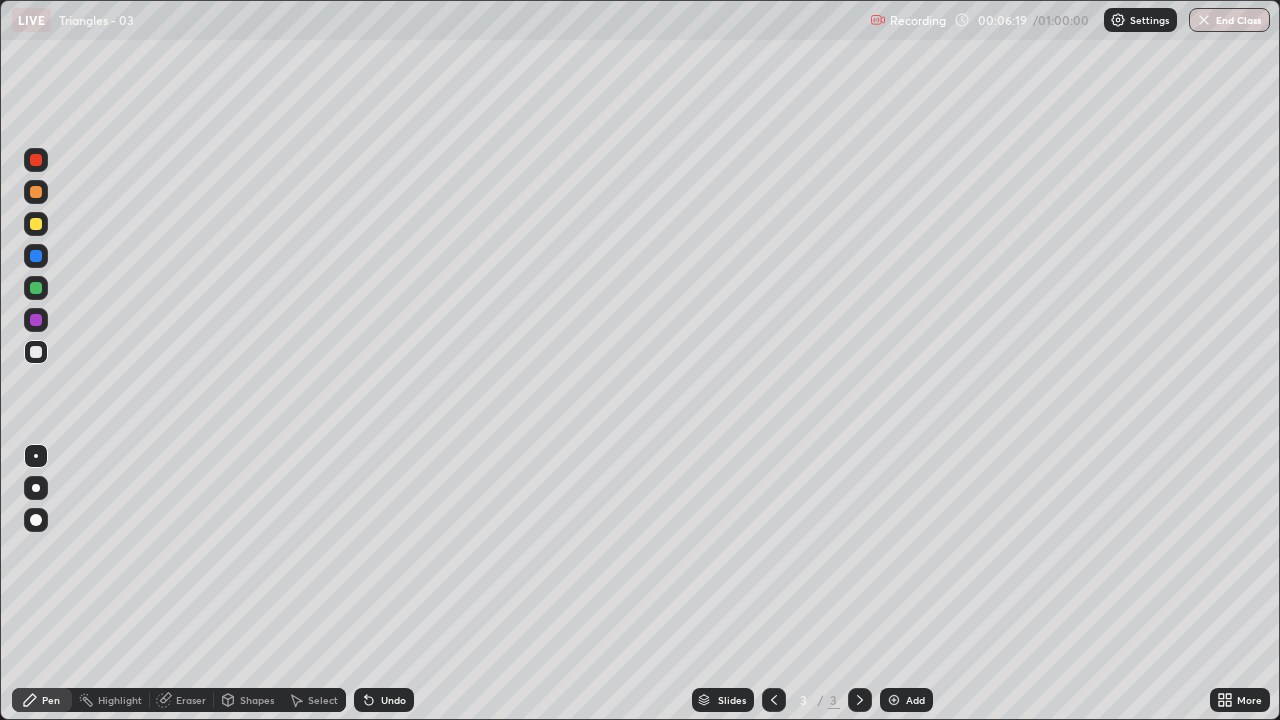 click on "Undo" at bounding box center [393, 700] 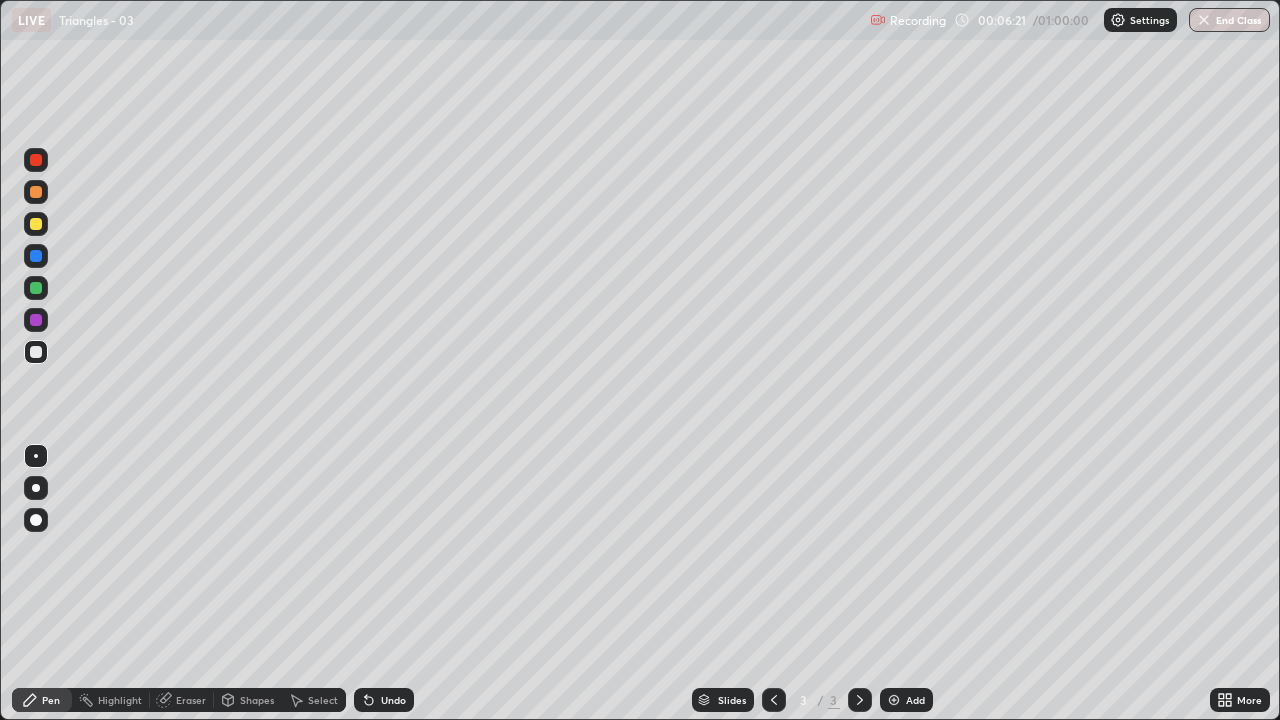 click on "Undo" at bounding box center [393, 700] 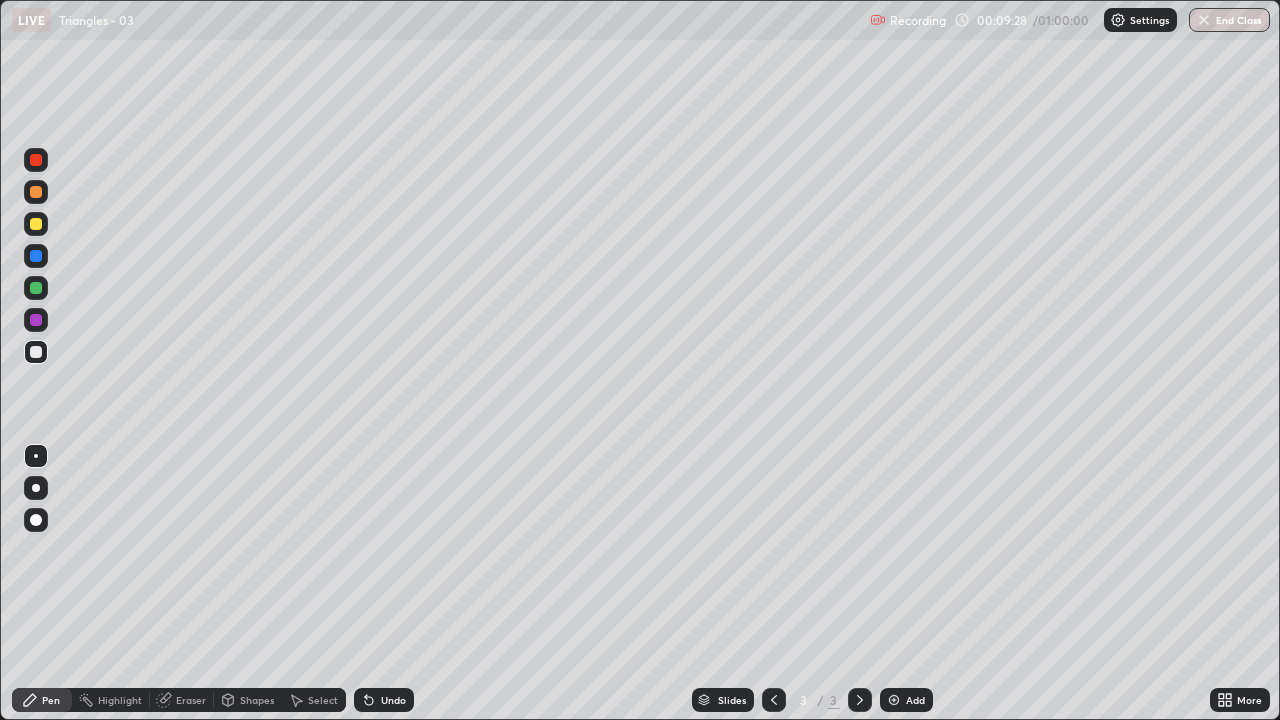click on "Add" at bounding box center [906, 700] 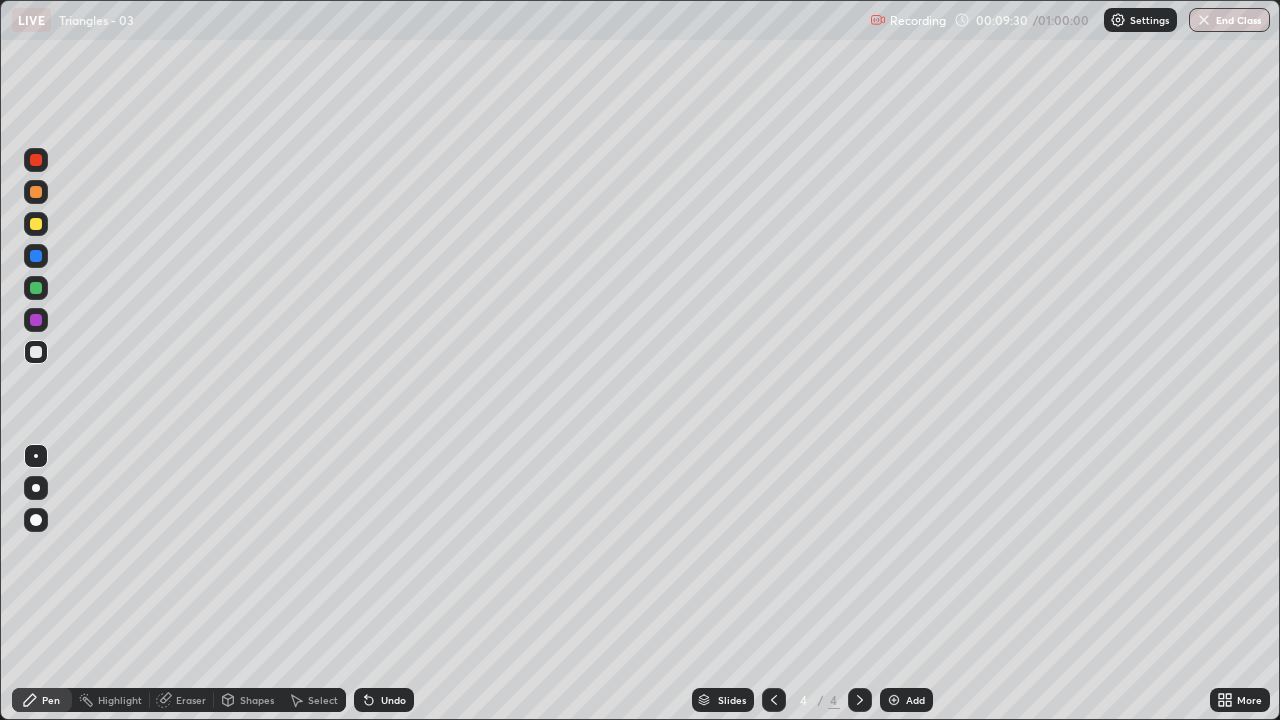 click at bounding box center (36, 320) 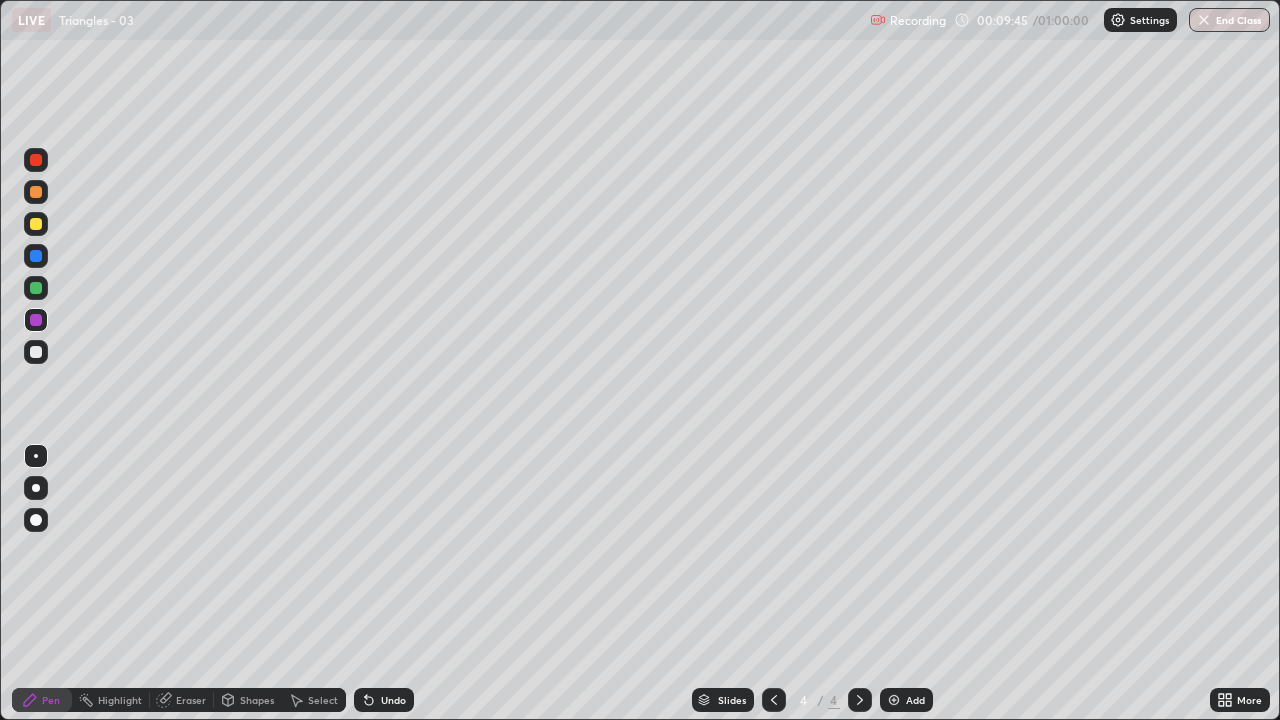 click at bounding box center [36, 352] 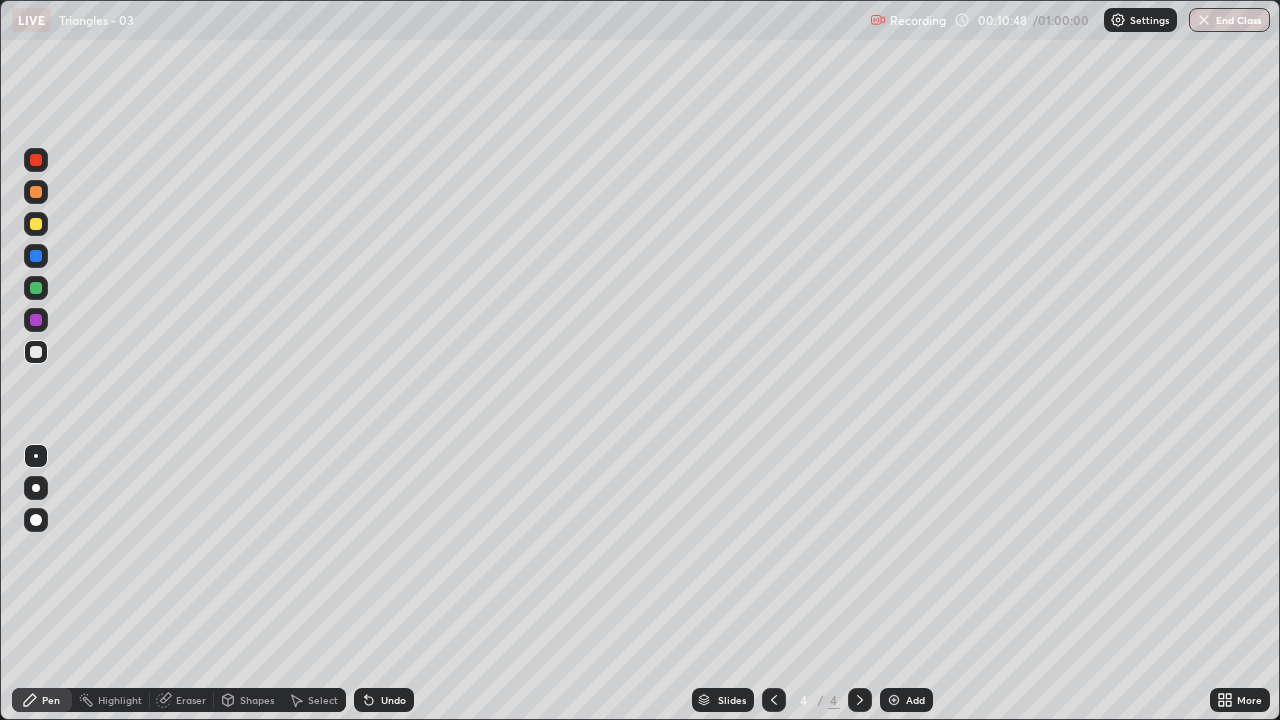 click at bounding box center [36, 320] 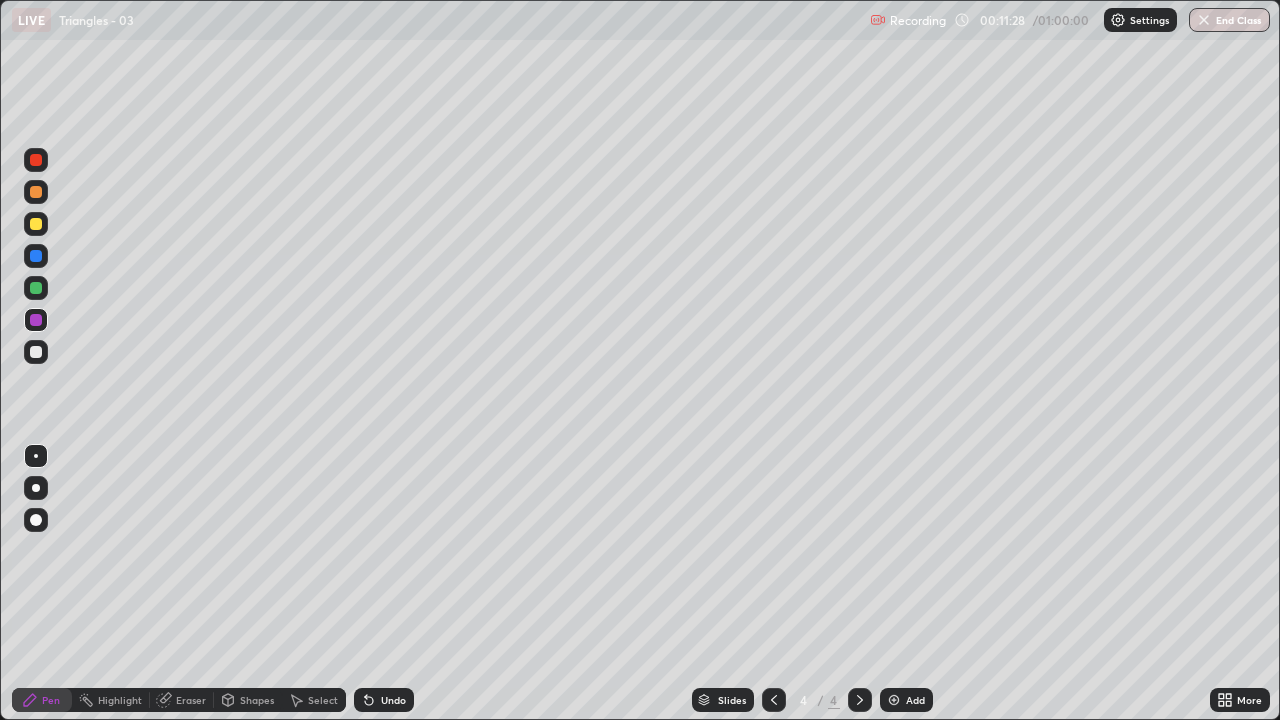 click on "Undo" at bounding box center [393, 700] 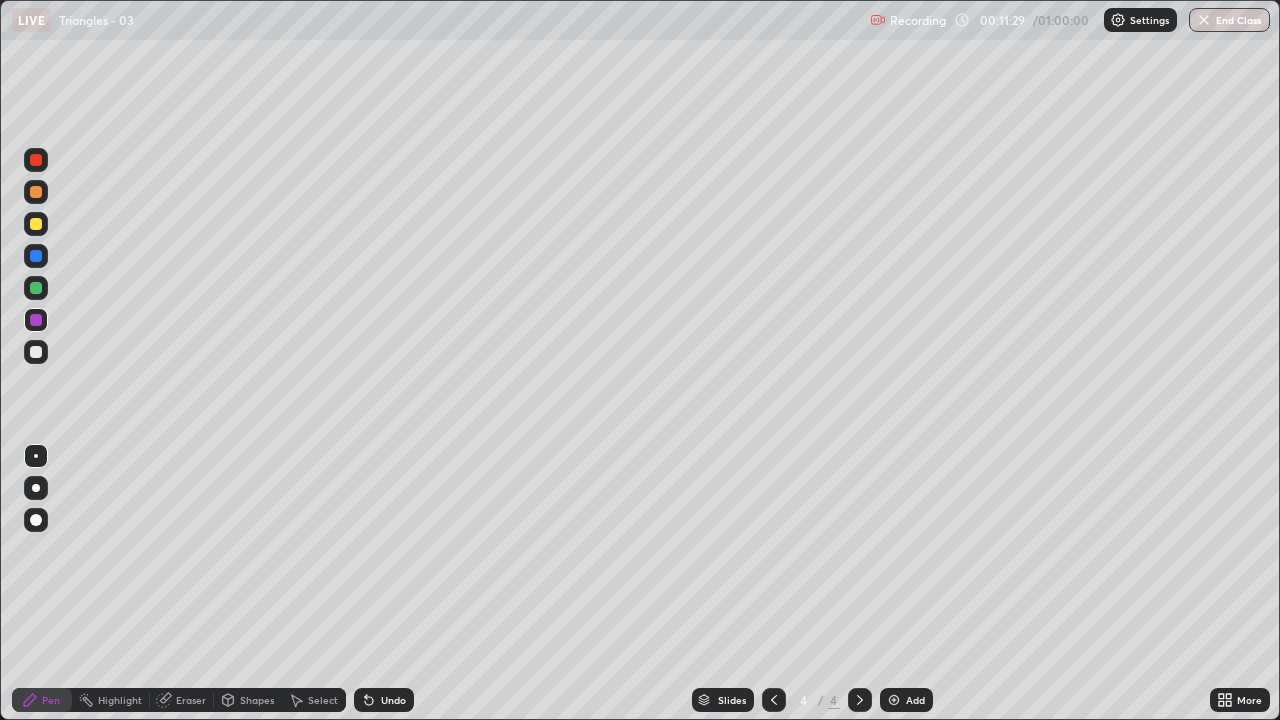 click on "Undo" at bounding box center (384, 700) 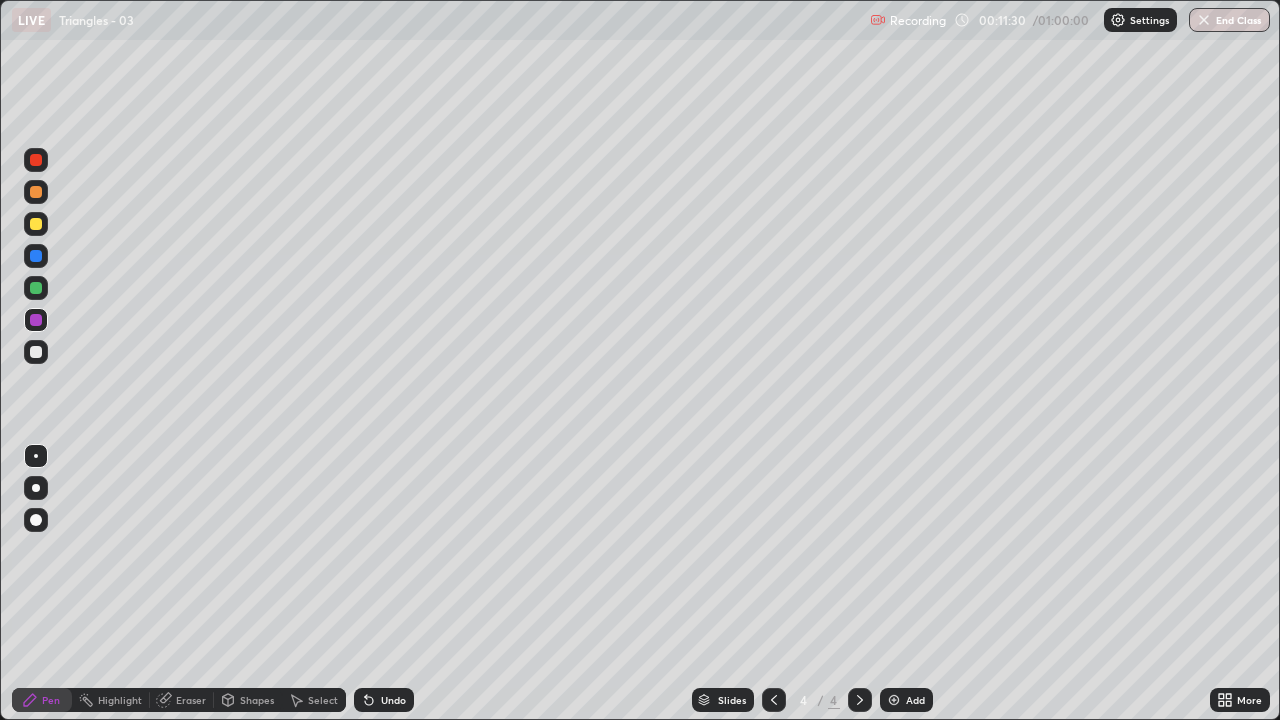 click on "Undo" at bounding box center [393, 700] 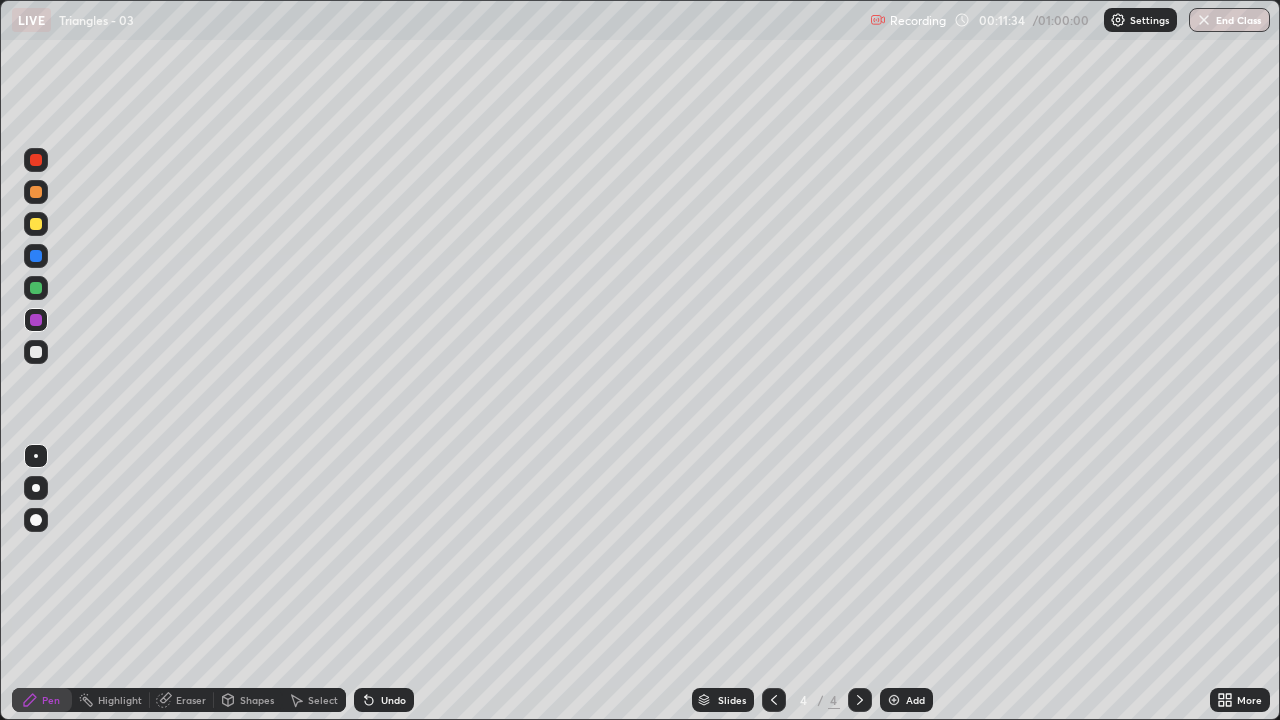 click at bounding box center (36, 352) 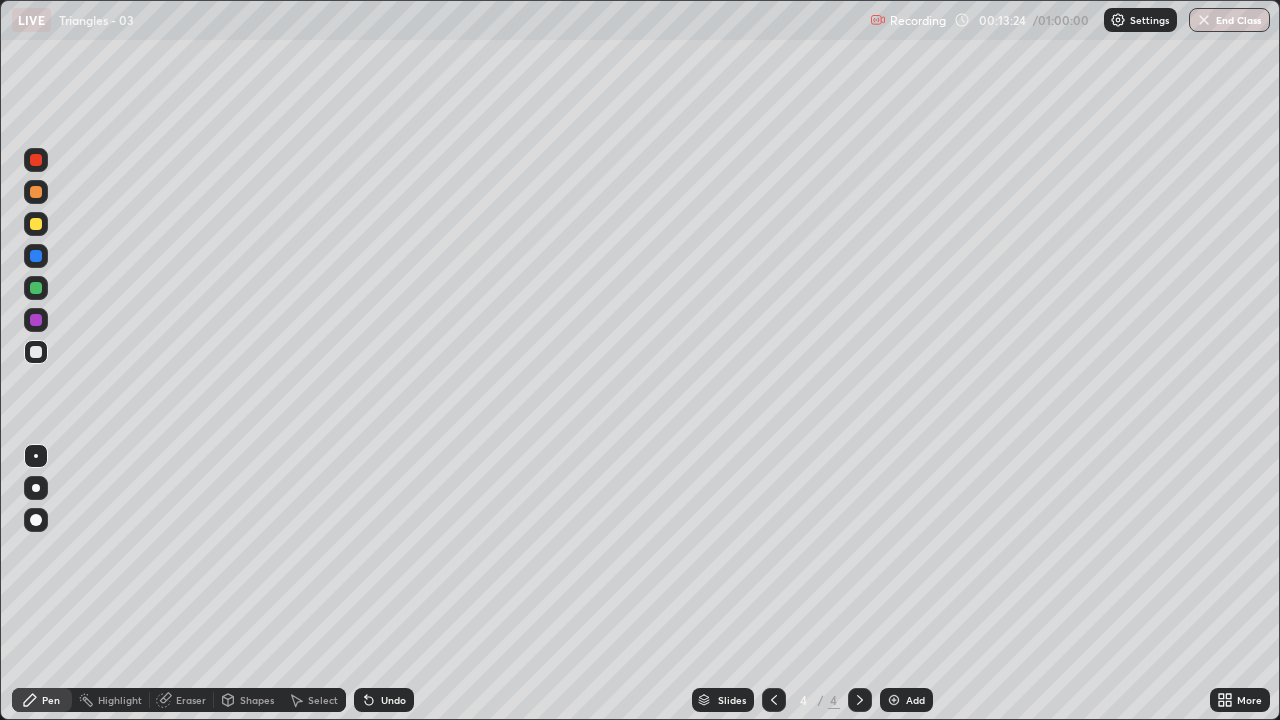 click on "Eraser" at bounding box center (182, 700) 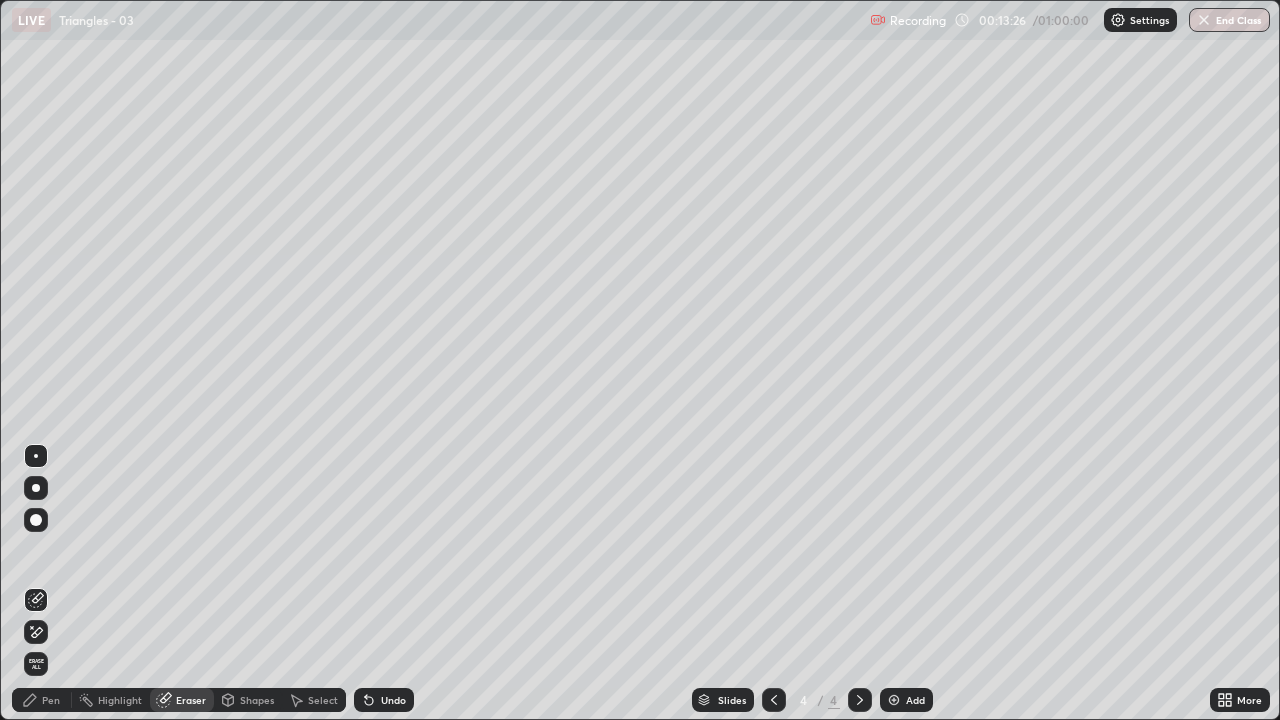 click on "Pen" at bounding box center [51, 700] 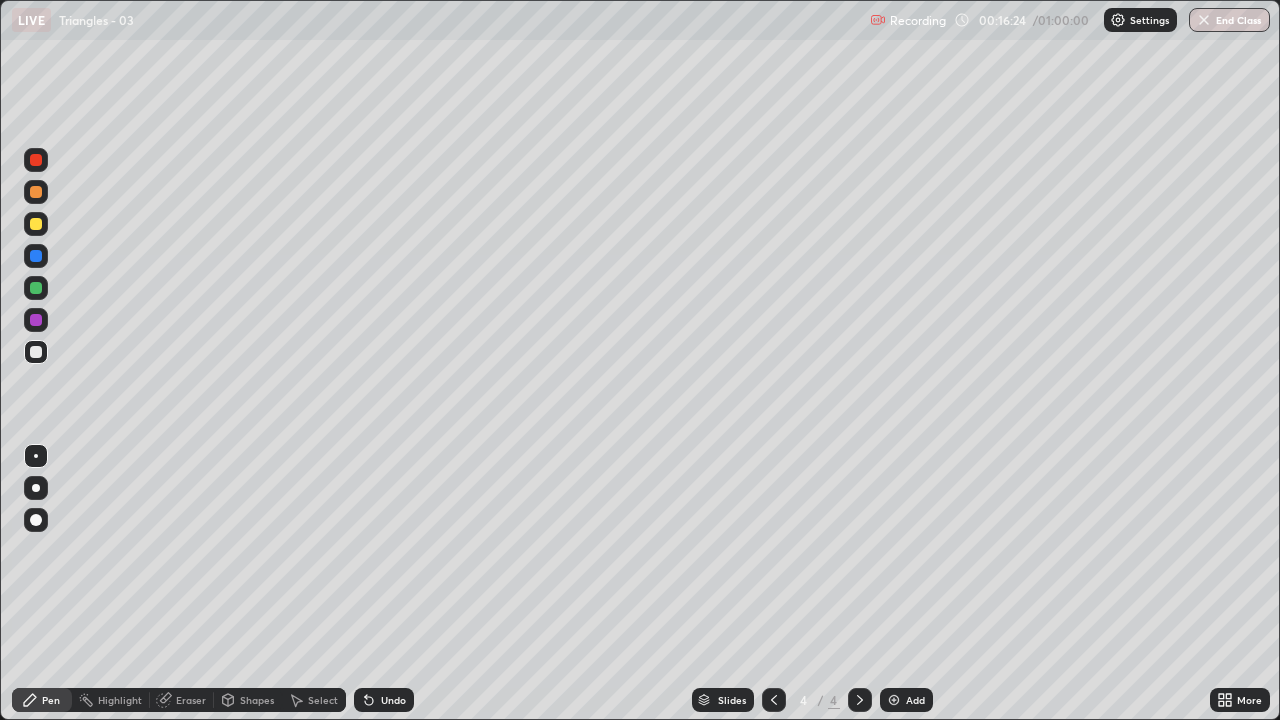 click at bounding box center [894, 700] 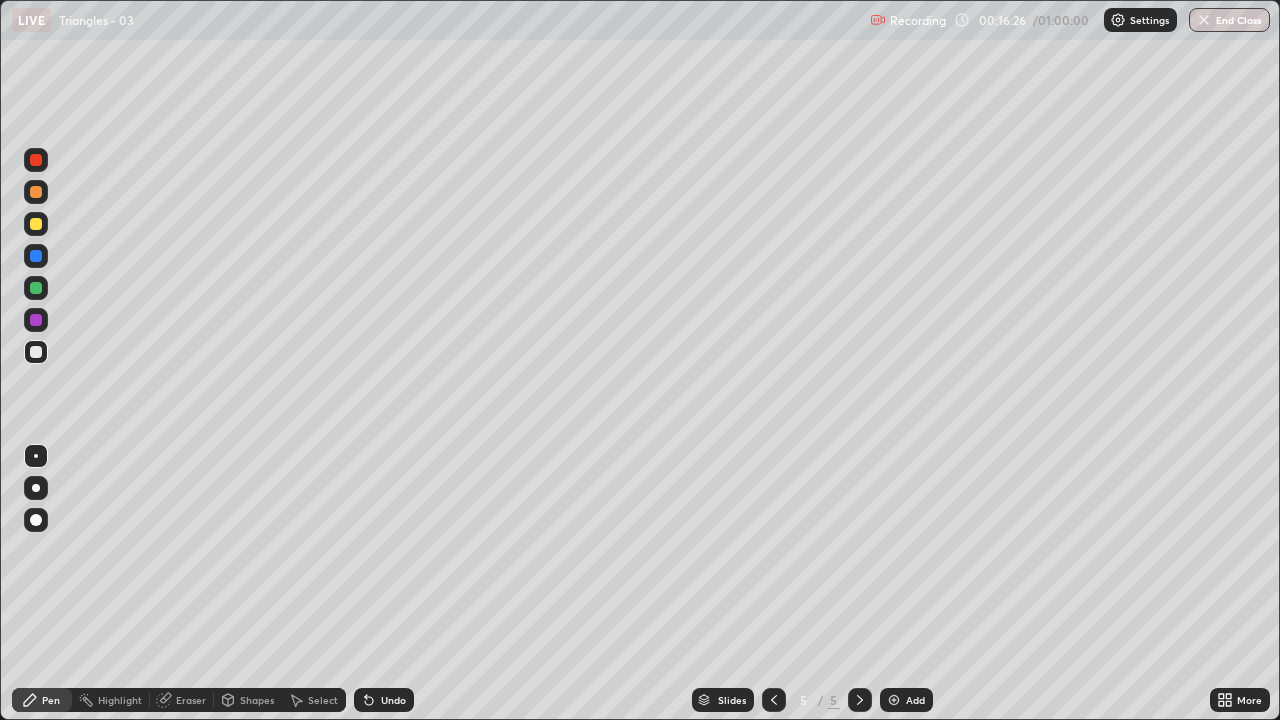click 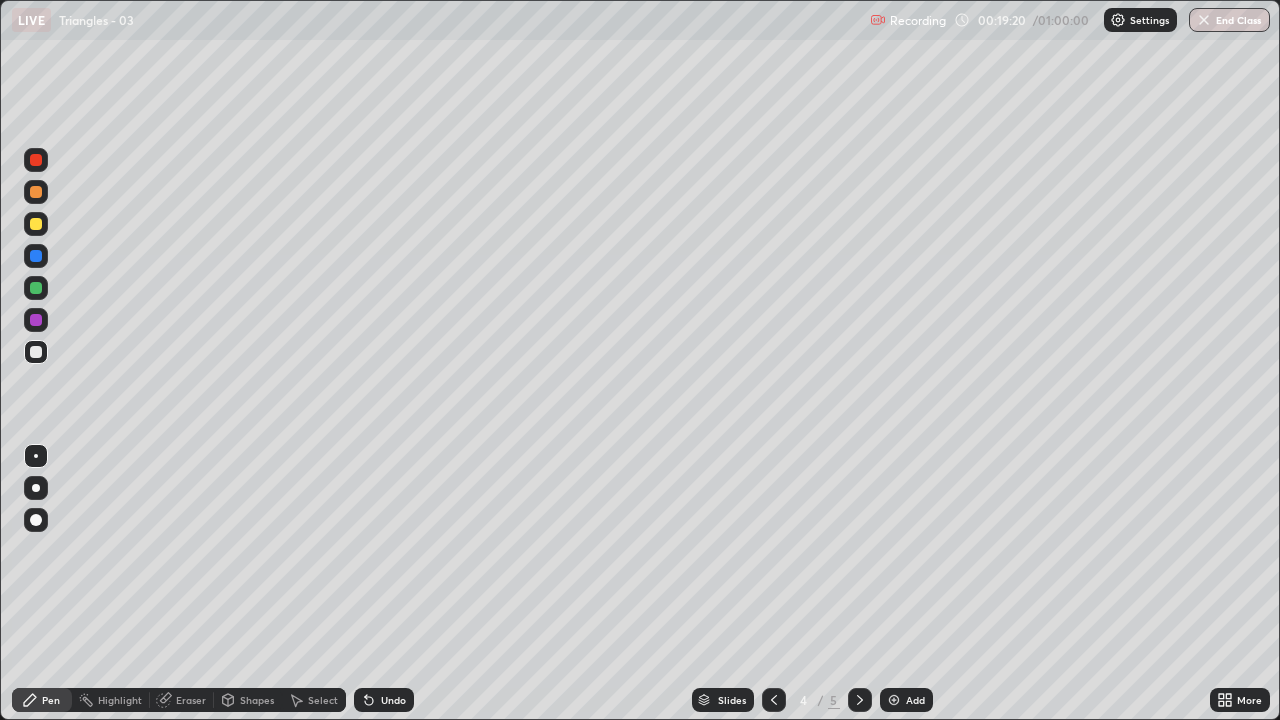 click at bounding box center (894, 700) 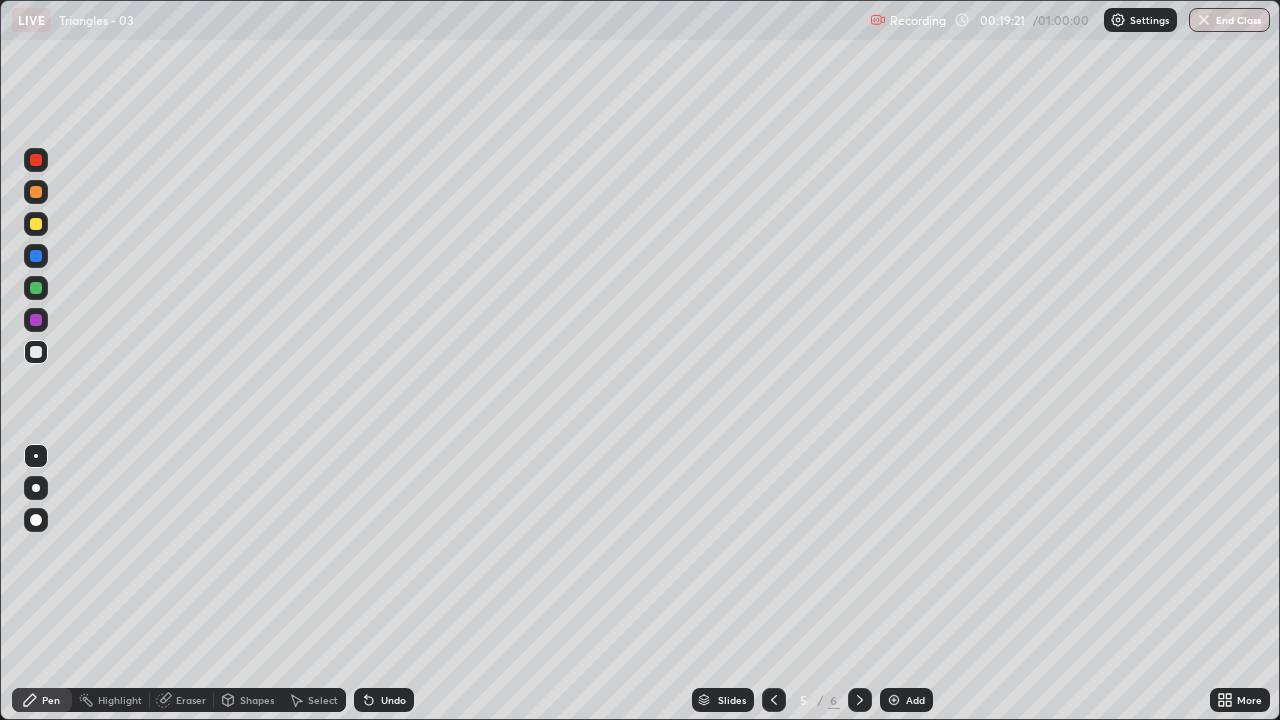 click at bounding box center [36, 320] 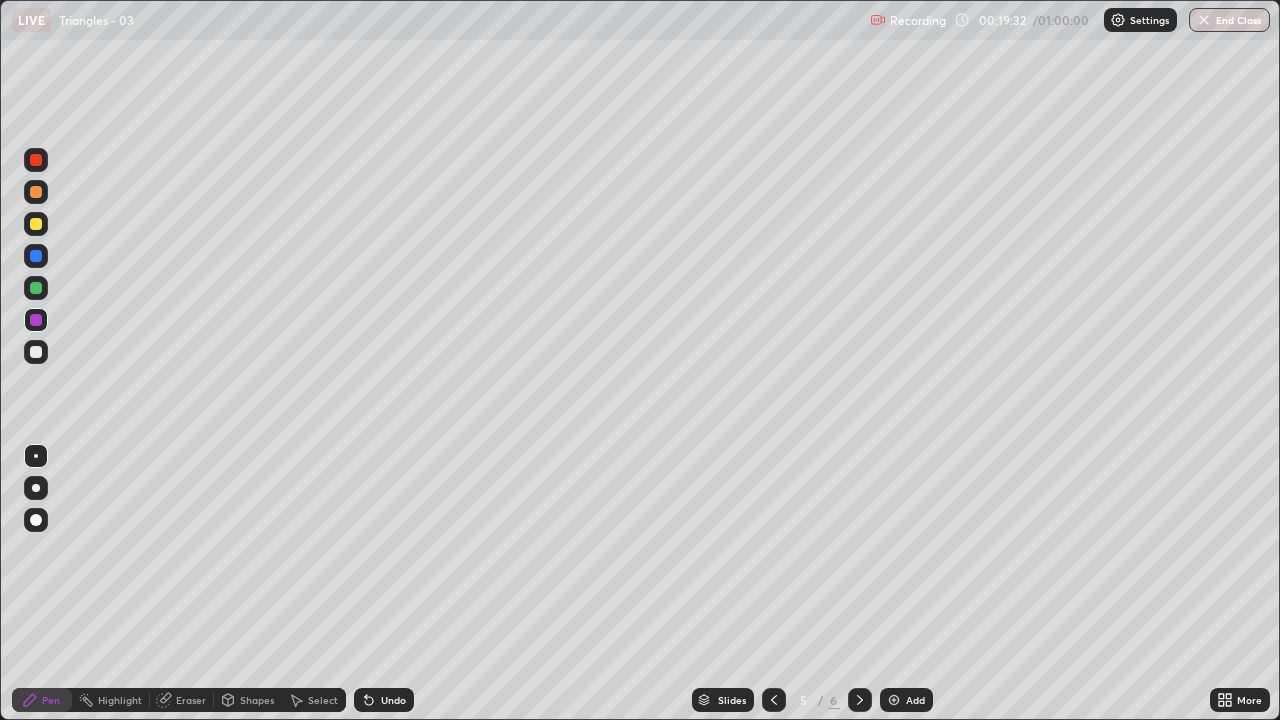 click on "Eraser" at bounding box center (191, 700) 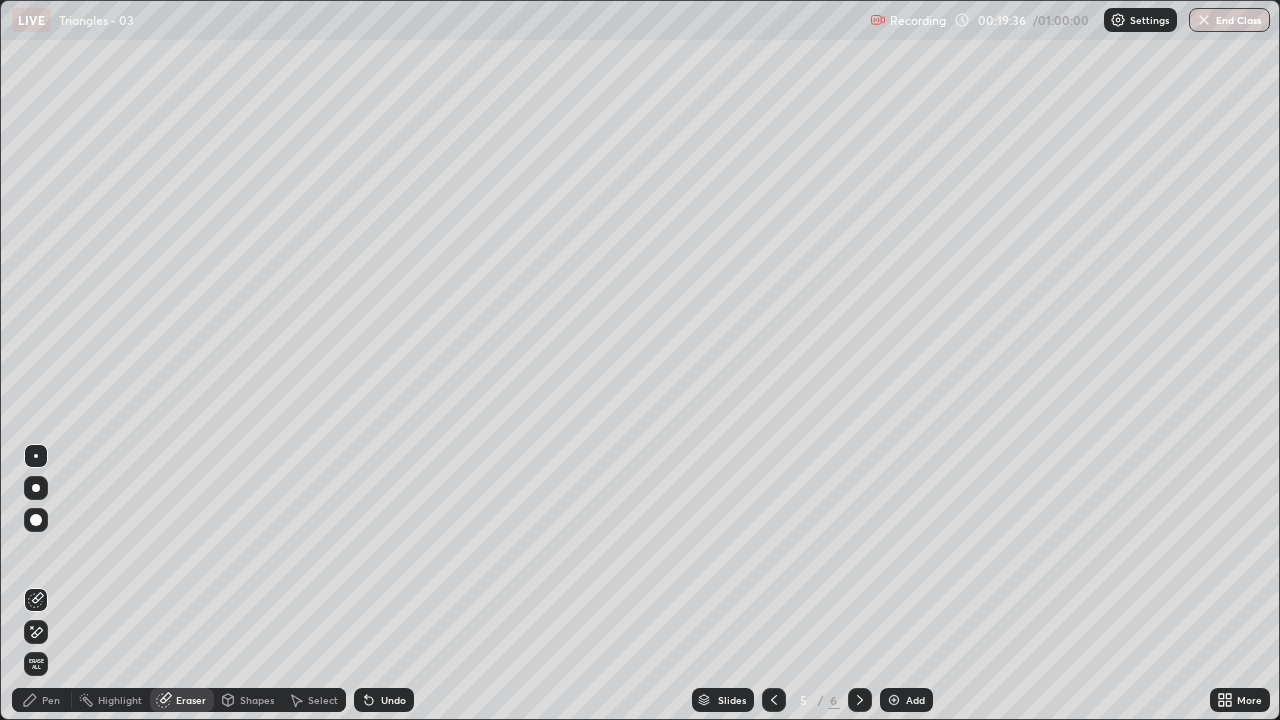 click on "Pen" at bounding box center [51, 700] 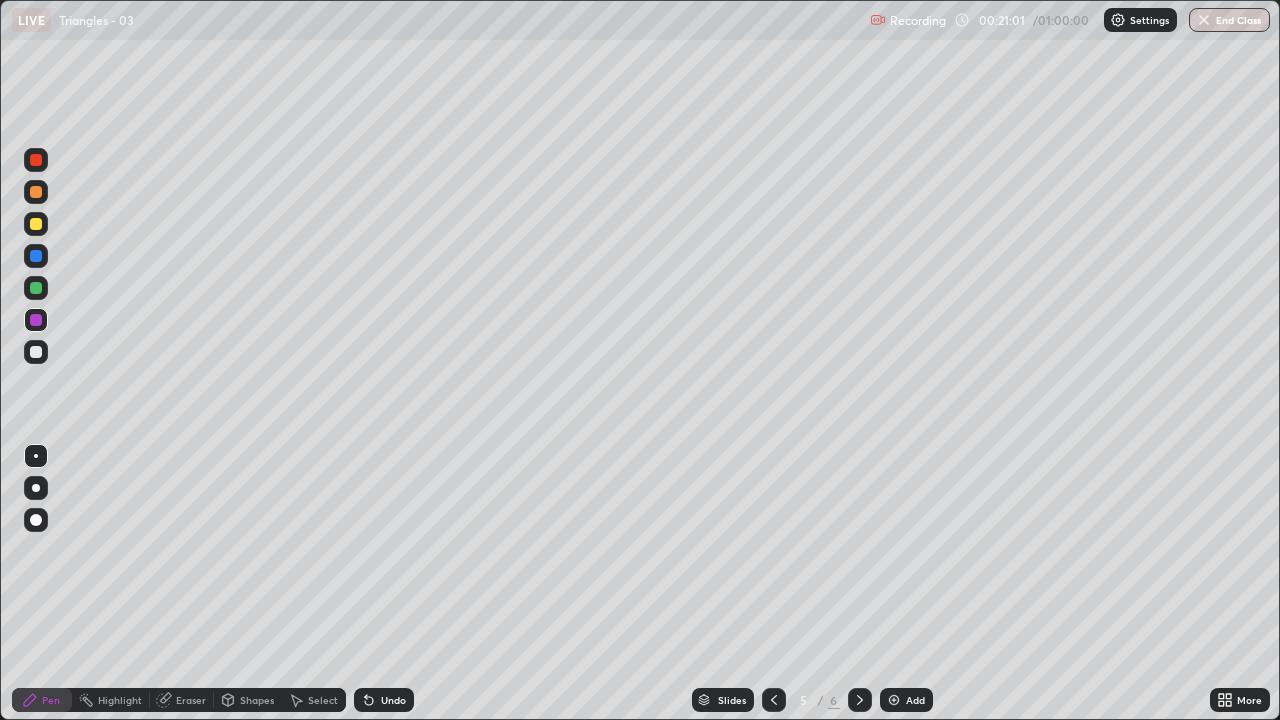 click at bounding box center [36, 352] 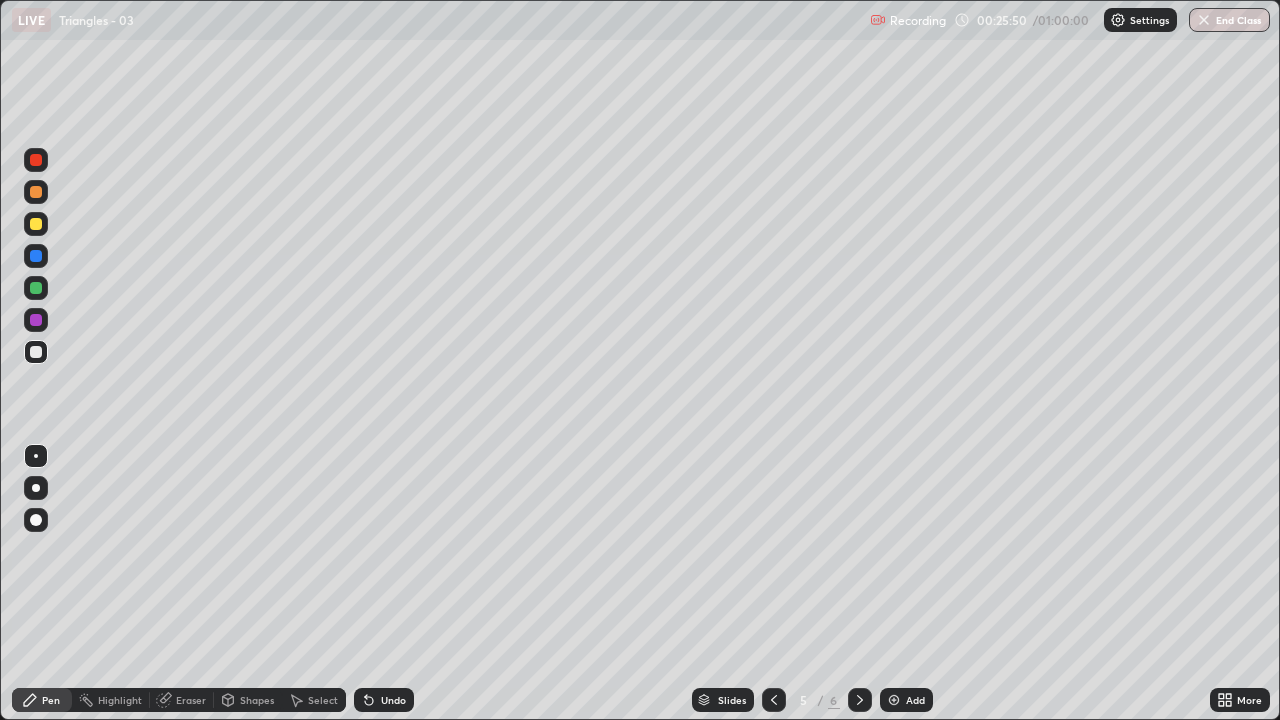 click at bounding box center [36, 320] 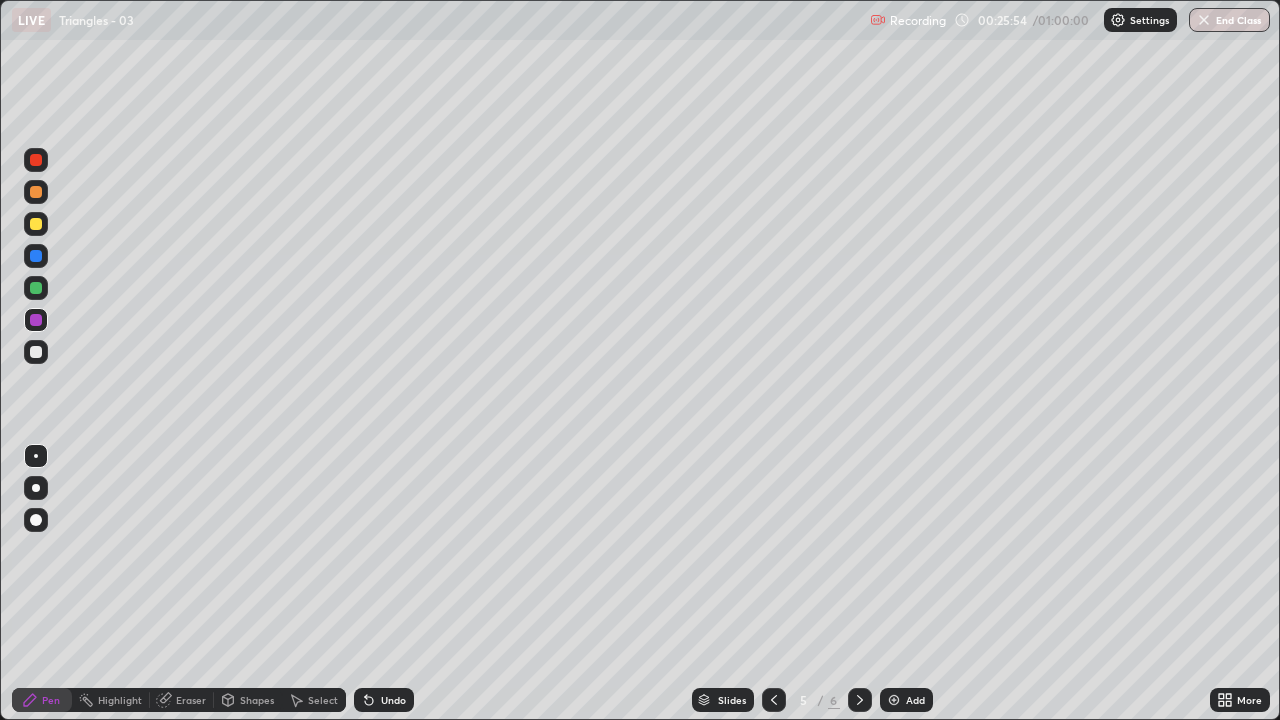click on "Undo" at bounding box center [393, 700] 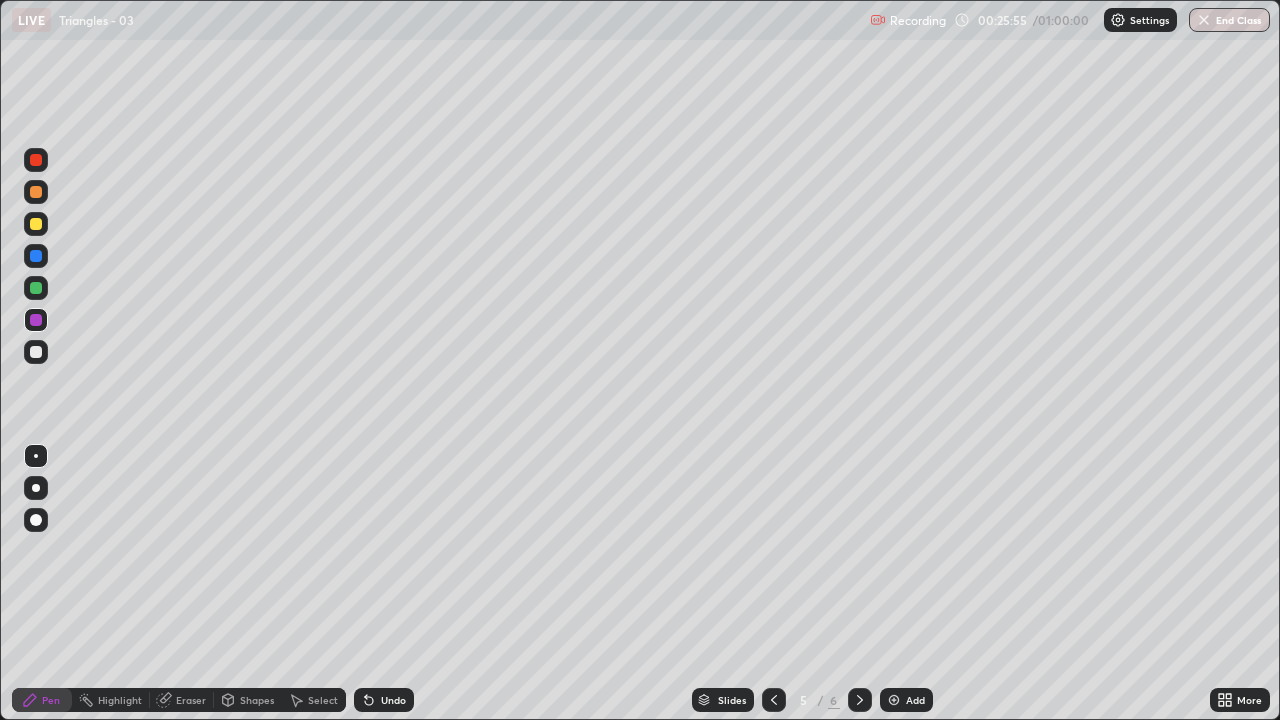 click on "Shapes" at bounding box center (257, 700) 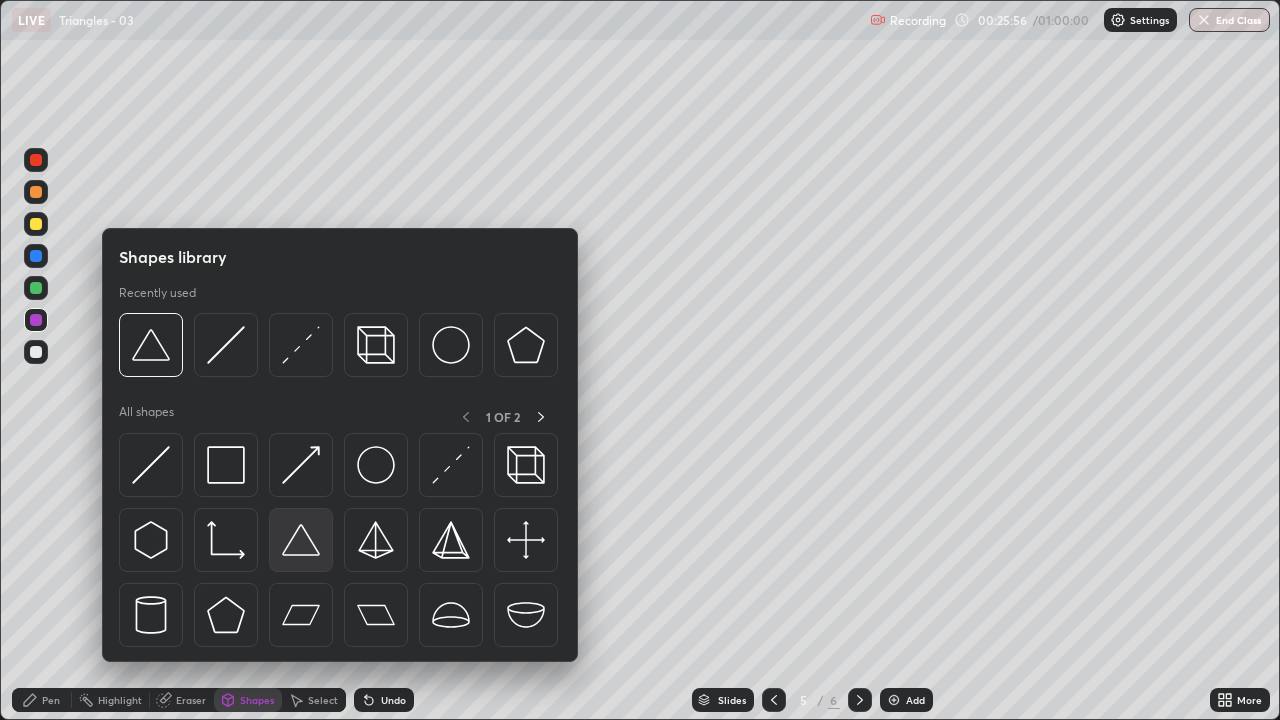 click at bounding box center [301, 540] 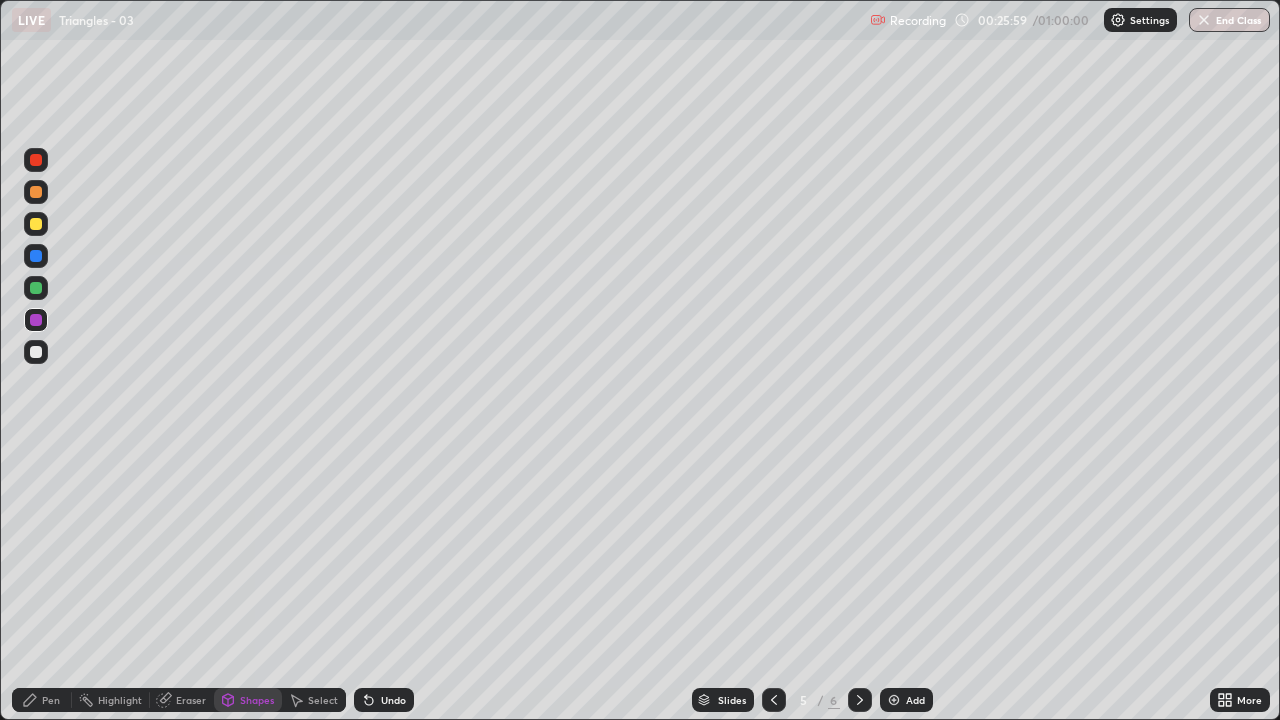 click on "Pen" at bounding box center [42, 700] 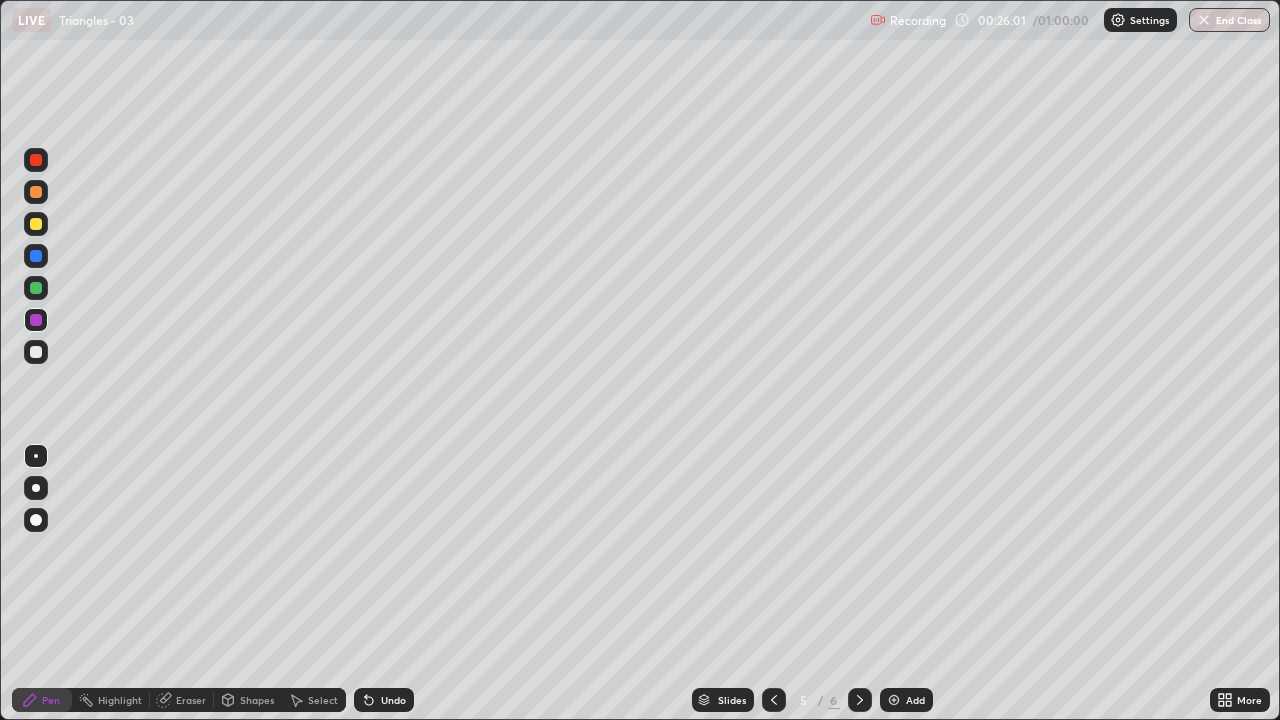 click at bounding box center (36, 352) 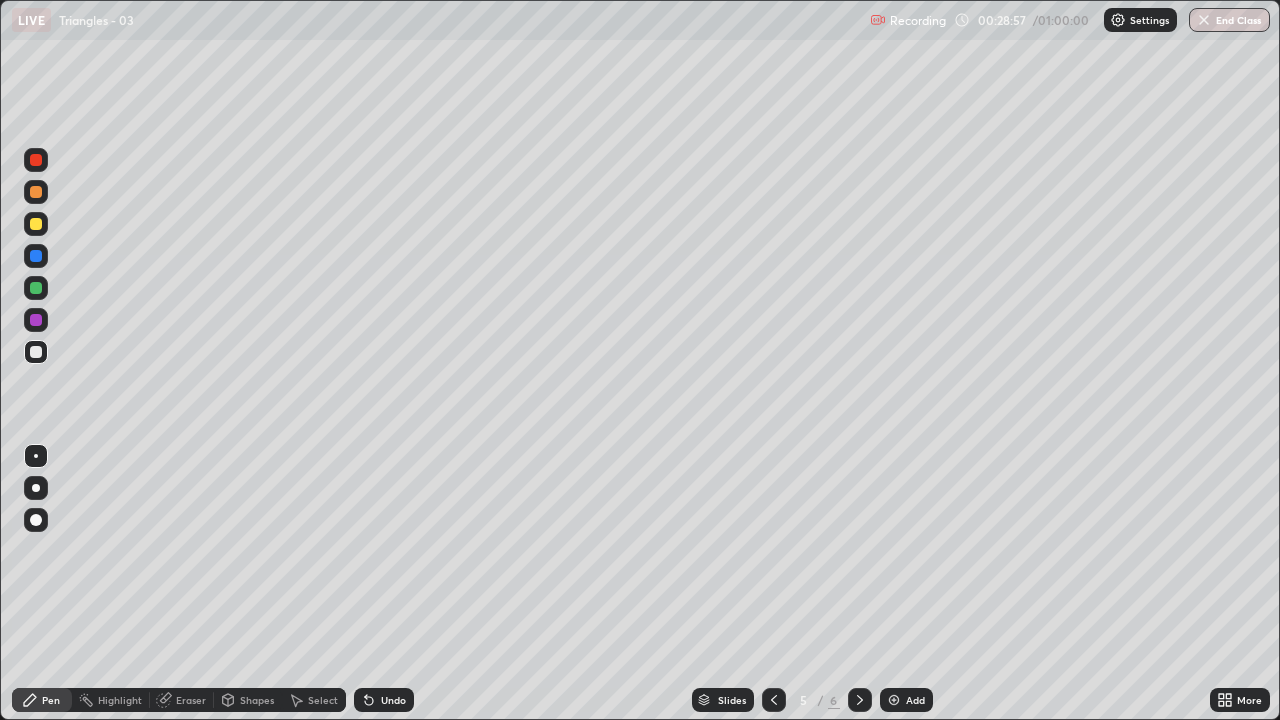 click on "Add" at bounding box center (915, 700) 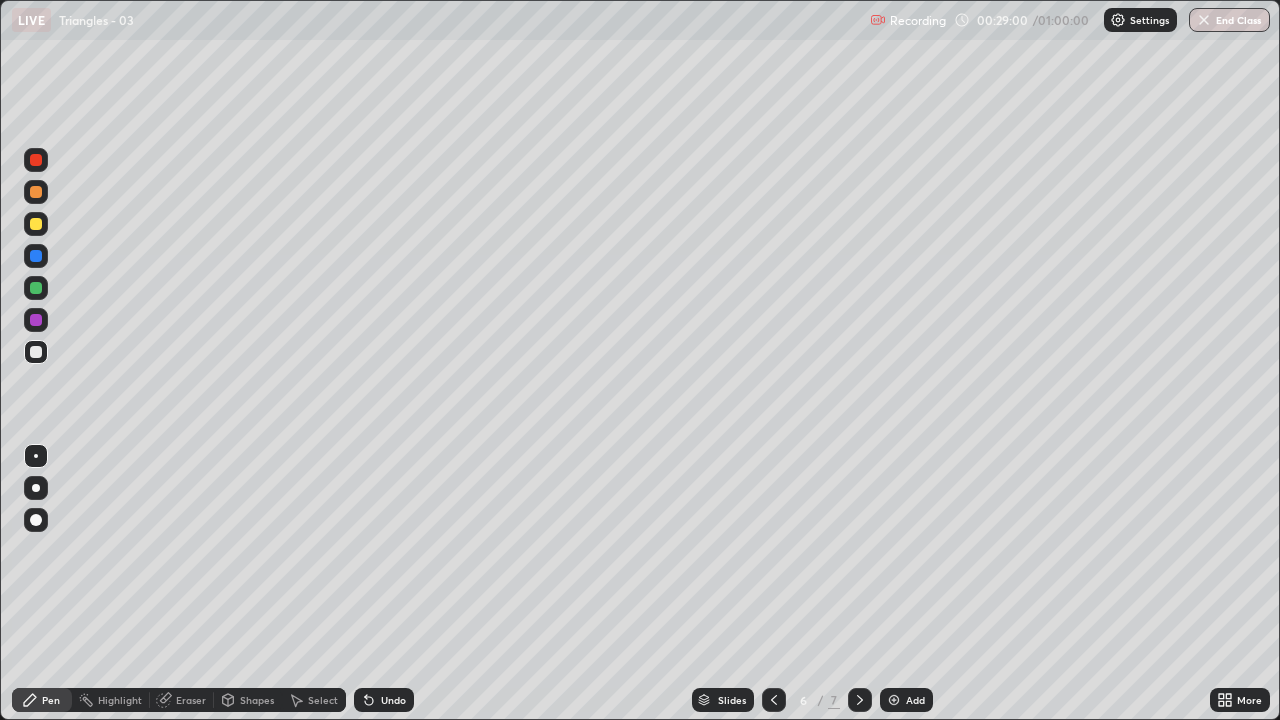 click 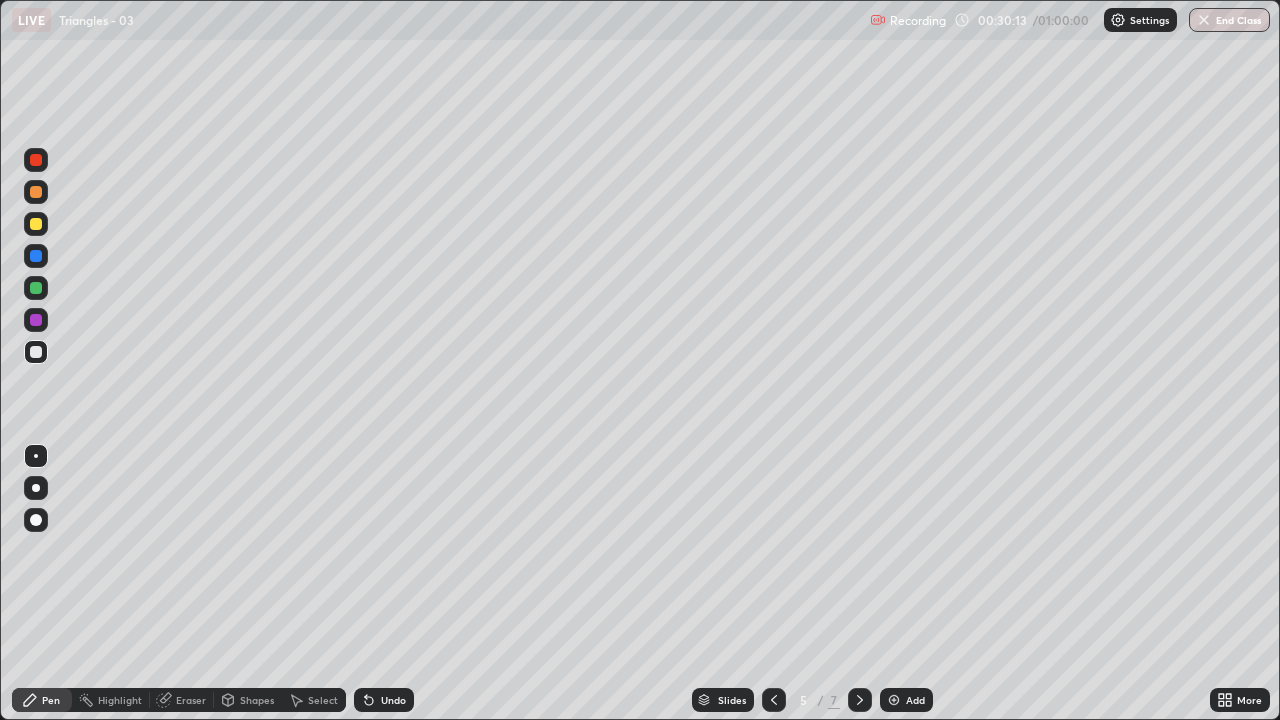 click 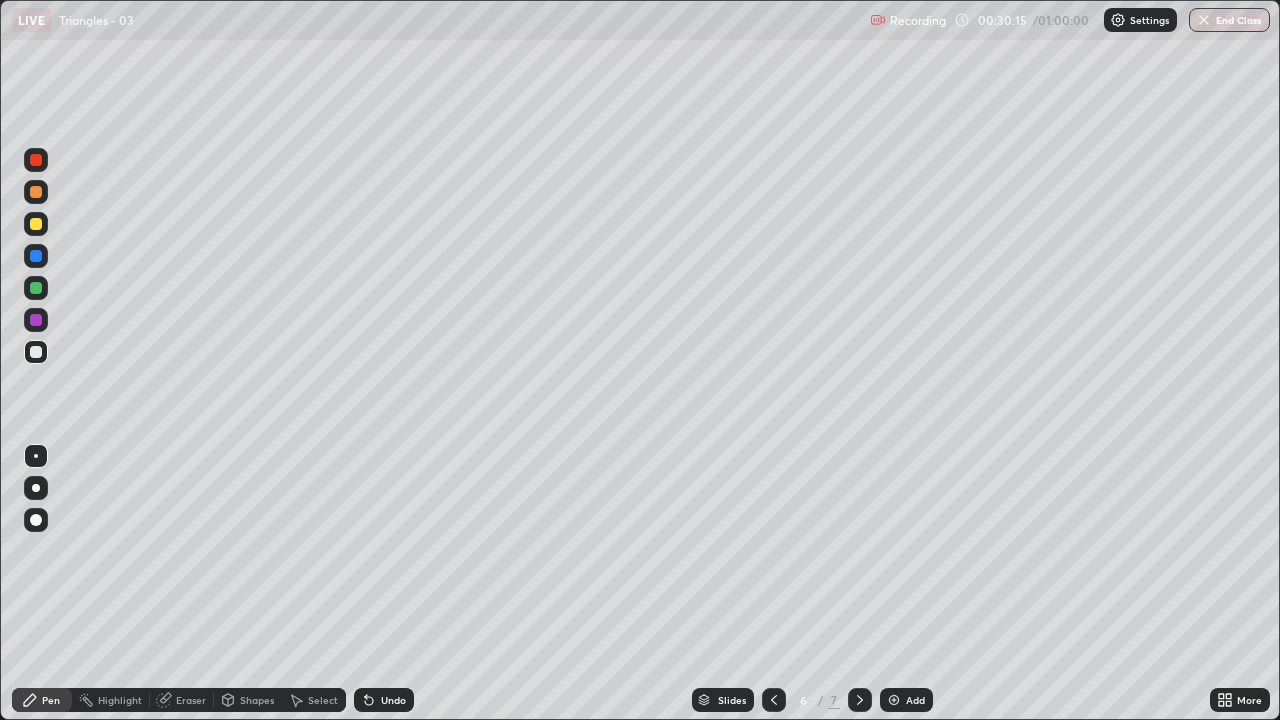 click at bounding box center [36, 320] 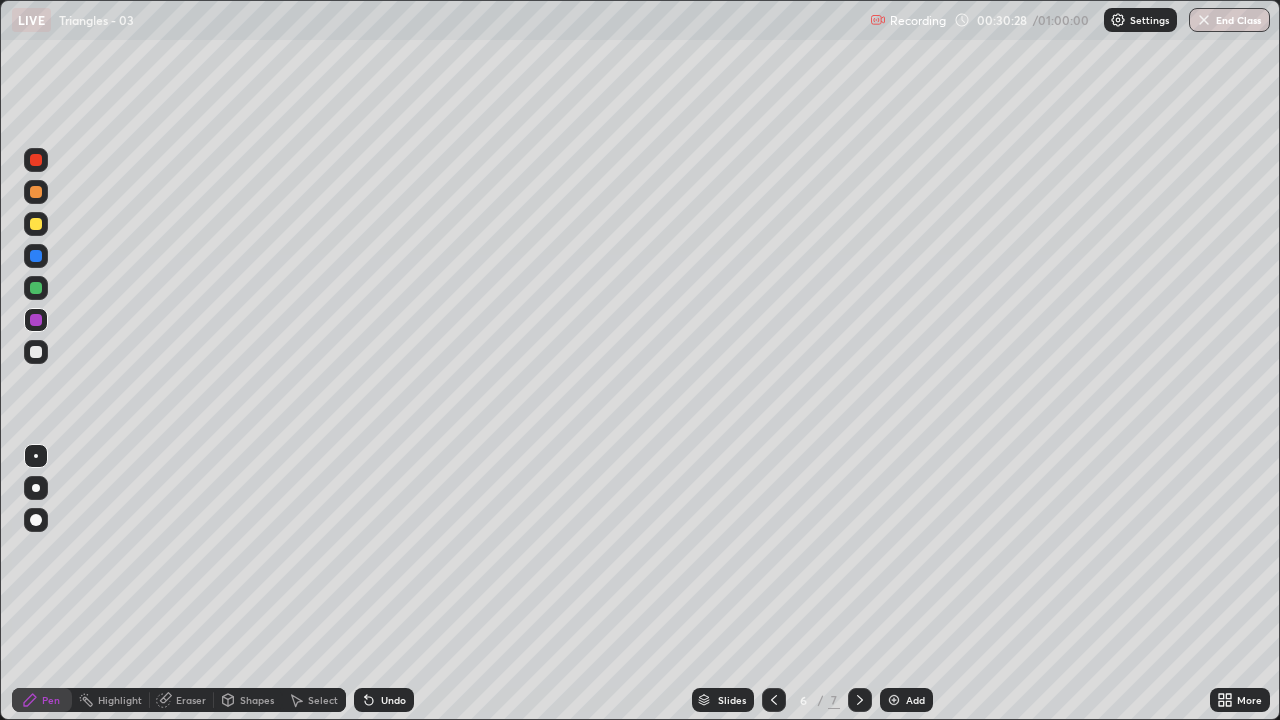 click 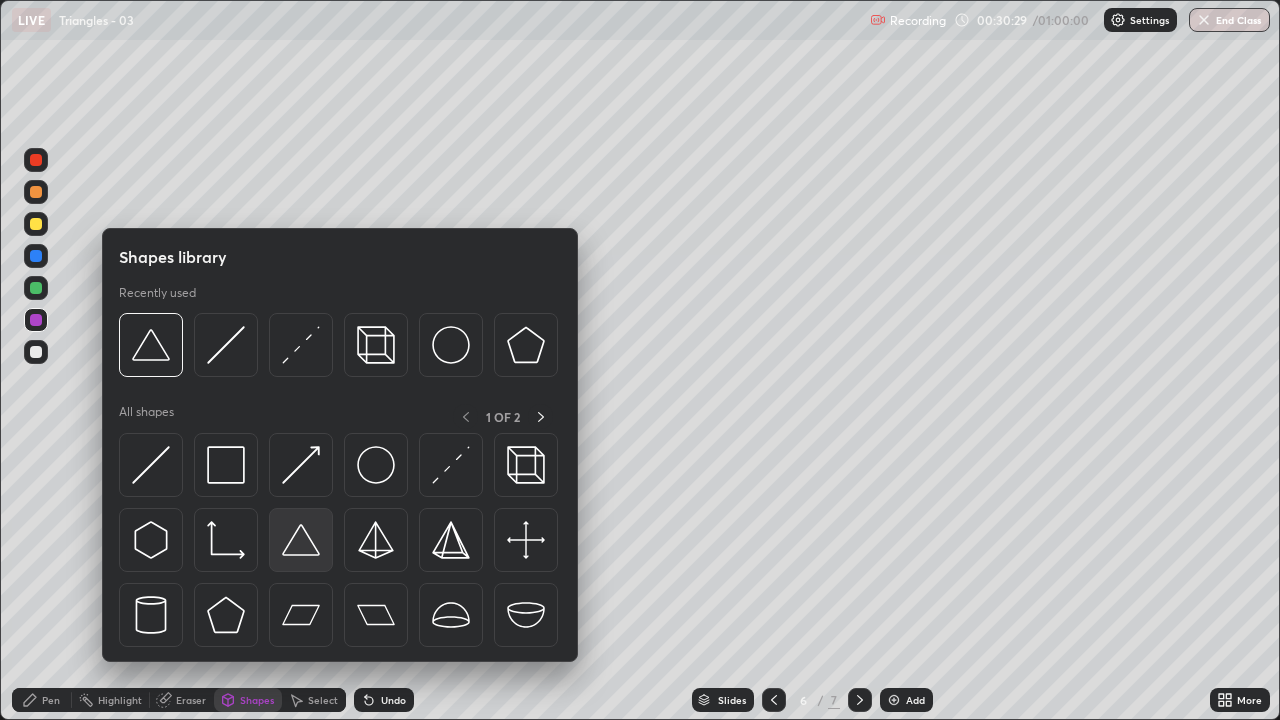 click at bounding box center [301, 540] 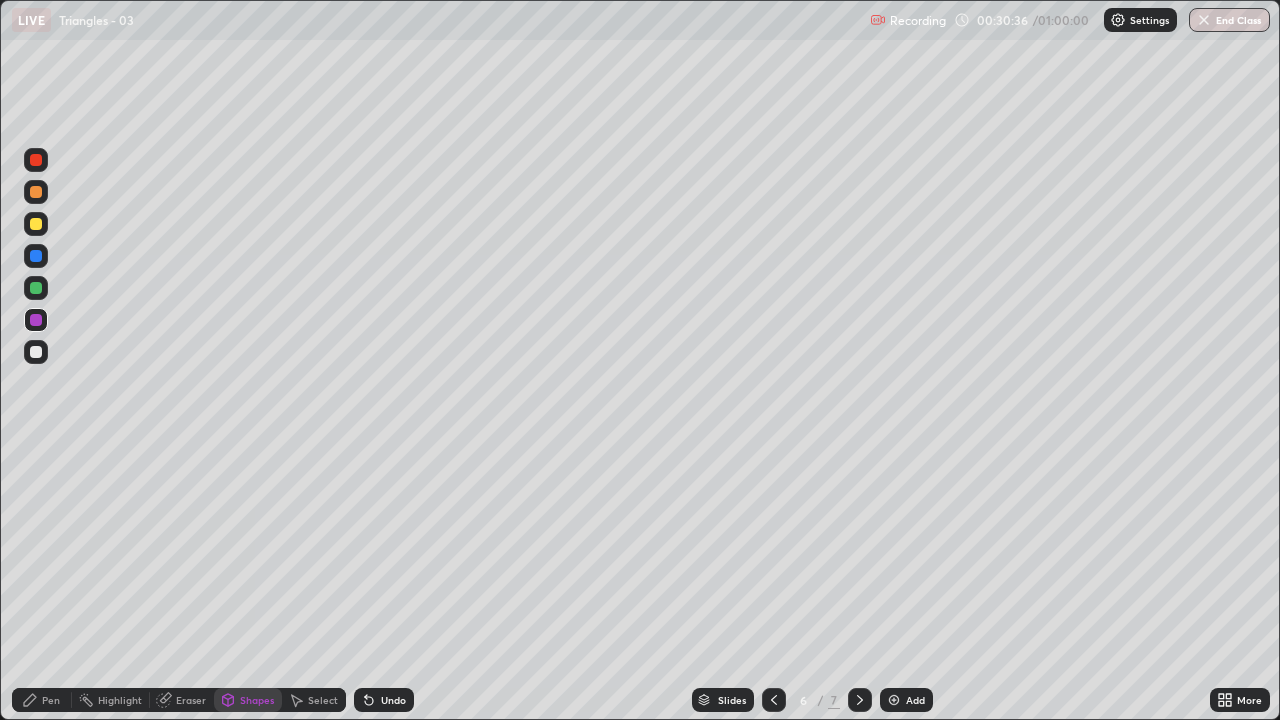 click at bounding box center (36, 352) 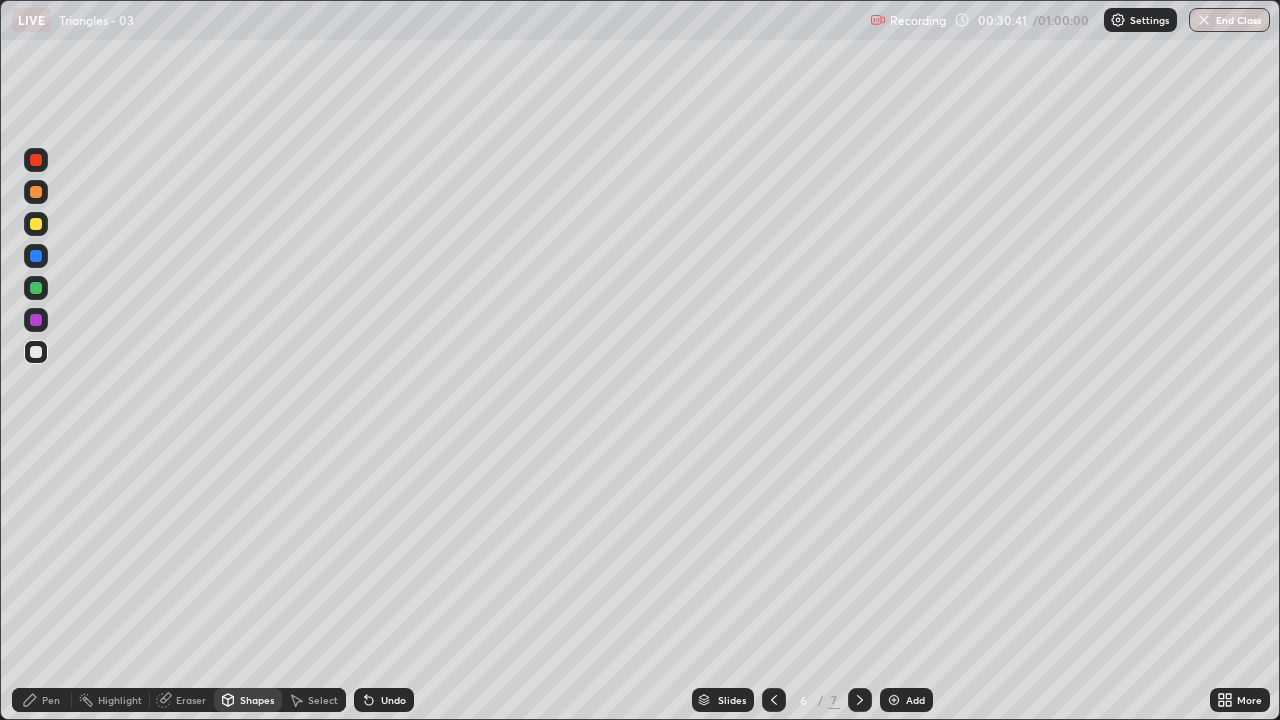 click on "Pen" at bounding box center [51, 700] 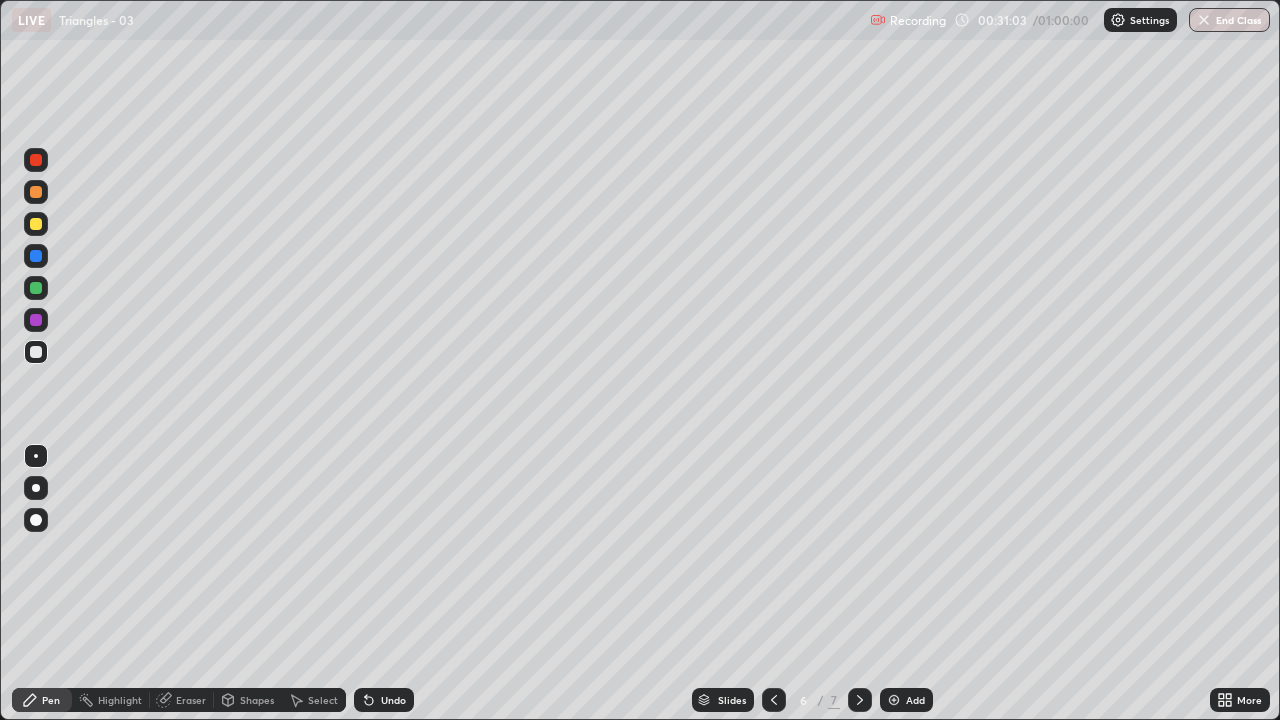 click on "Undo" at bounding box center (393, 700) 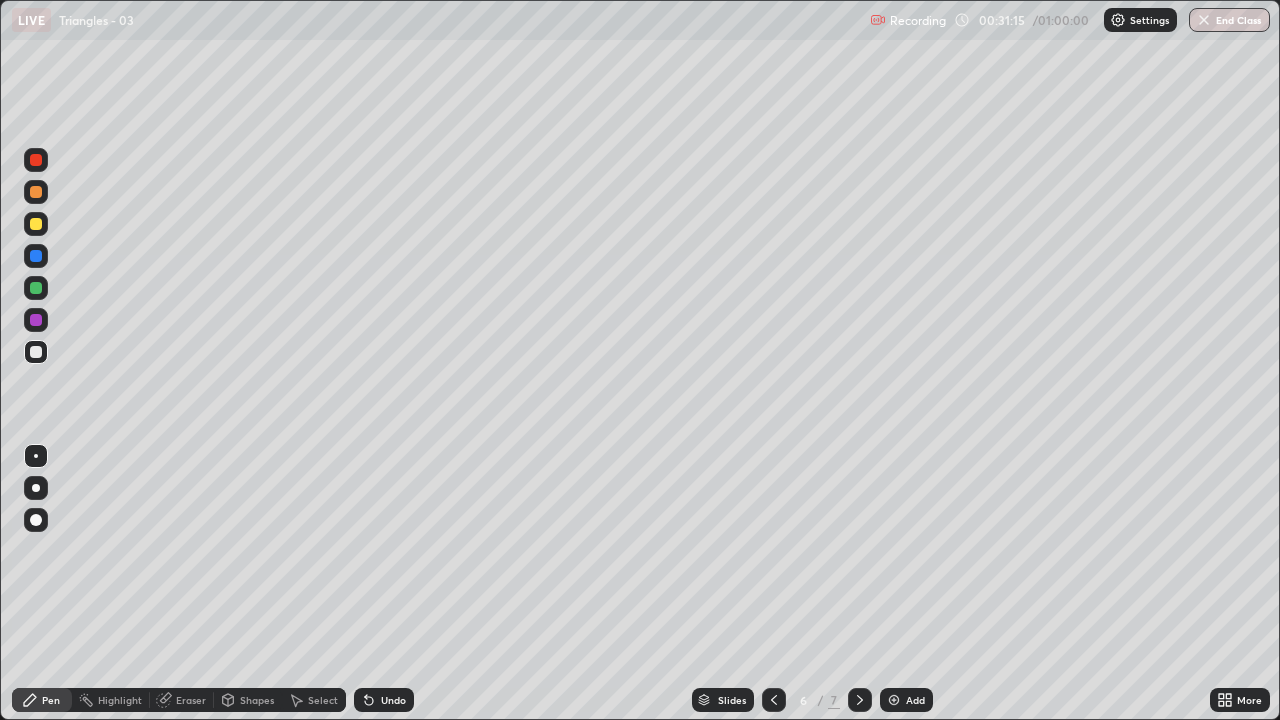 click at bounding box center (36, 320) 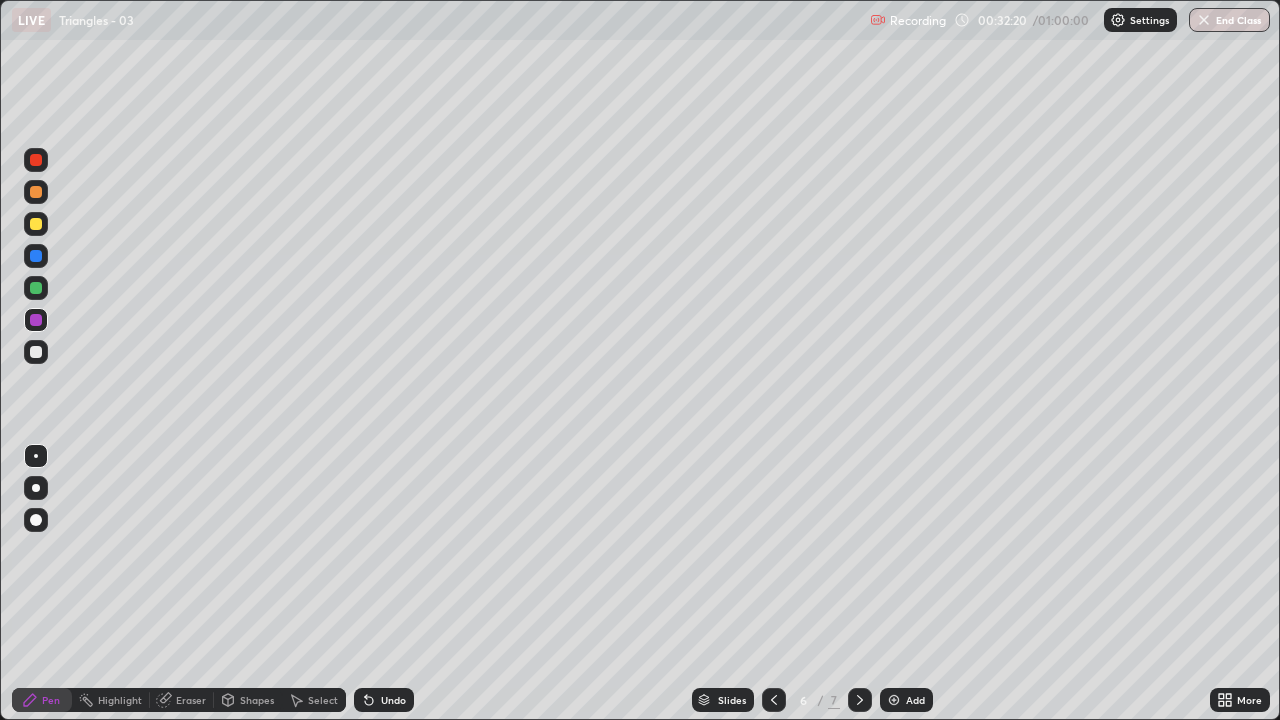 click on "Undo" at bounding box center (393, 700) 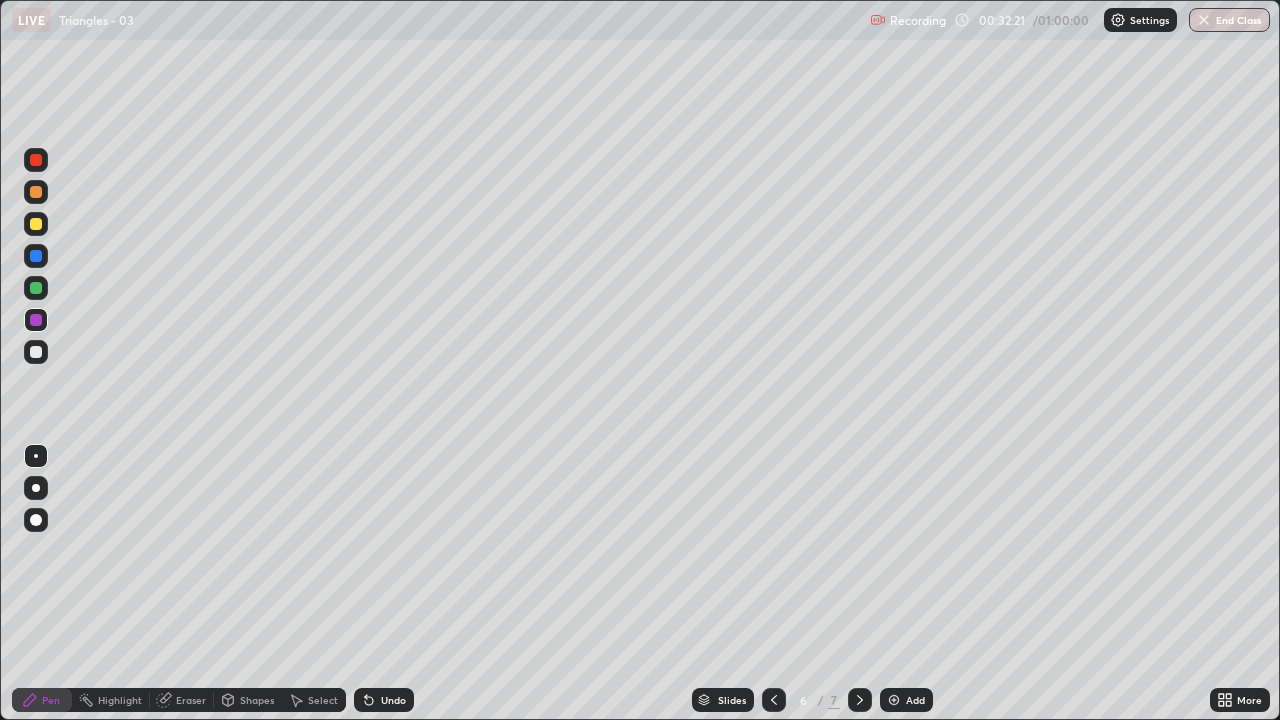 click at bounding box center [36, 352] 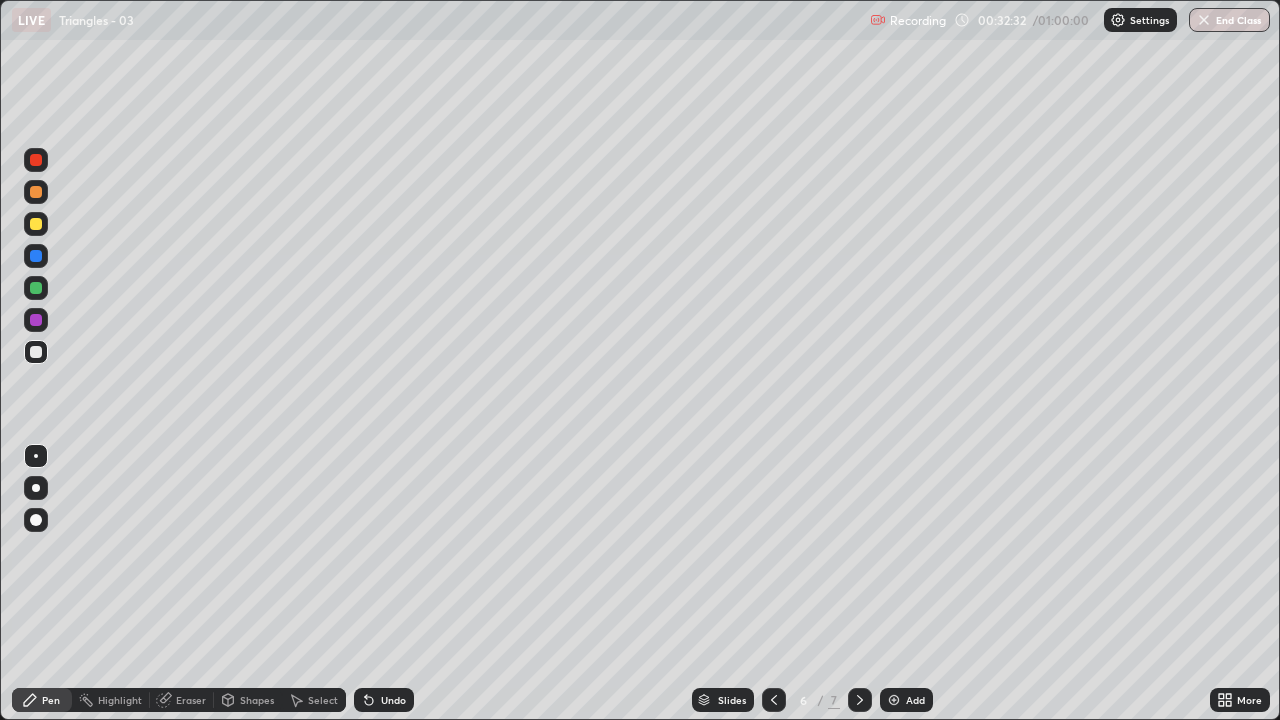 click at bounding box center (36, 320) 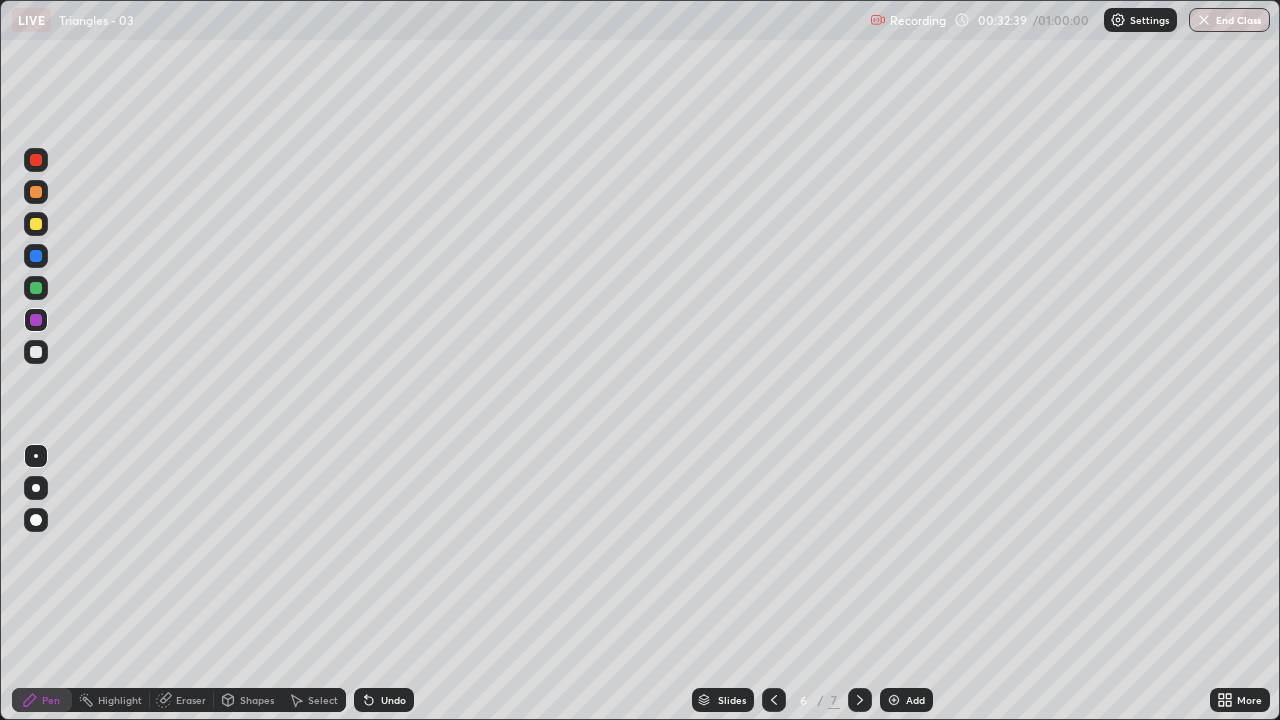 click at bounding box center (36, 352) 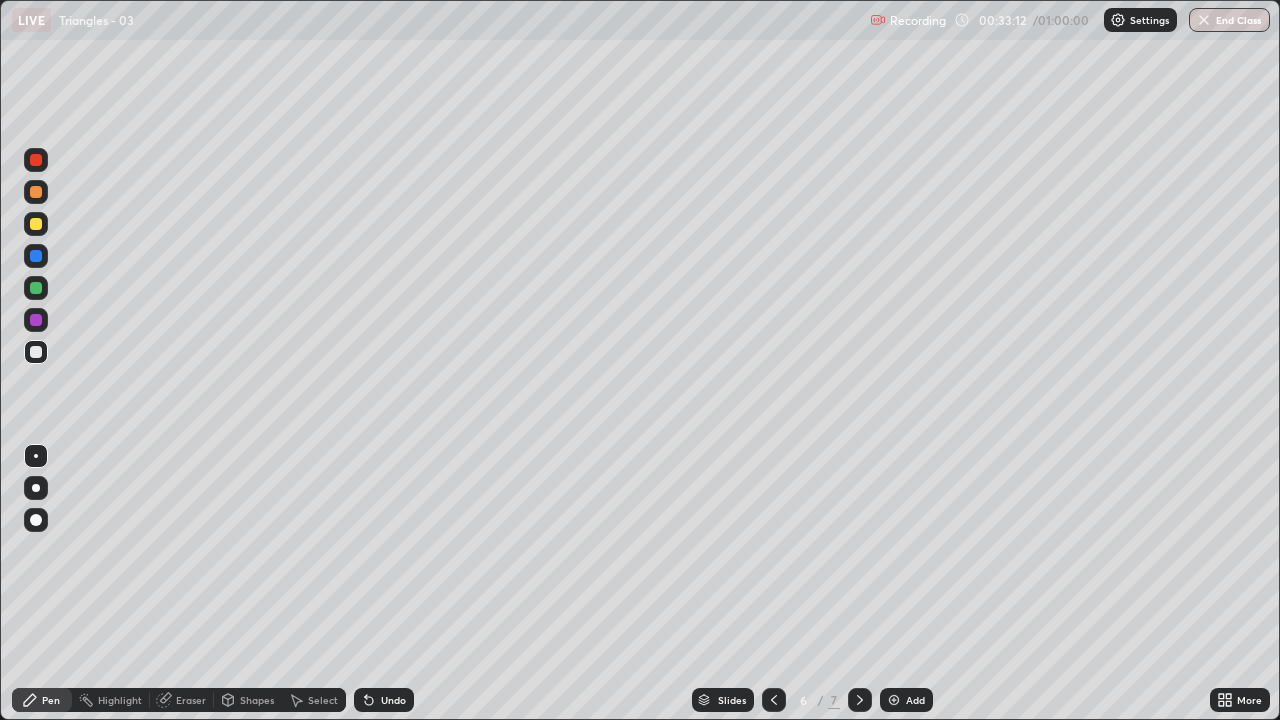 click on "Shapes" at bounding box center (248, 700) 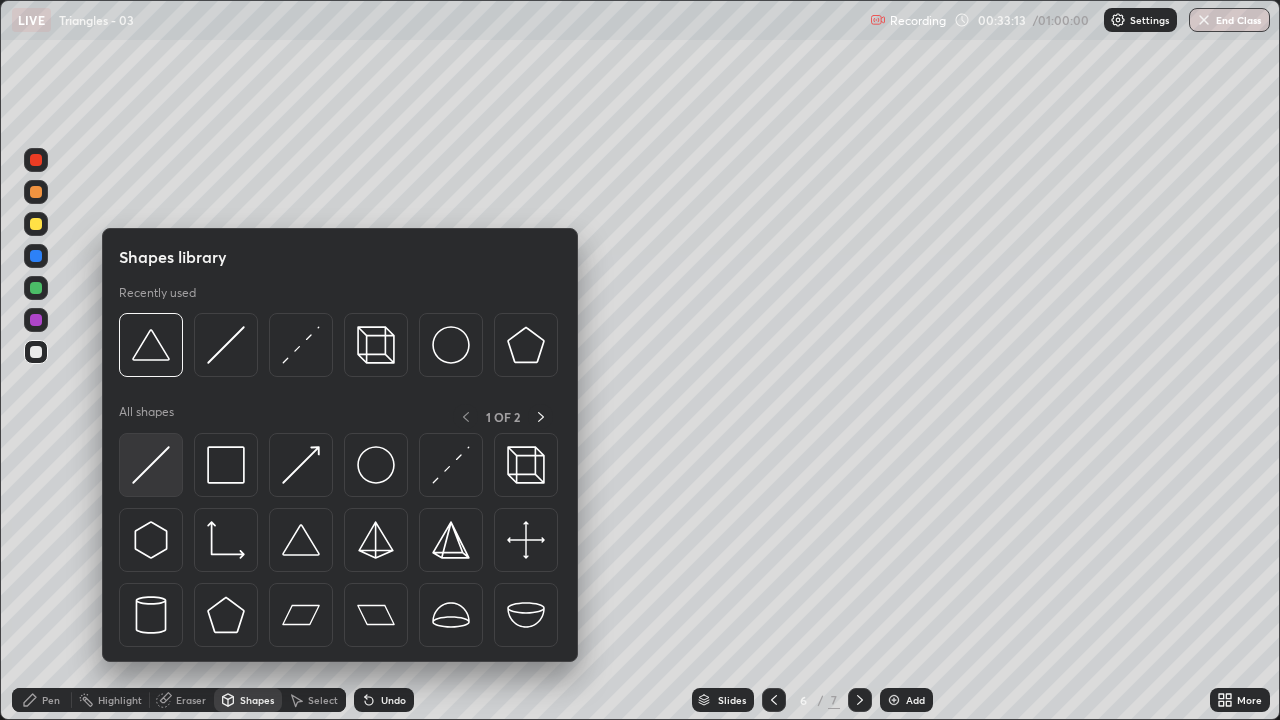 click at bounding box center (151, 465) 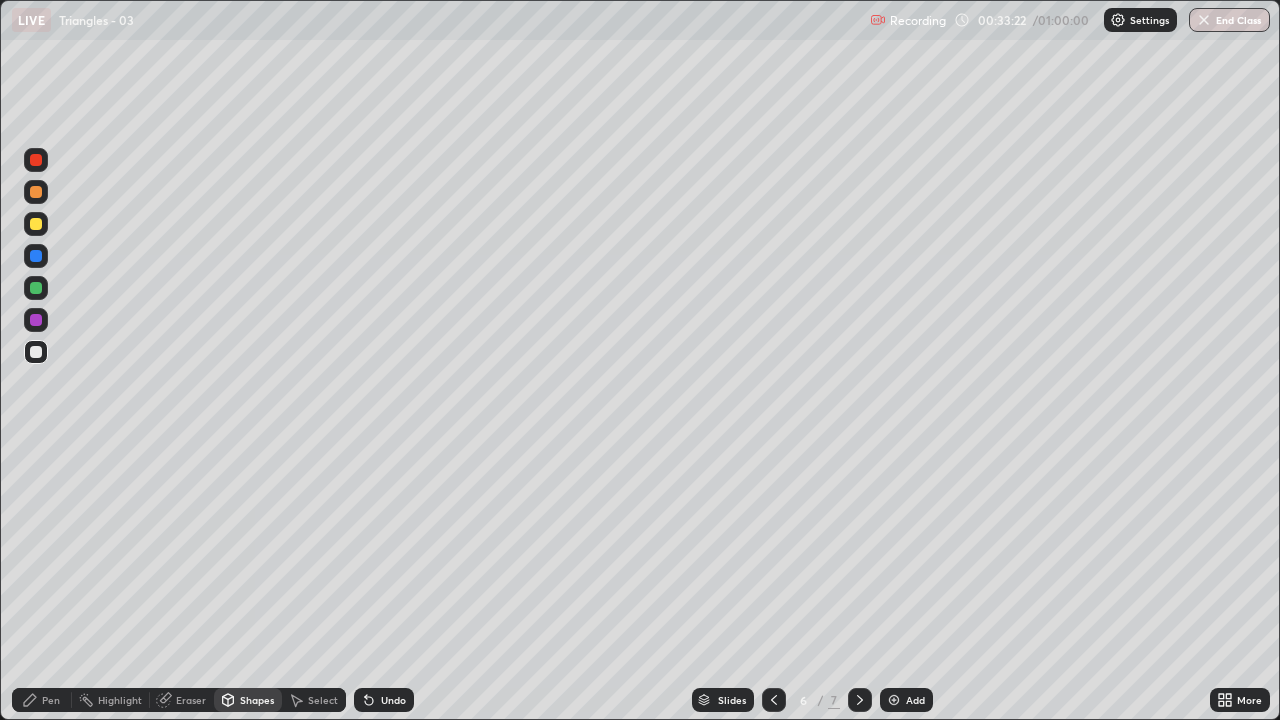 click on "Pen" at bounding box center [51, 700] 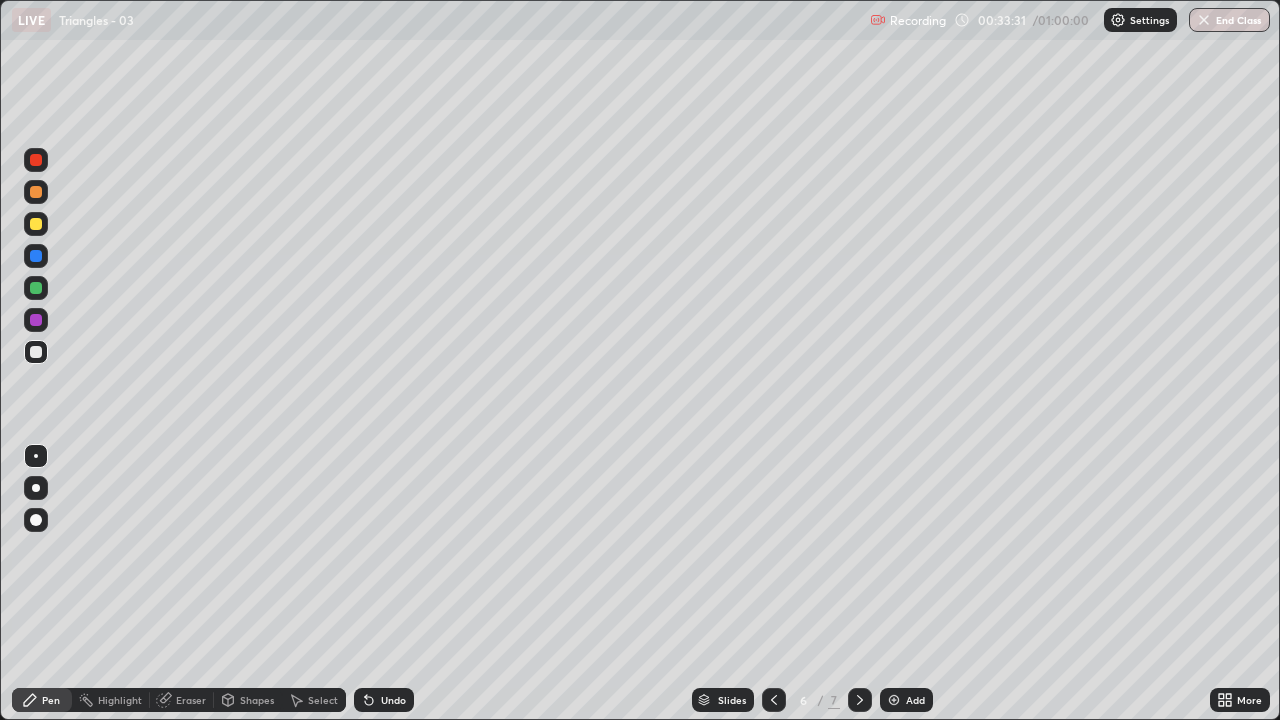 click on "Undo" at bounding box center (384, 700) 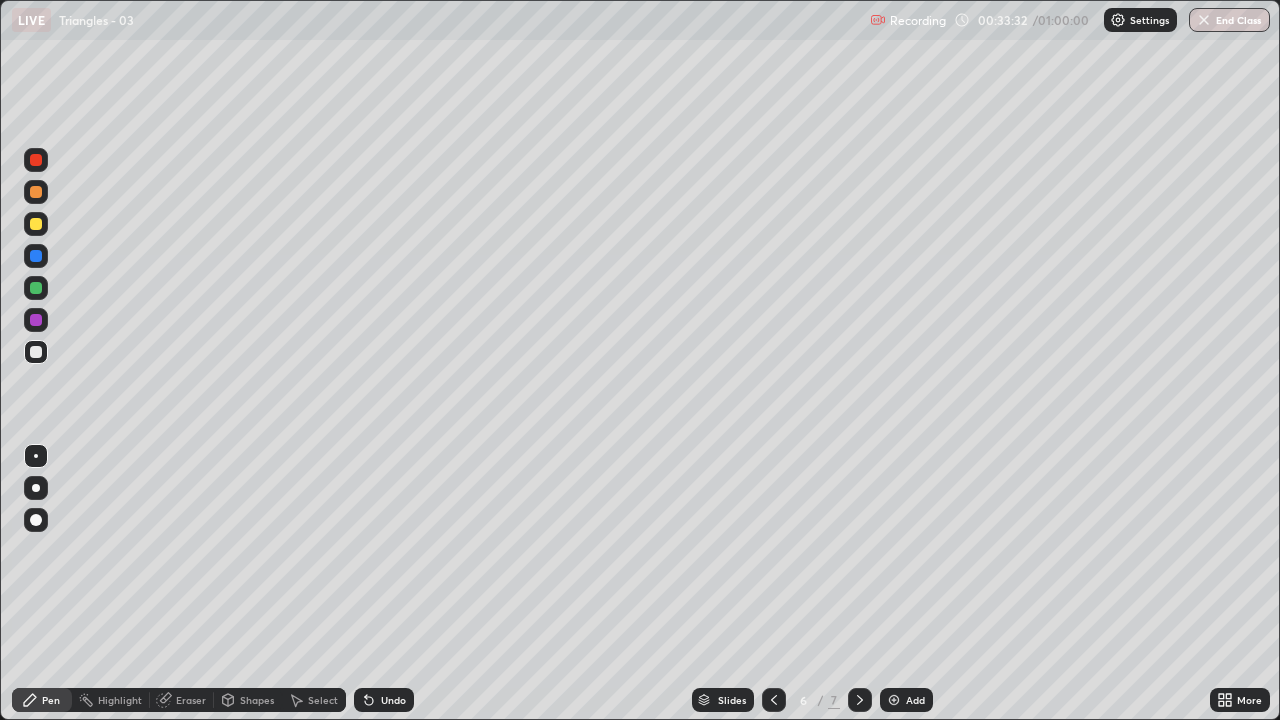 click on "Undo" at bounding box center [393, 700] 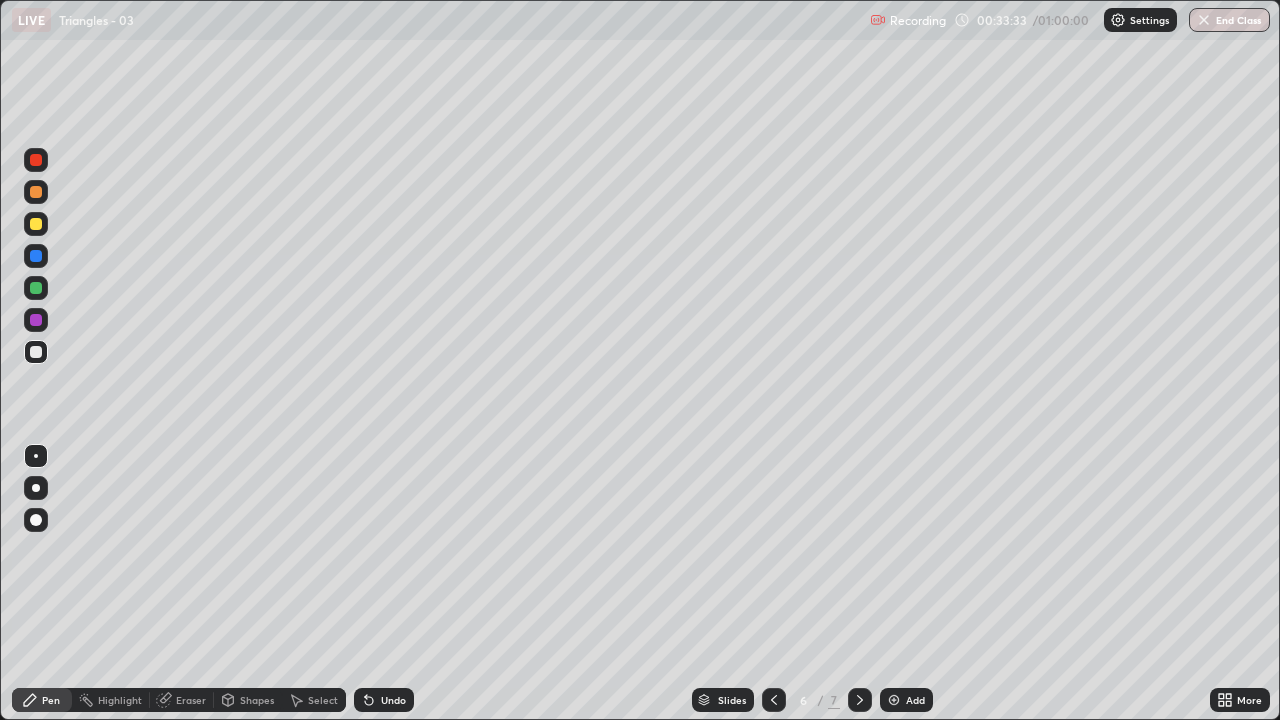 click on "Undo" at bounding box center (384, 700) 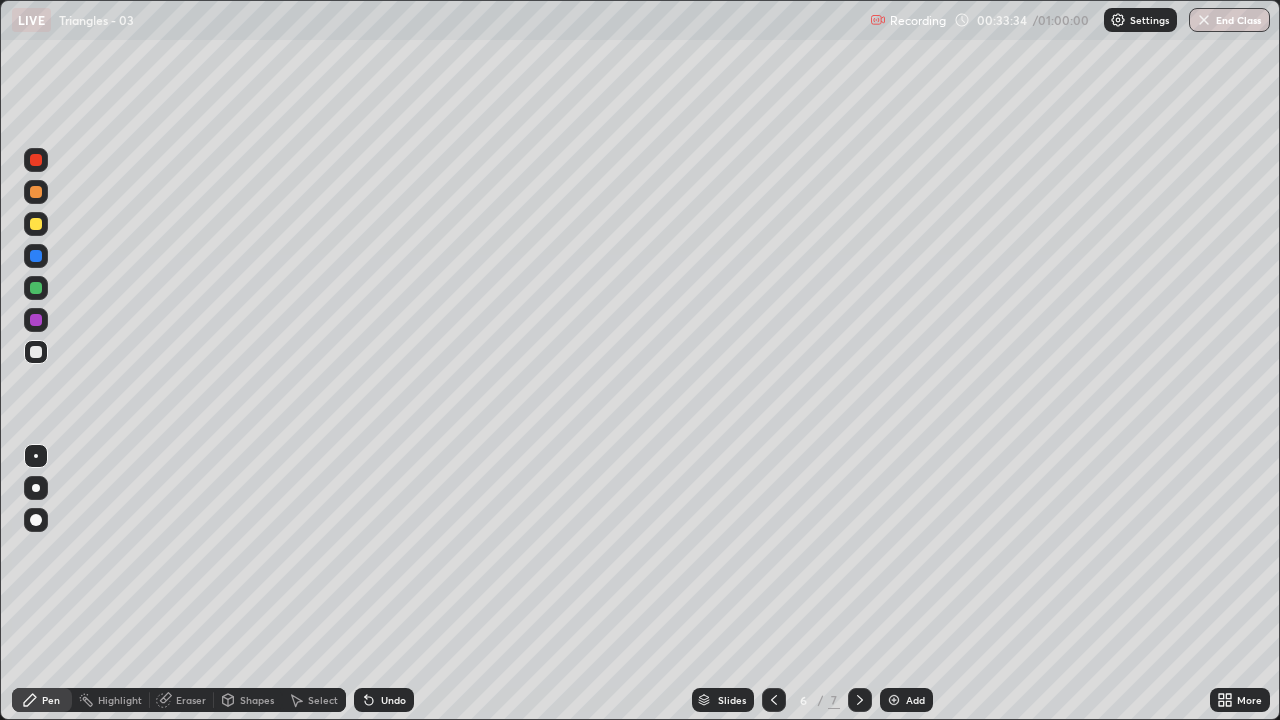 click on "Undo" at bounding box center [393, 700] 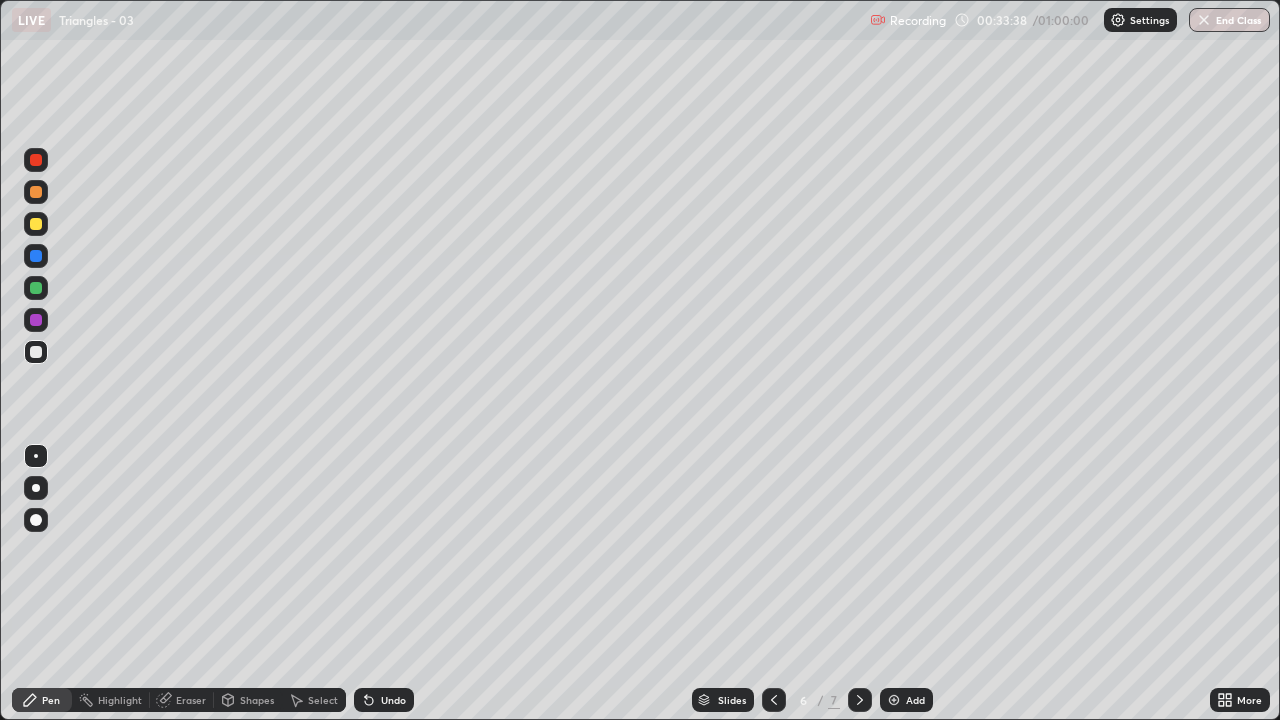 click on "Undo" at bounding box center (384, 700) 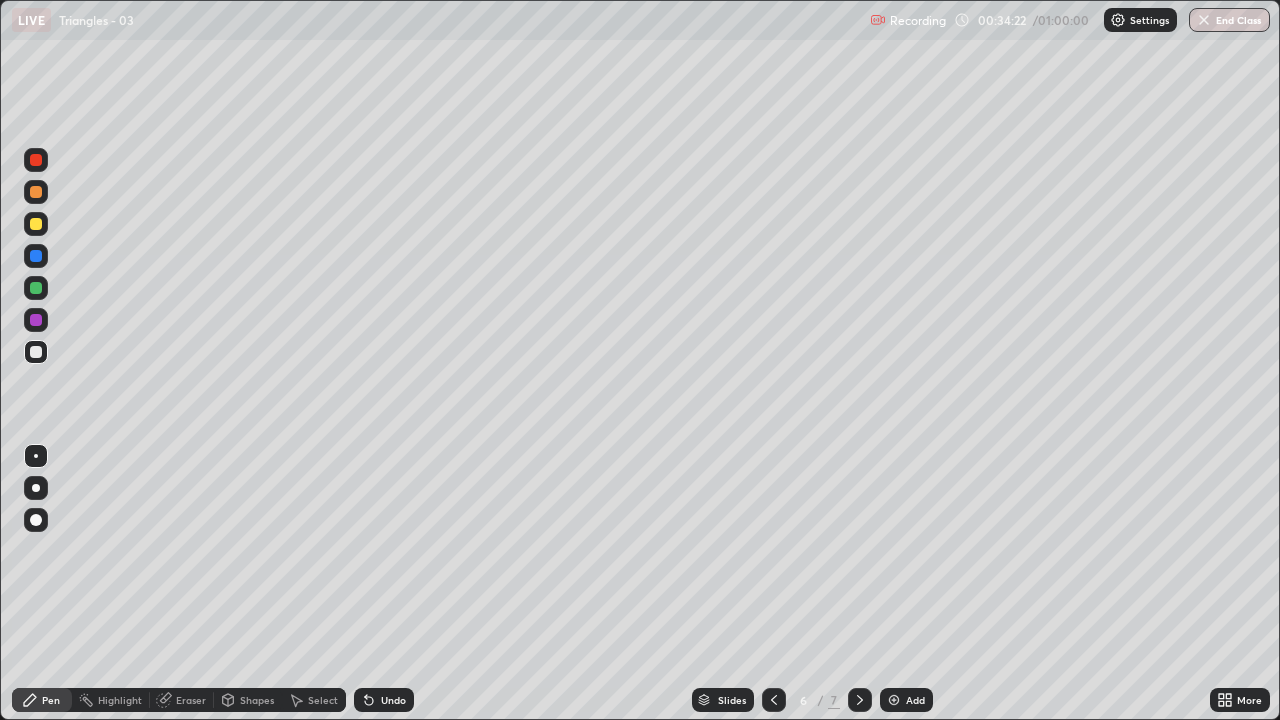 click on "Undo" at bounding box center (393, 700) 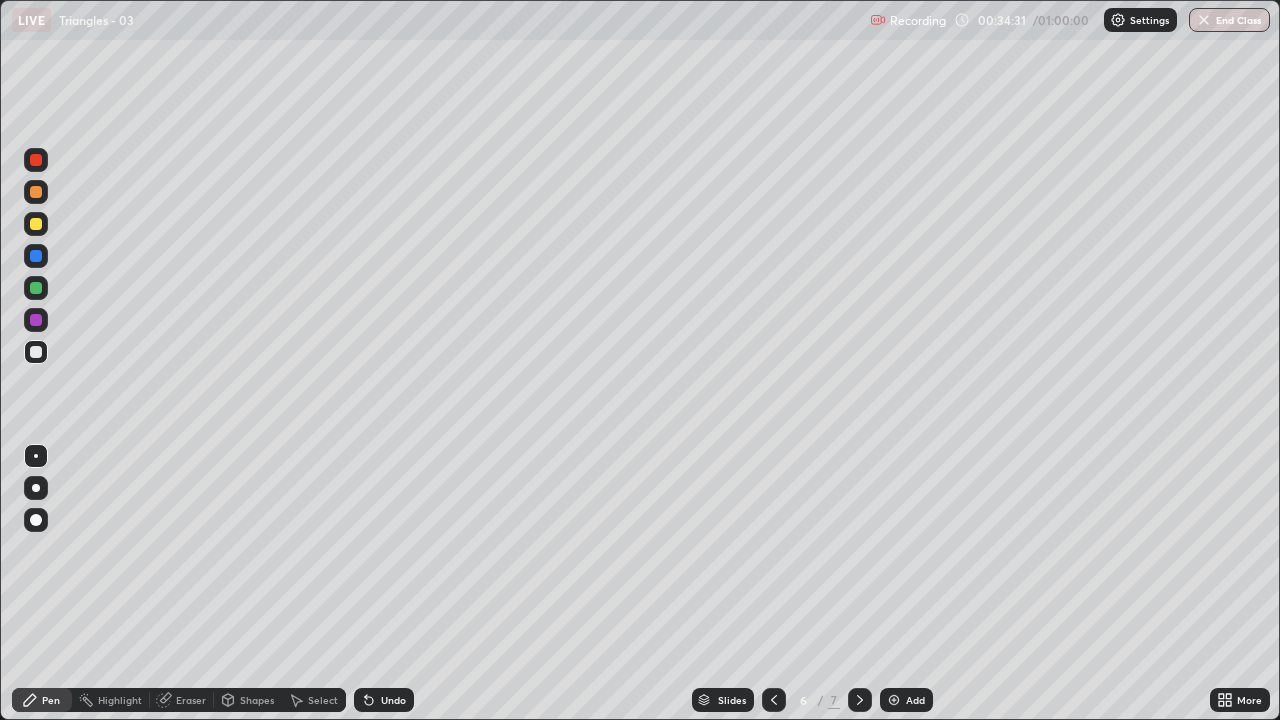 click on "Undo" at bounding box center [393, 700] 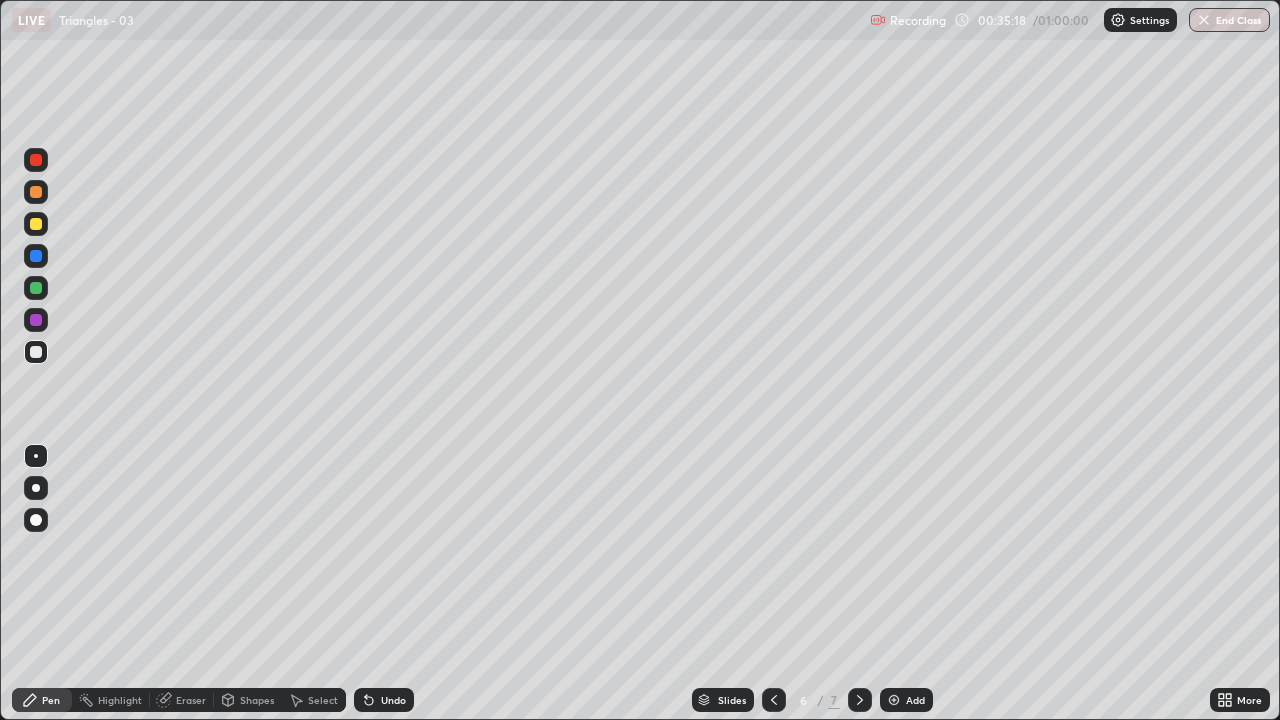 click at bounding box center [36, 320] 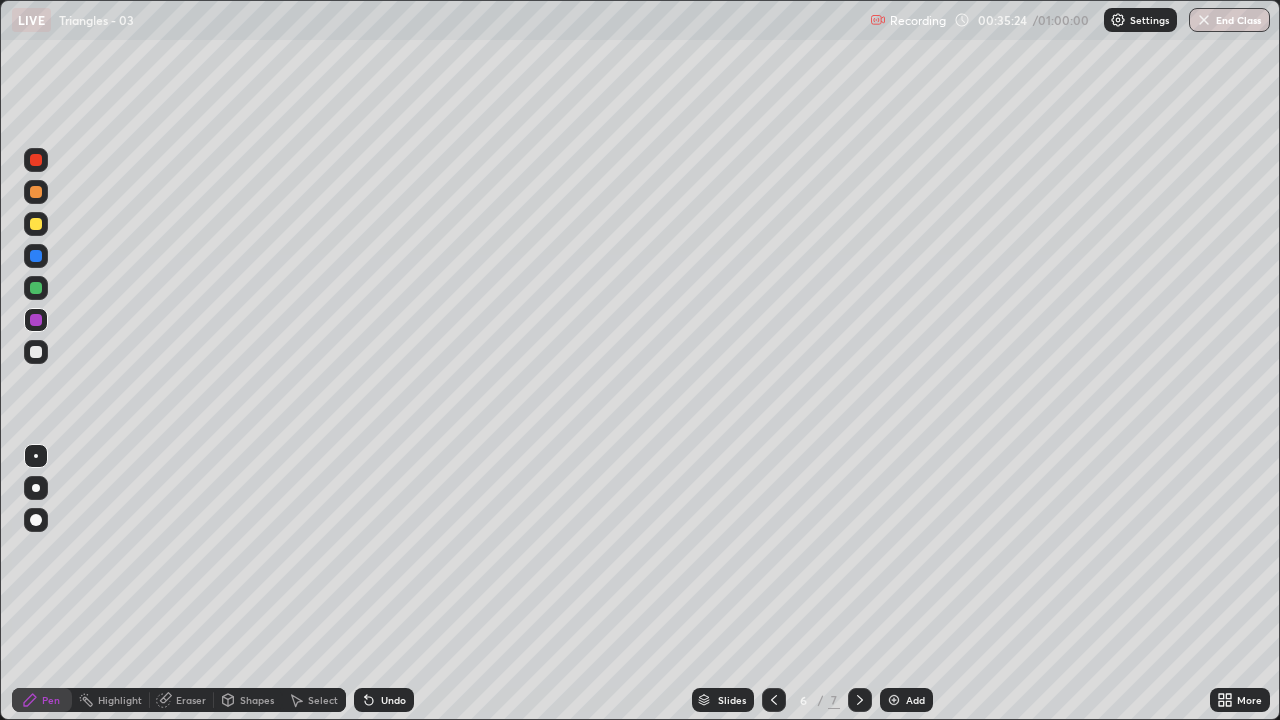 click at bounding box center (36, 352) 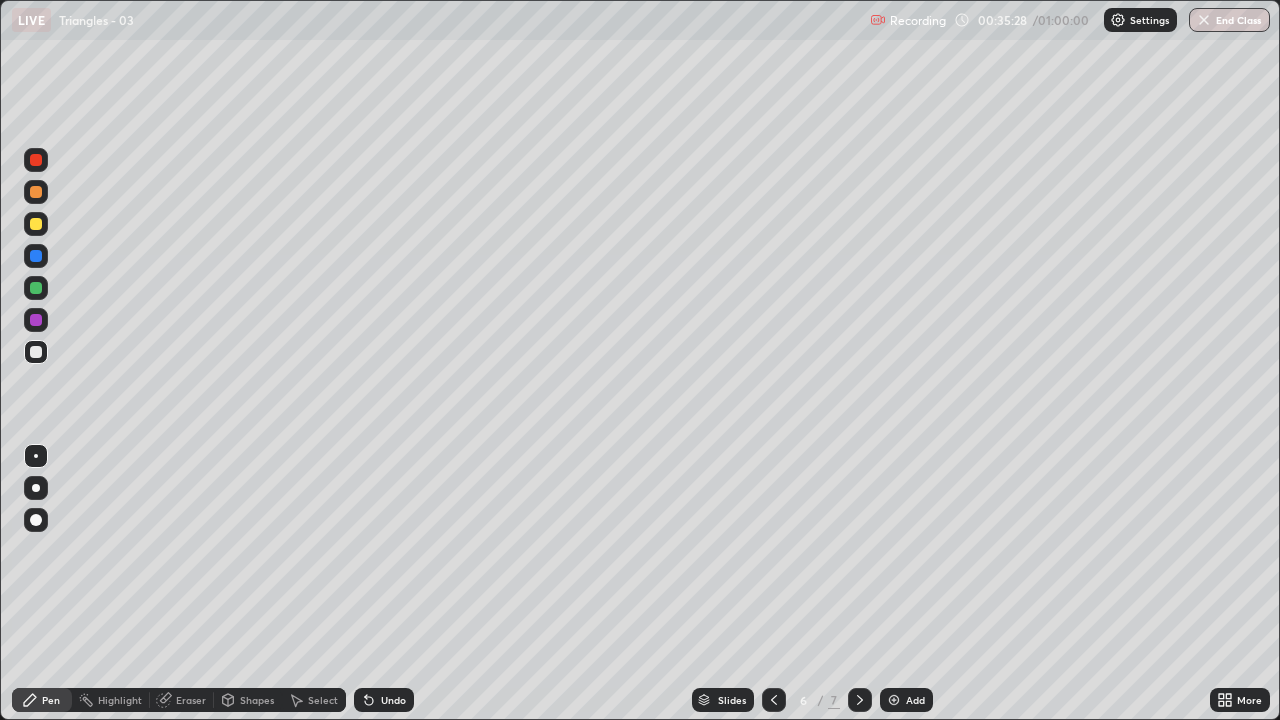 click on "Highlight" at bounding box center (120, 700) 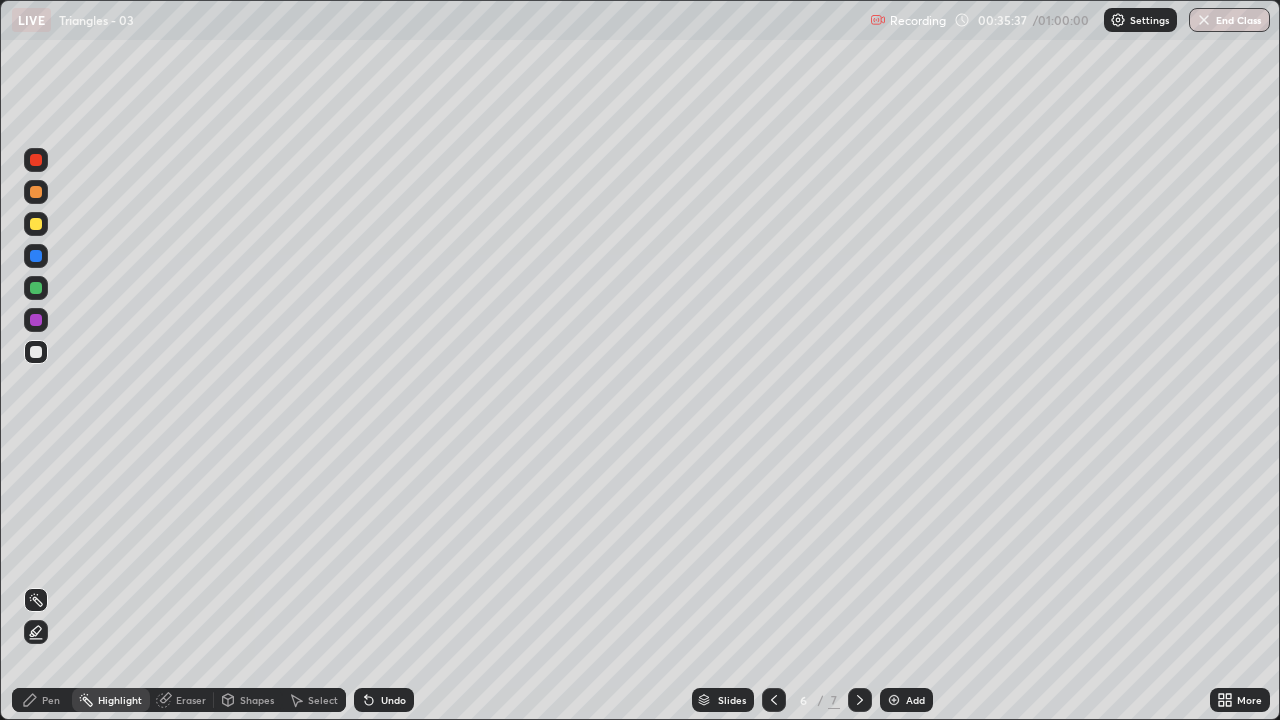 click on "Pen" at bounding box center (51, 700) 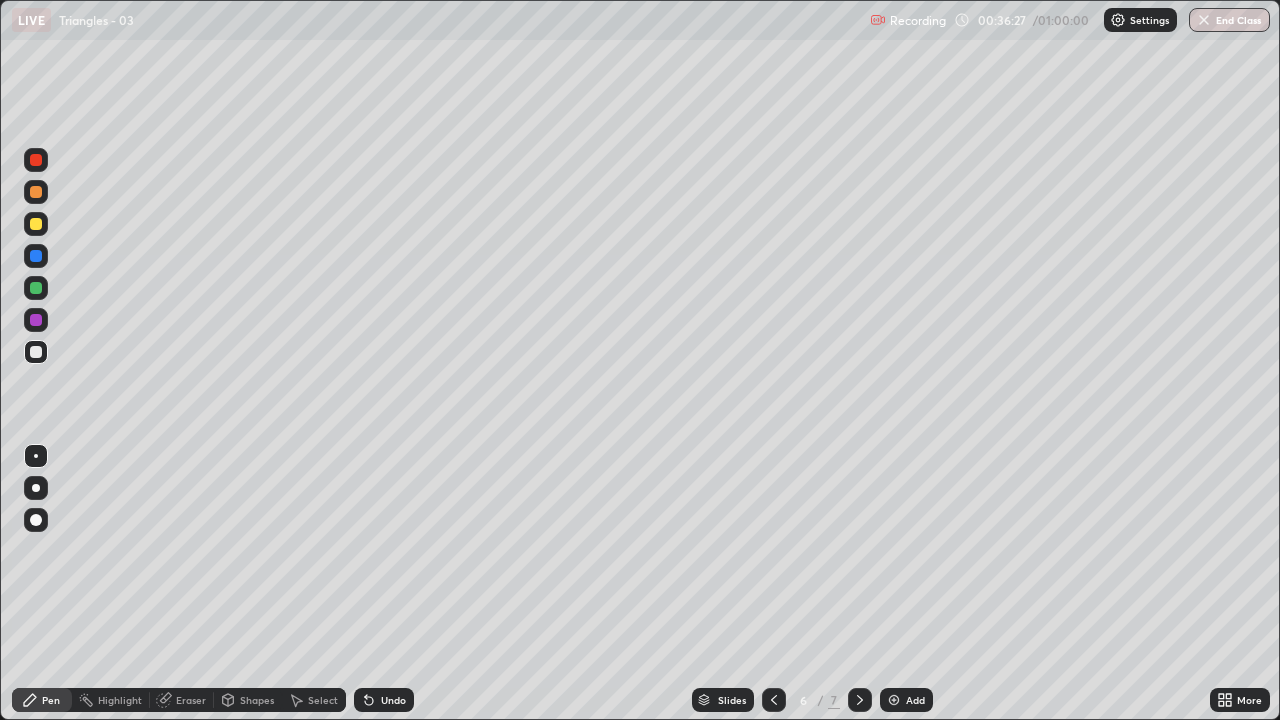 click on "Undo" at bounding box center (393, 700) 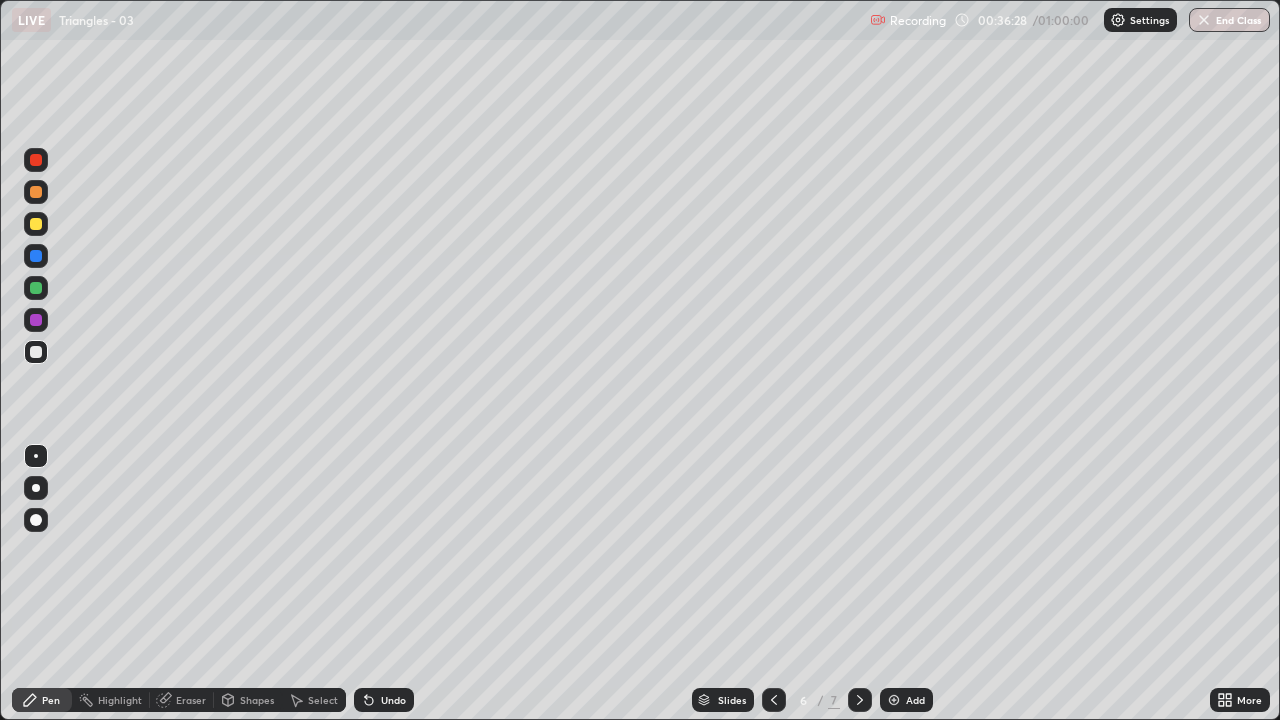 click on "Undo" at bounding box center [384, 700] 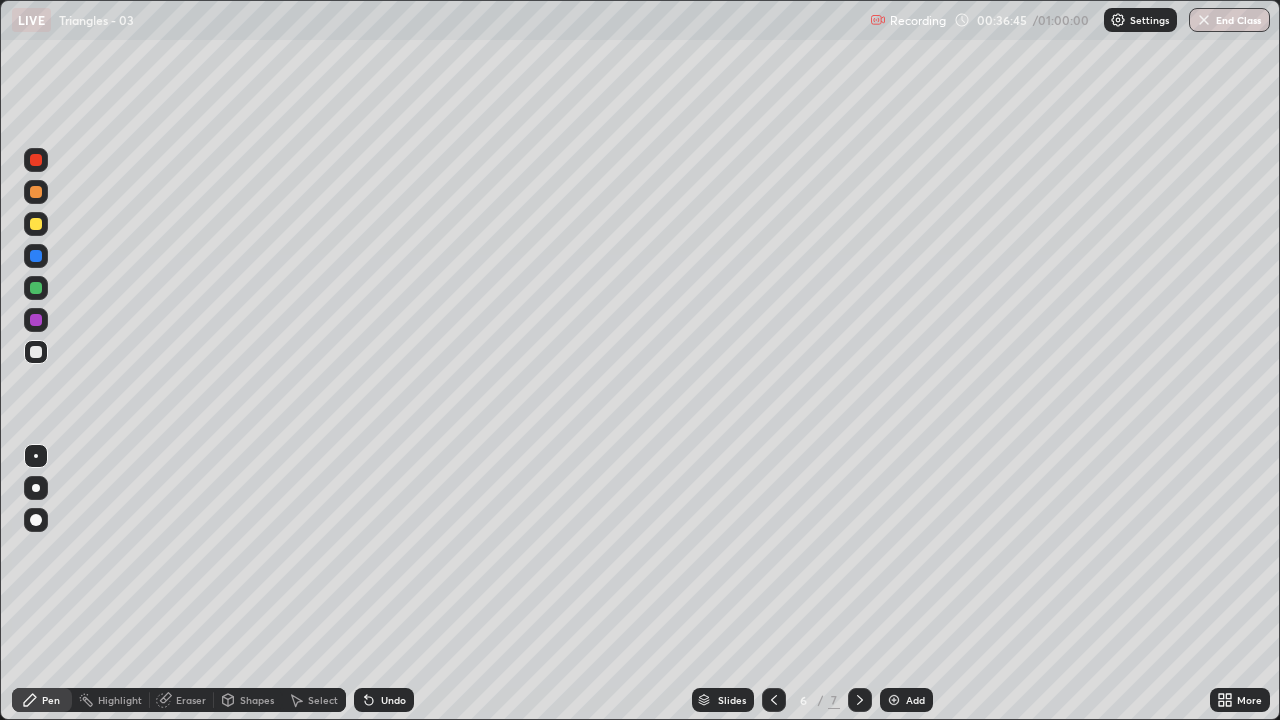 click on "Highlight" at bounding box center (120, 700) 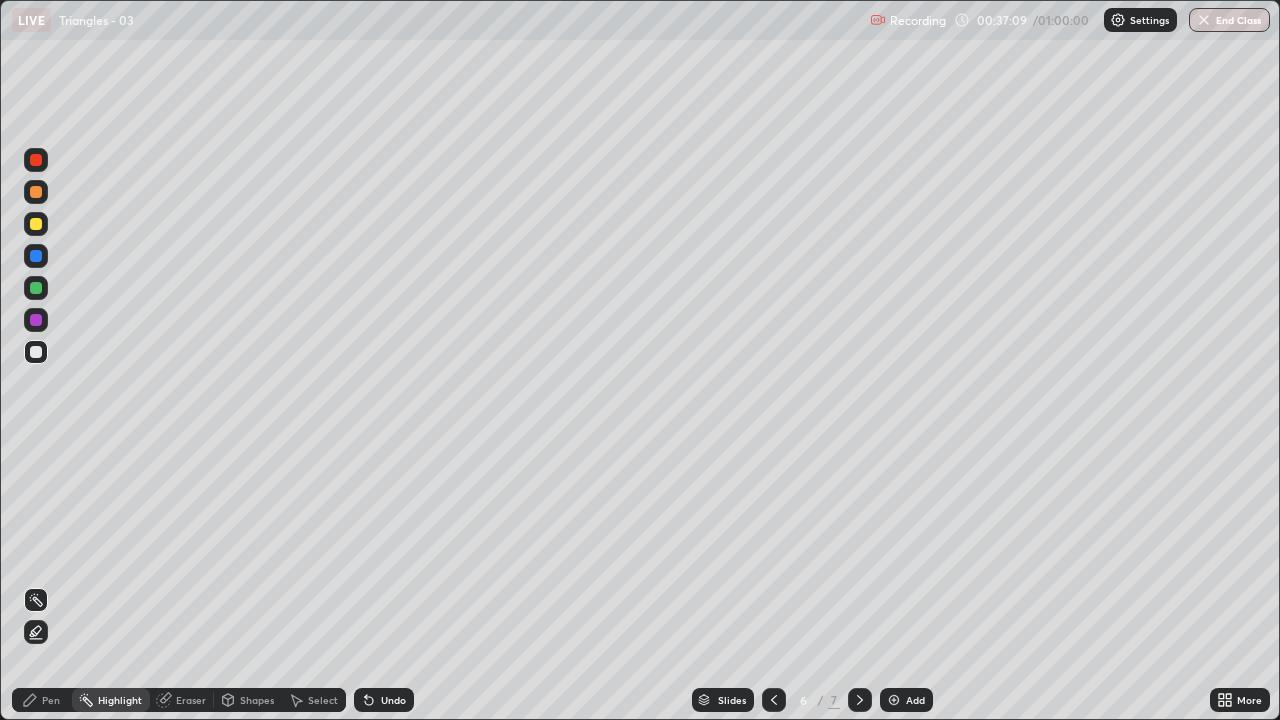 click on "Pen" at bounding box center [51, 700] 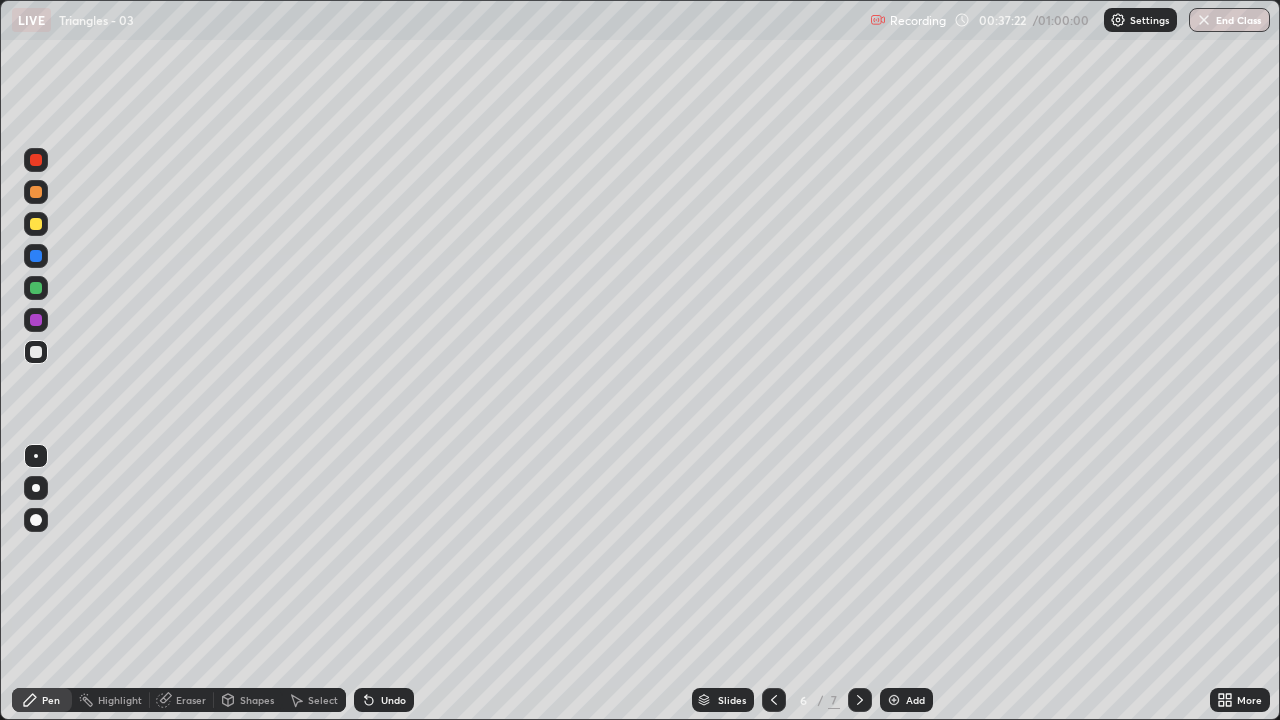 click on "Highlight" at bounding box center [120, 700] 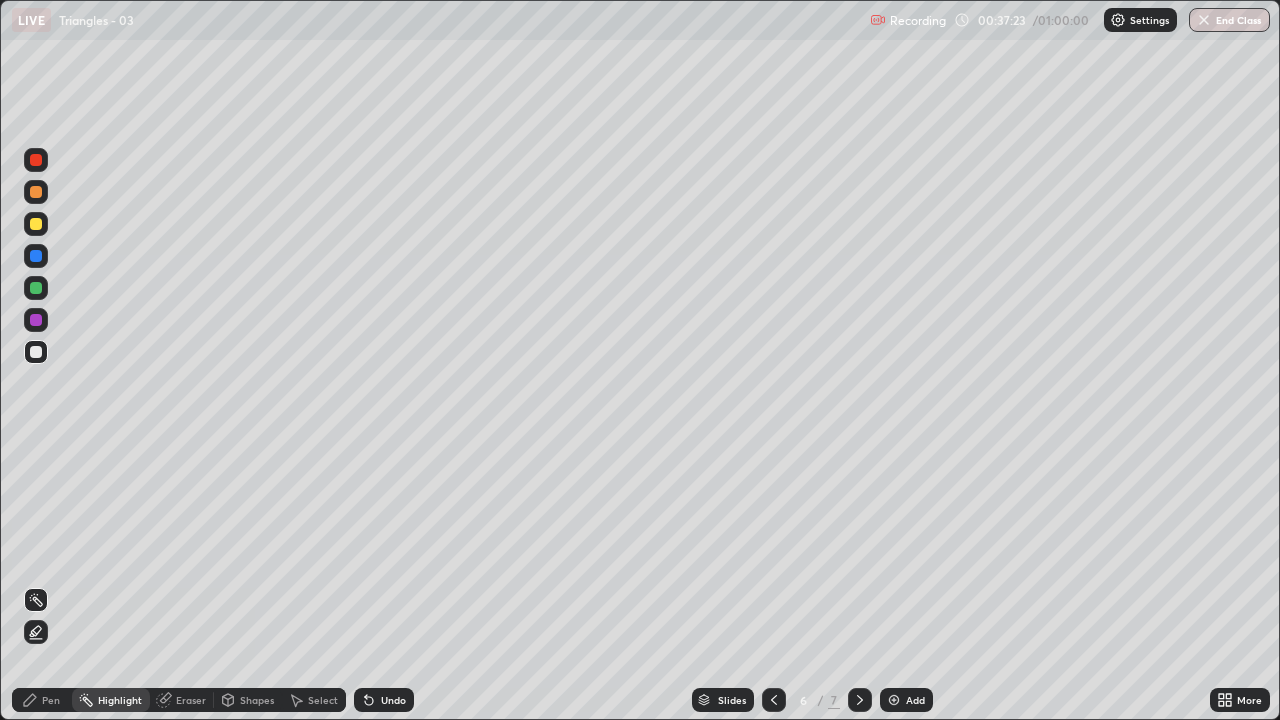 click 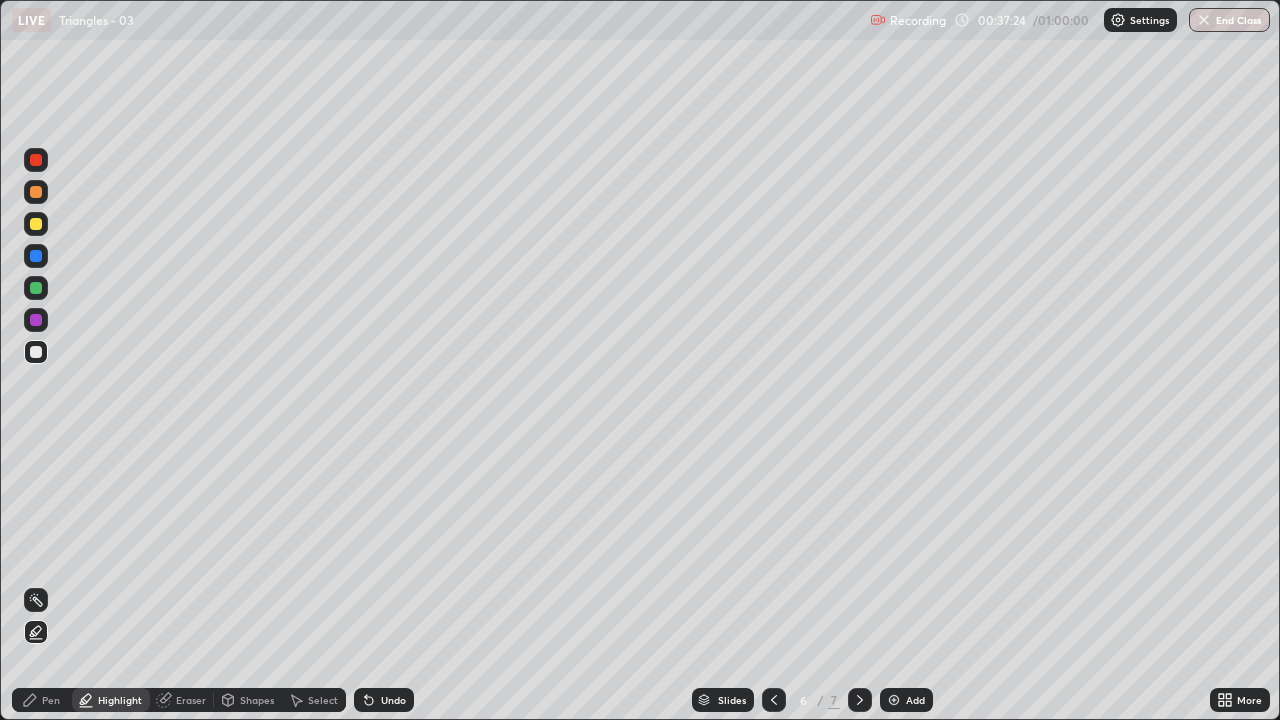click at bounding box center (36, 320) 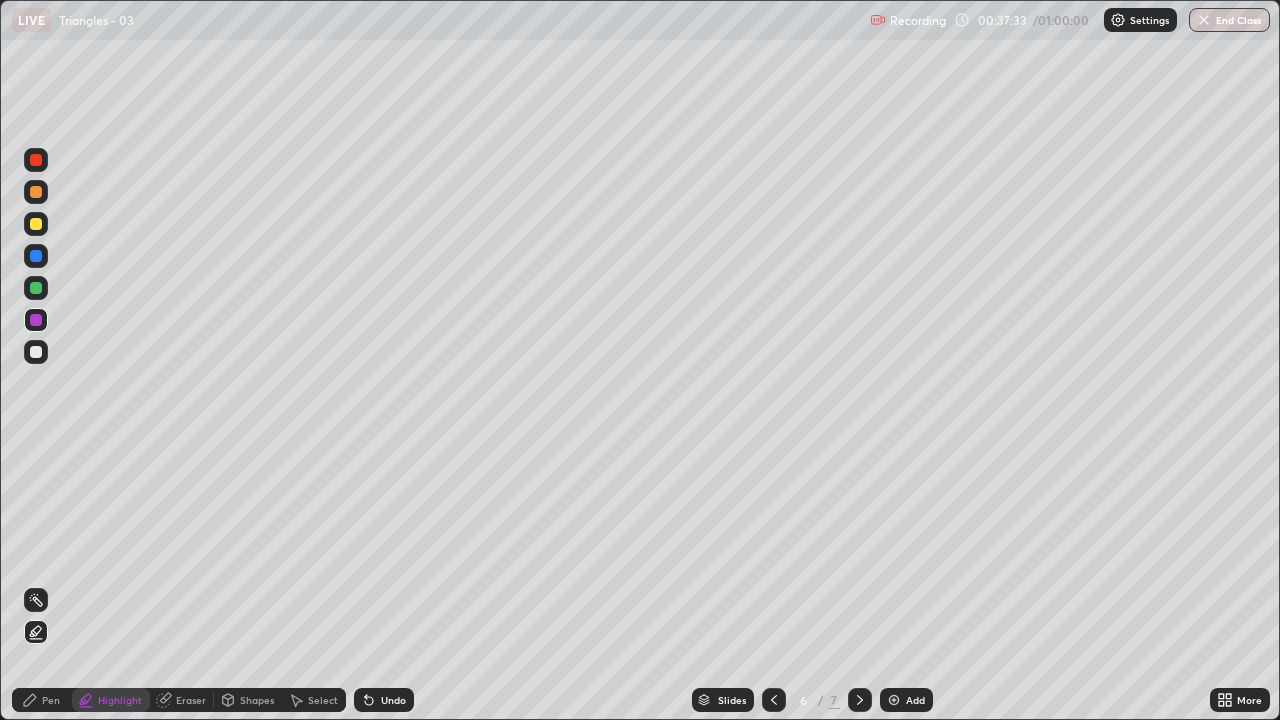 click at bounding box center [36, 288] 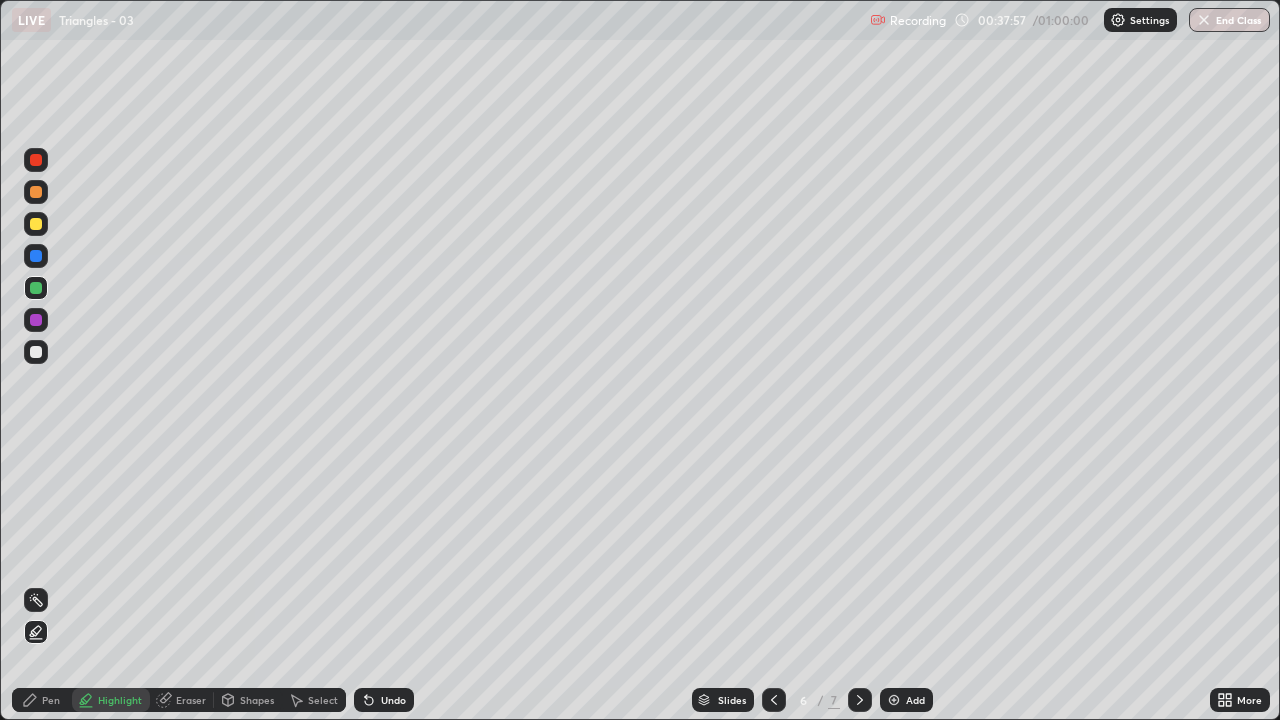 click on "Pen" at bounding box center (51, 700) 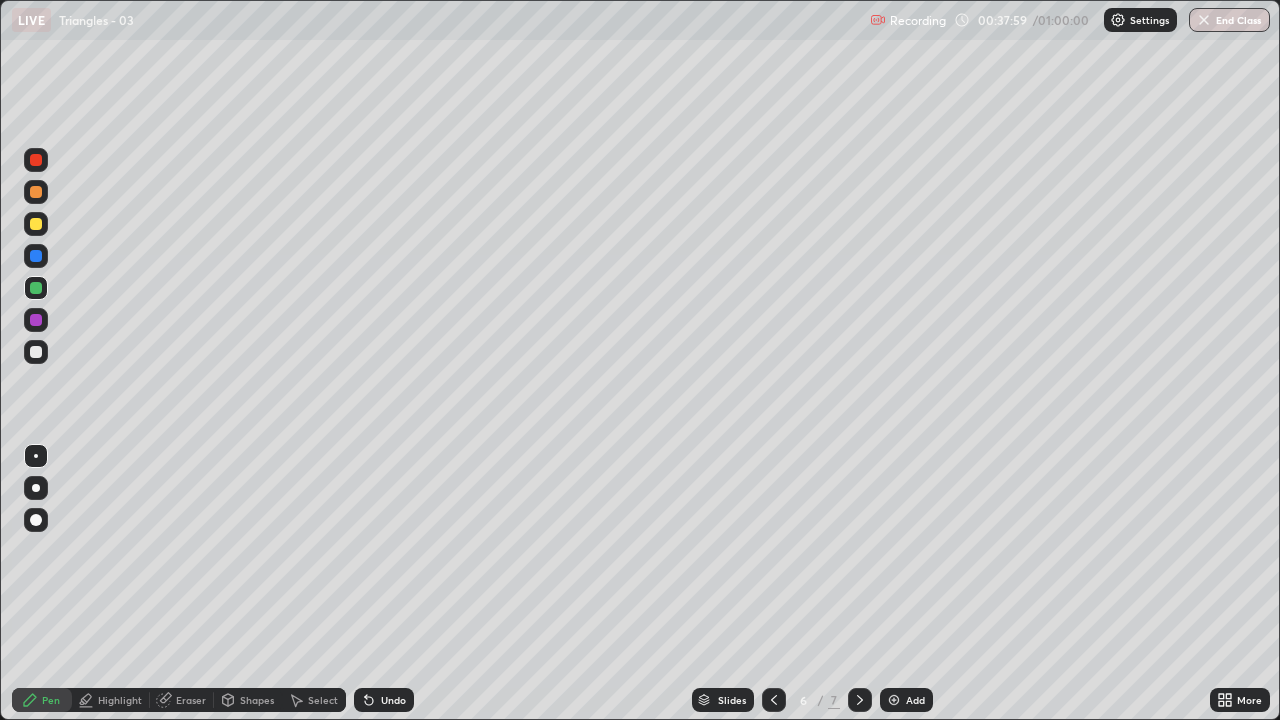 click 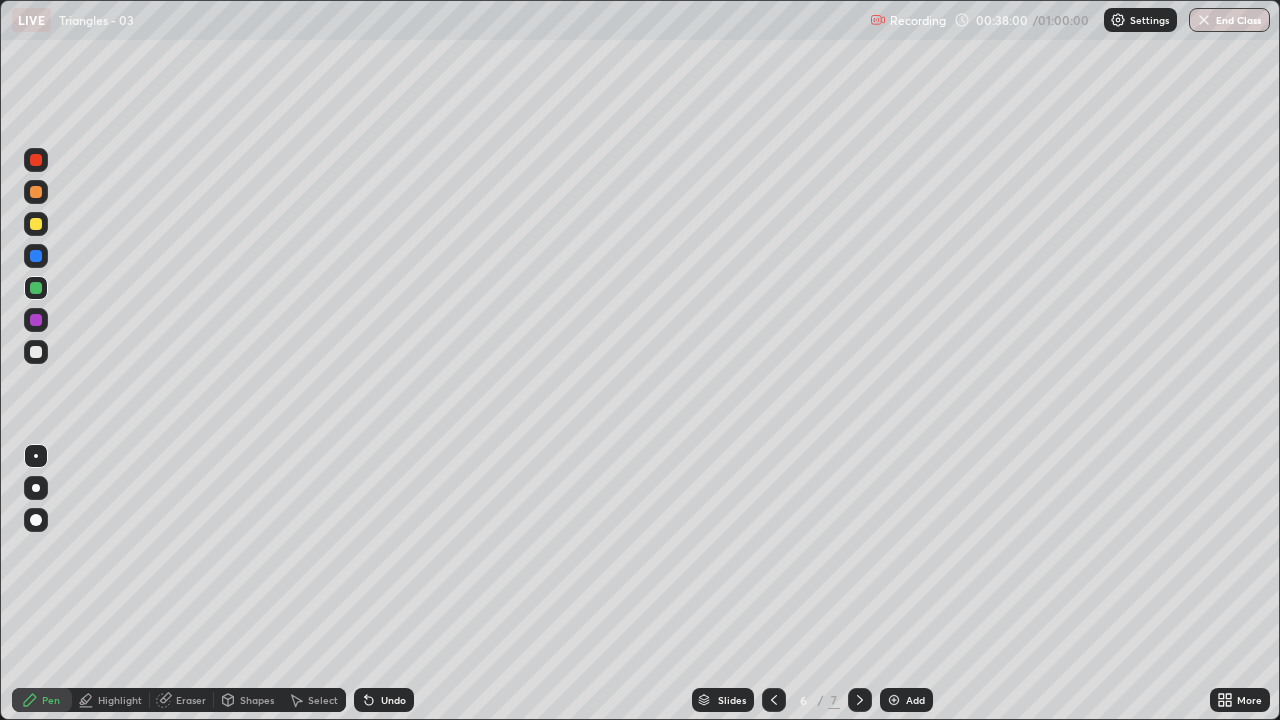 click 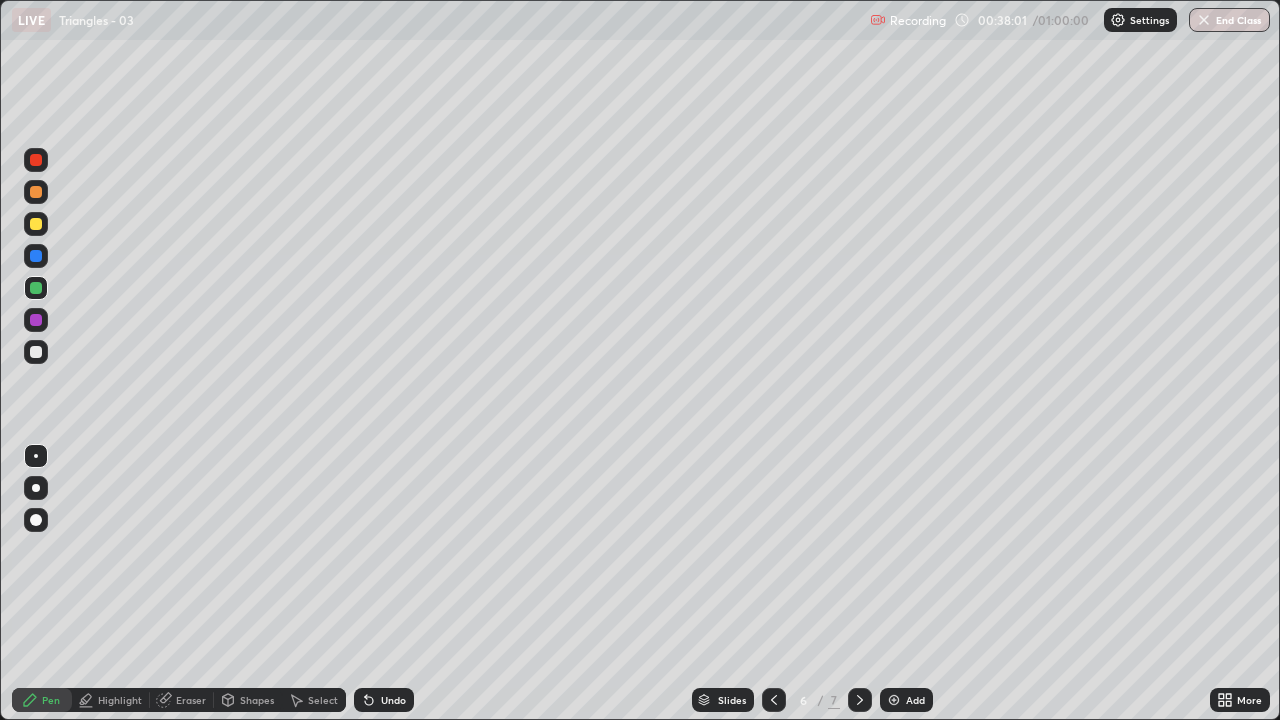 click 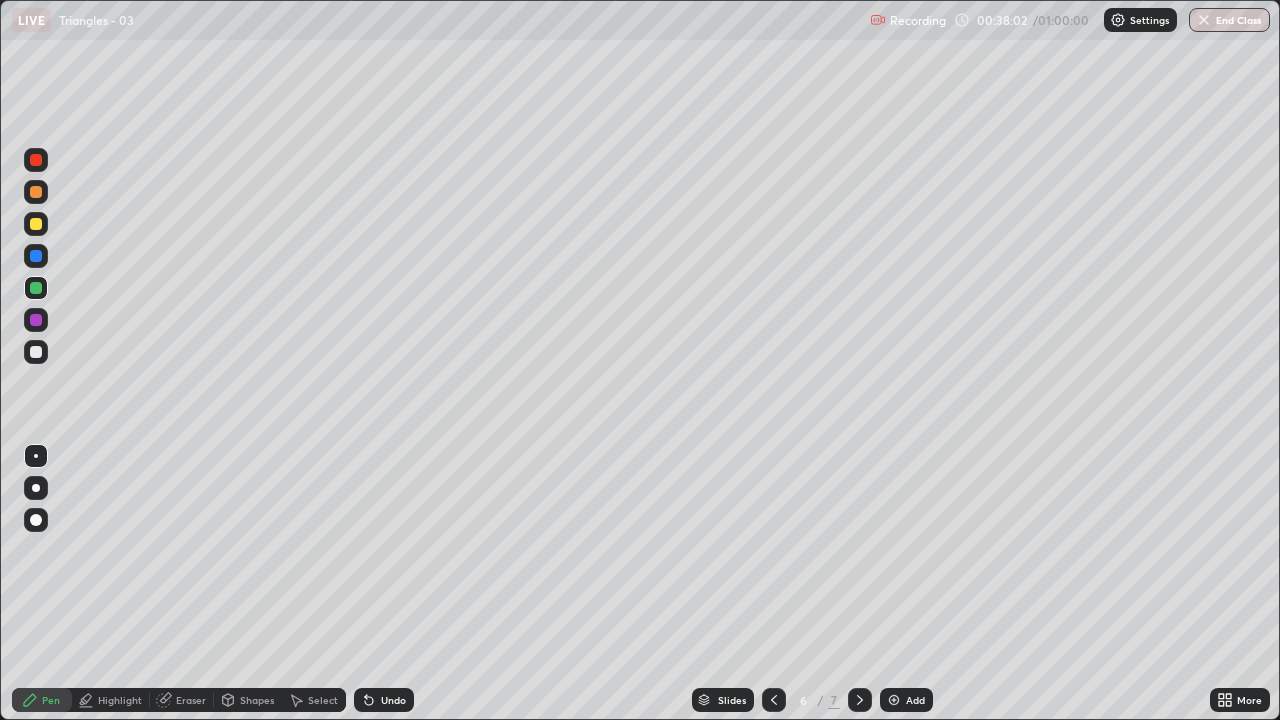 click on "Undo" at bounding box center (393, 700) 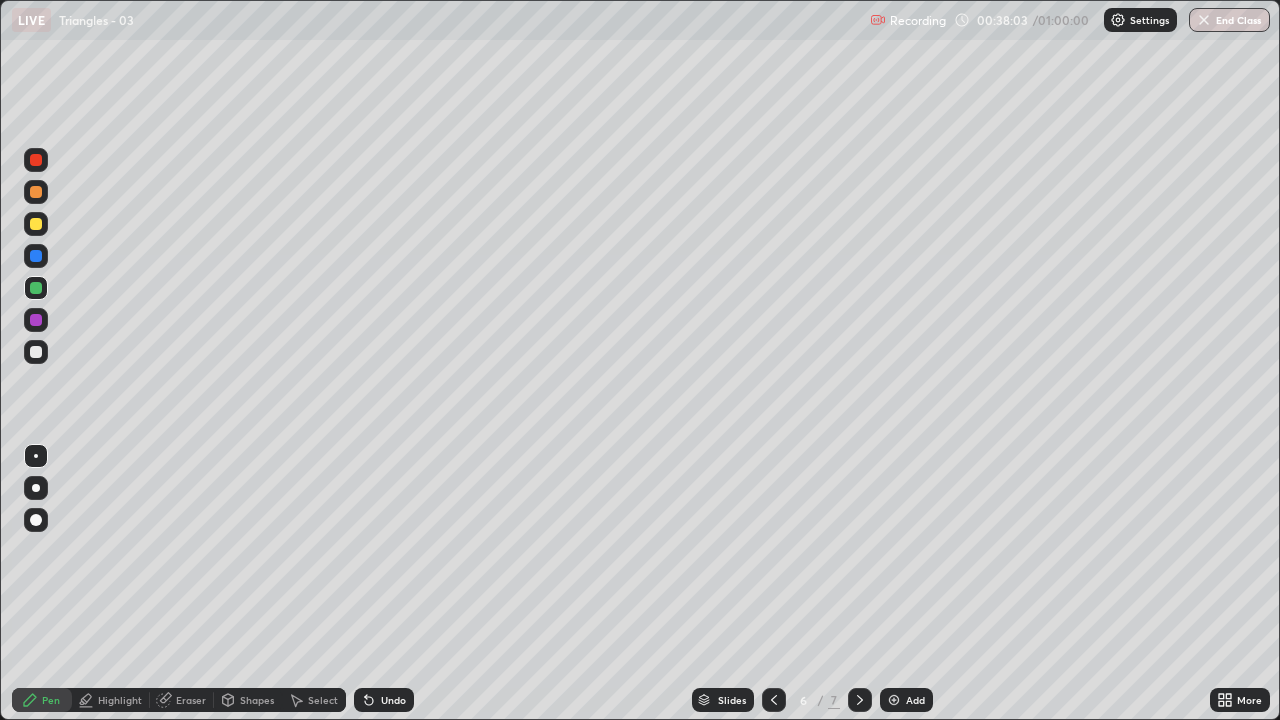 click on "Undo" at bounding box center [393, 700] 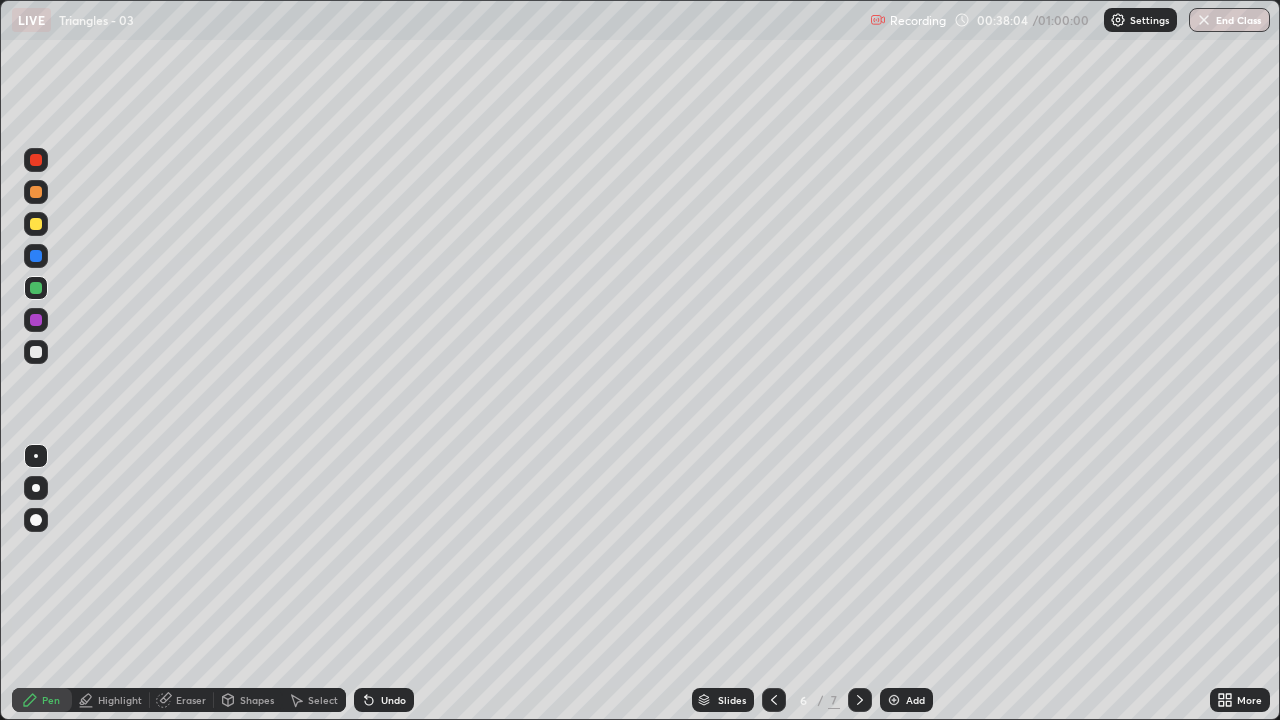 click on "Undo" at bounding box center [393, 700] 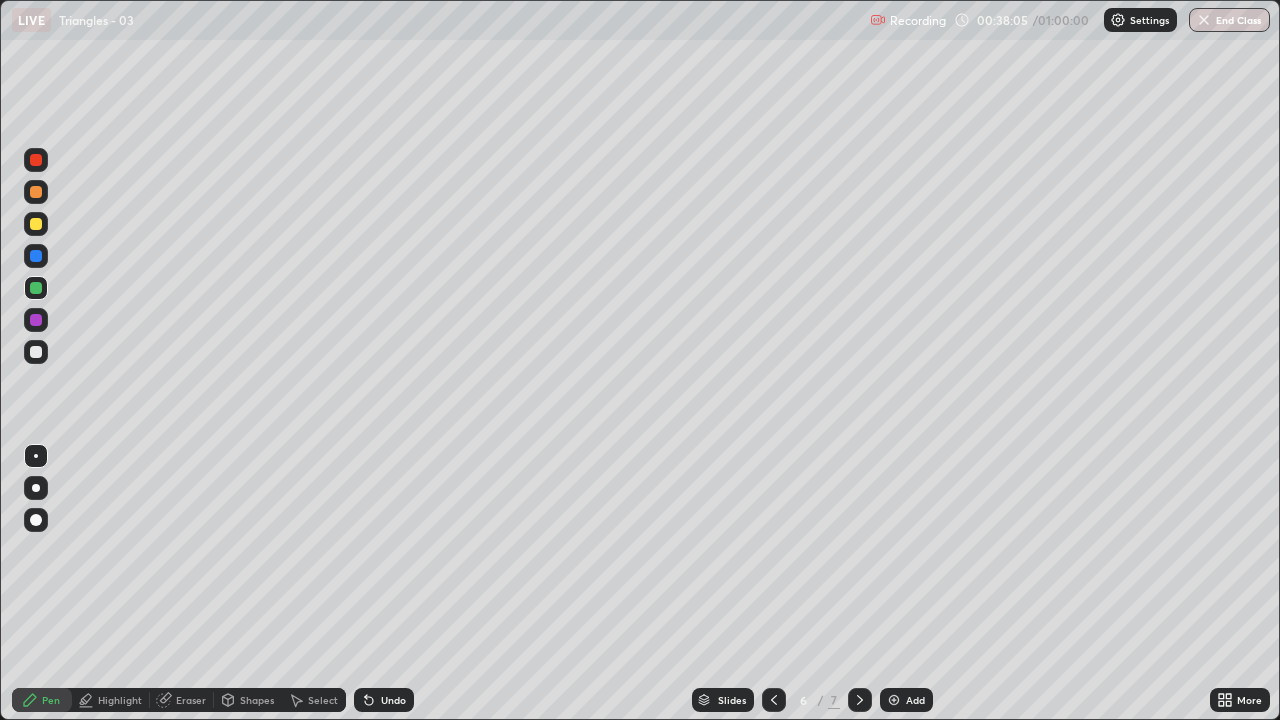 click on "Undo" at bounding box center [393, 700] 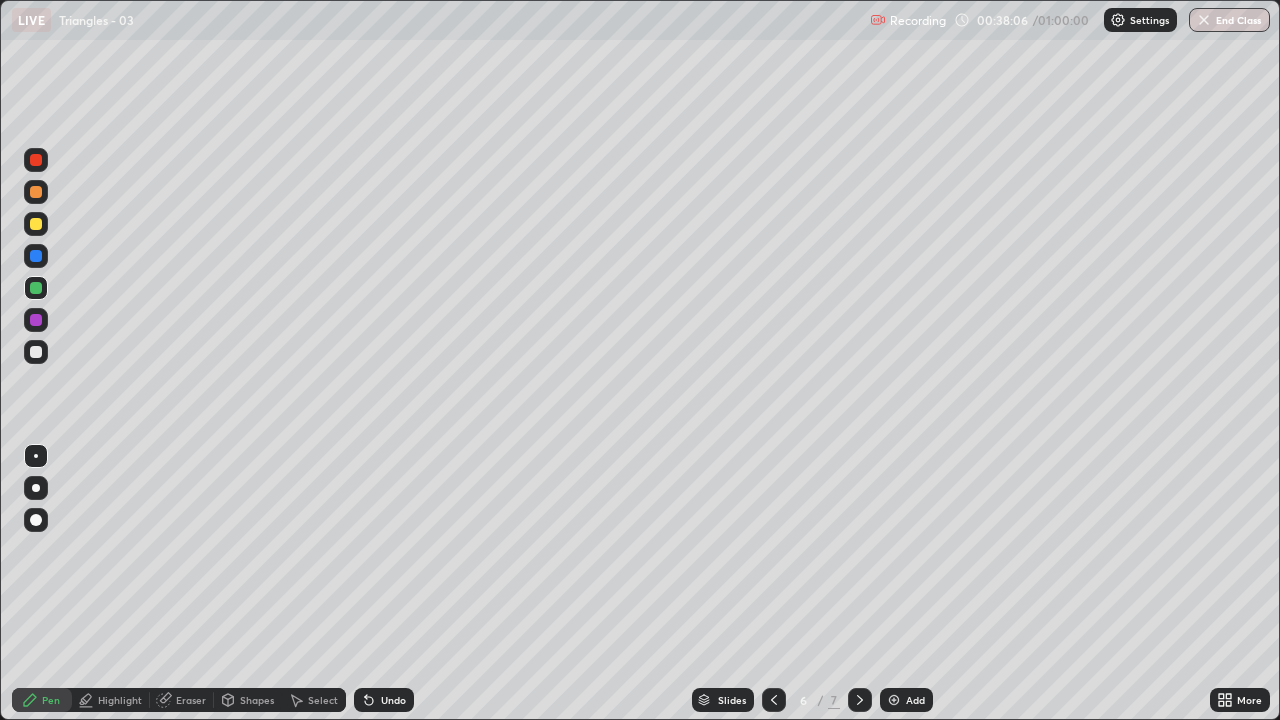 click on "Undo" at bounding box center (384, 700) 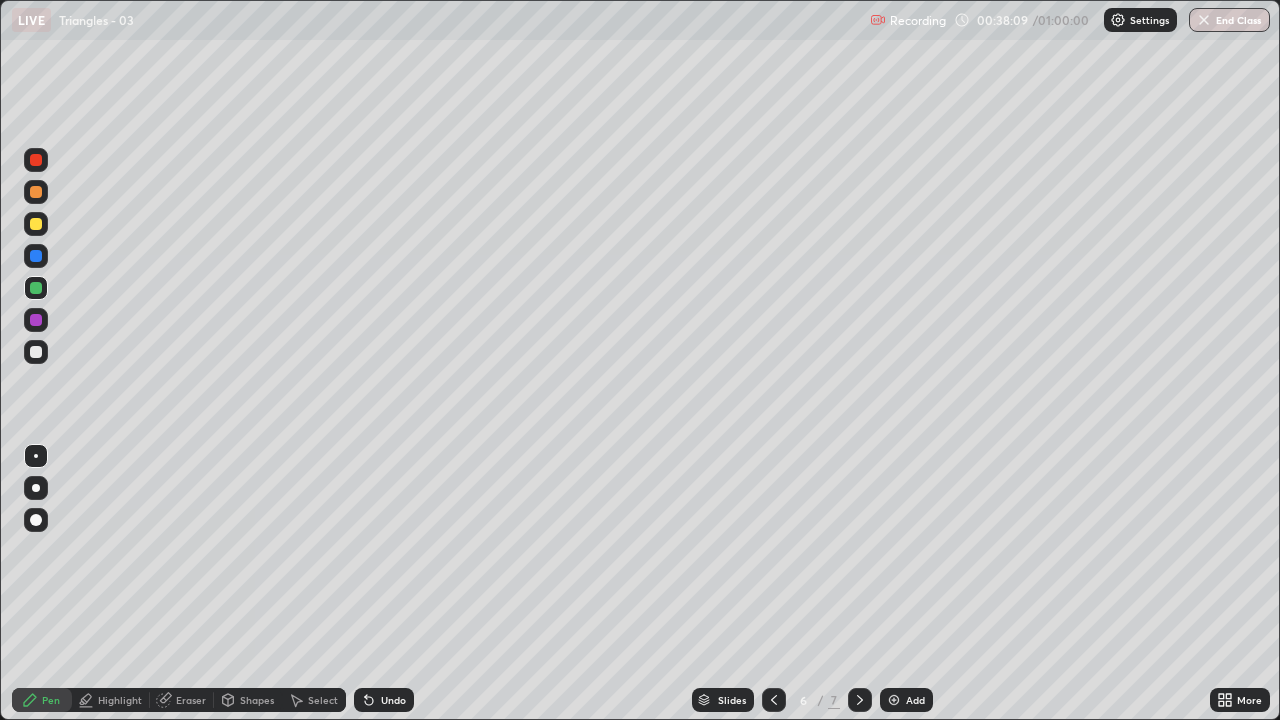 click at bounding box center [36, 352] 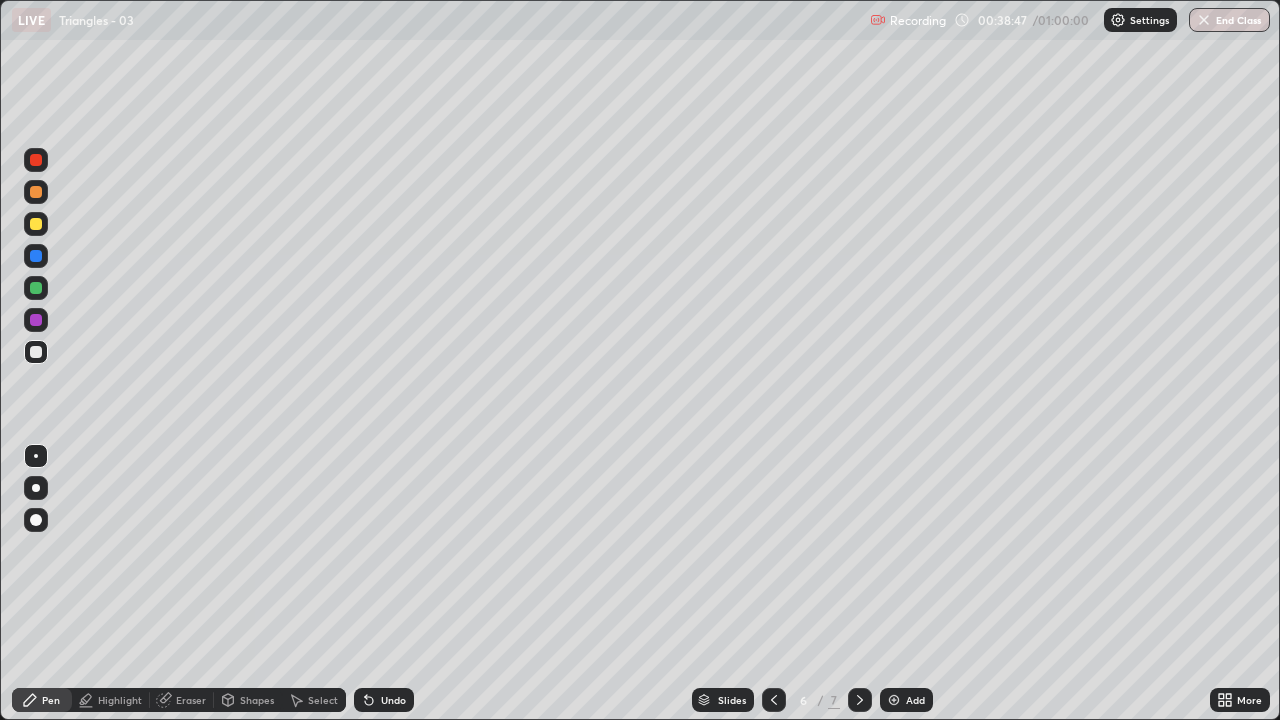 click on "Highlight" at bounding box center (120, 700) 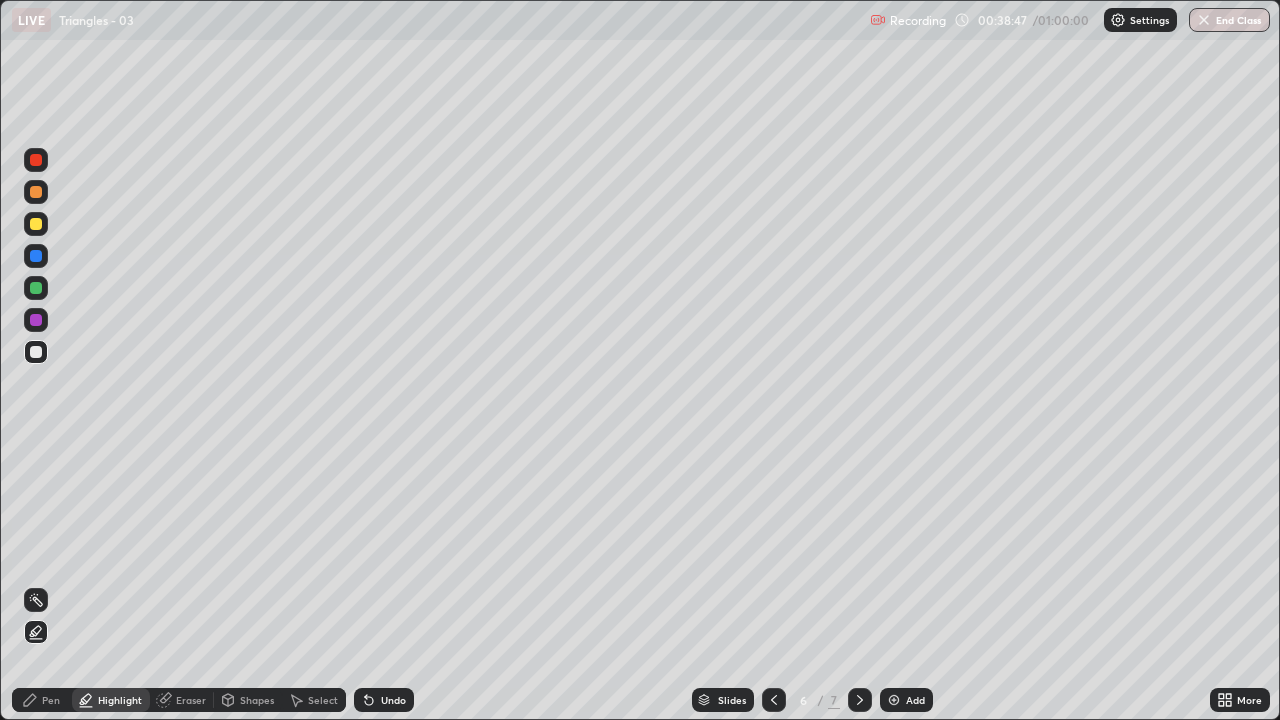 click at bounding box center (36, 320) 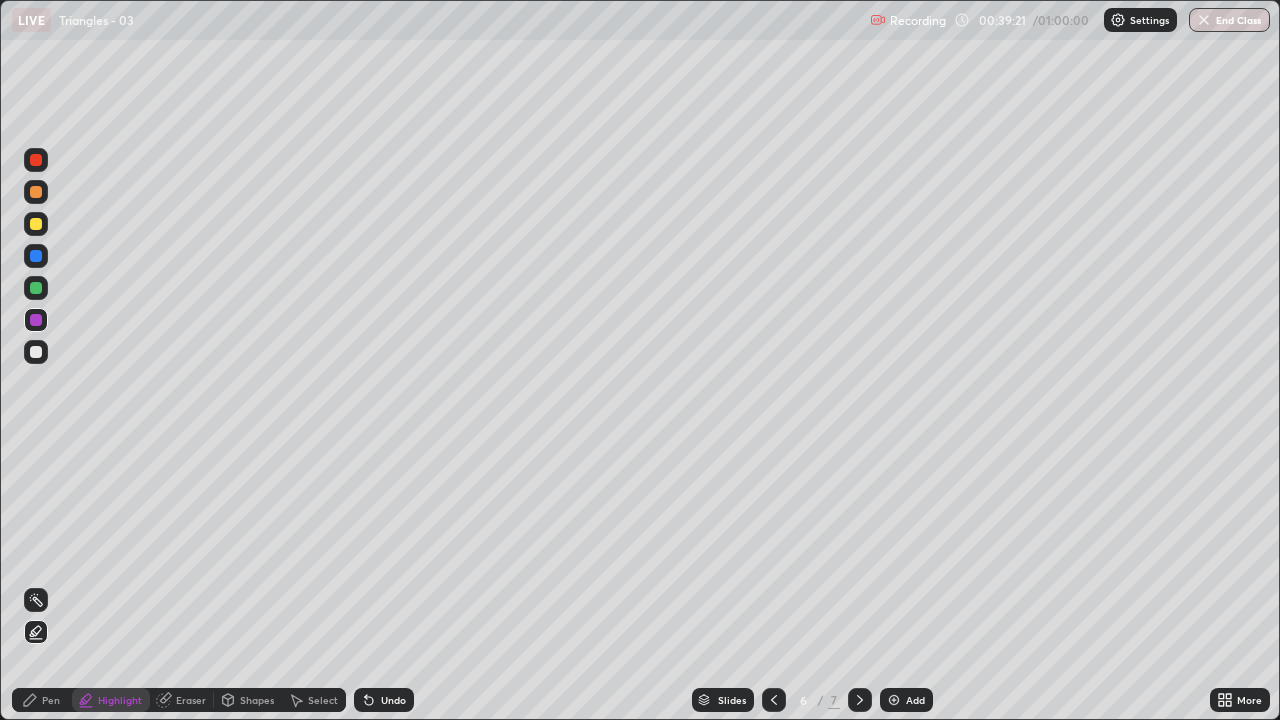 click at bounding box center [36, 352] 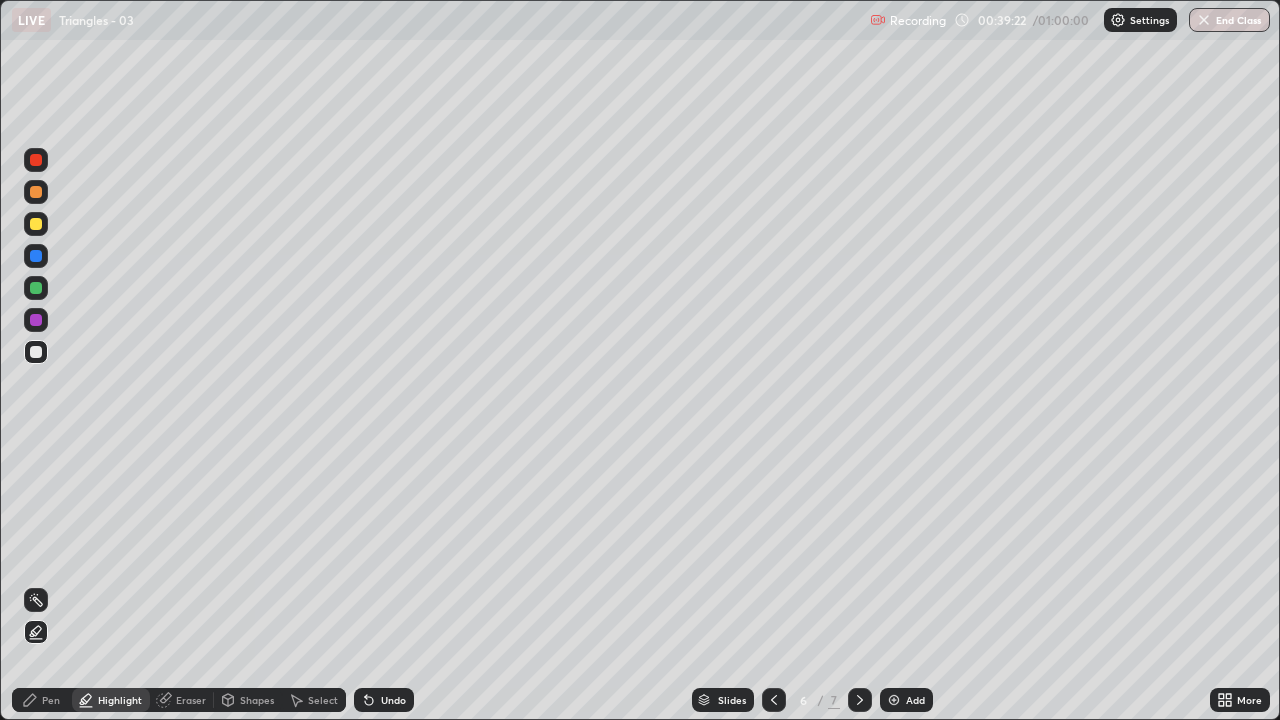 click on "Pen" at bounding box center (51, 700) 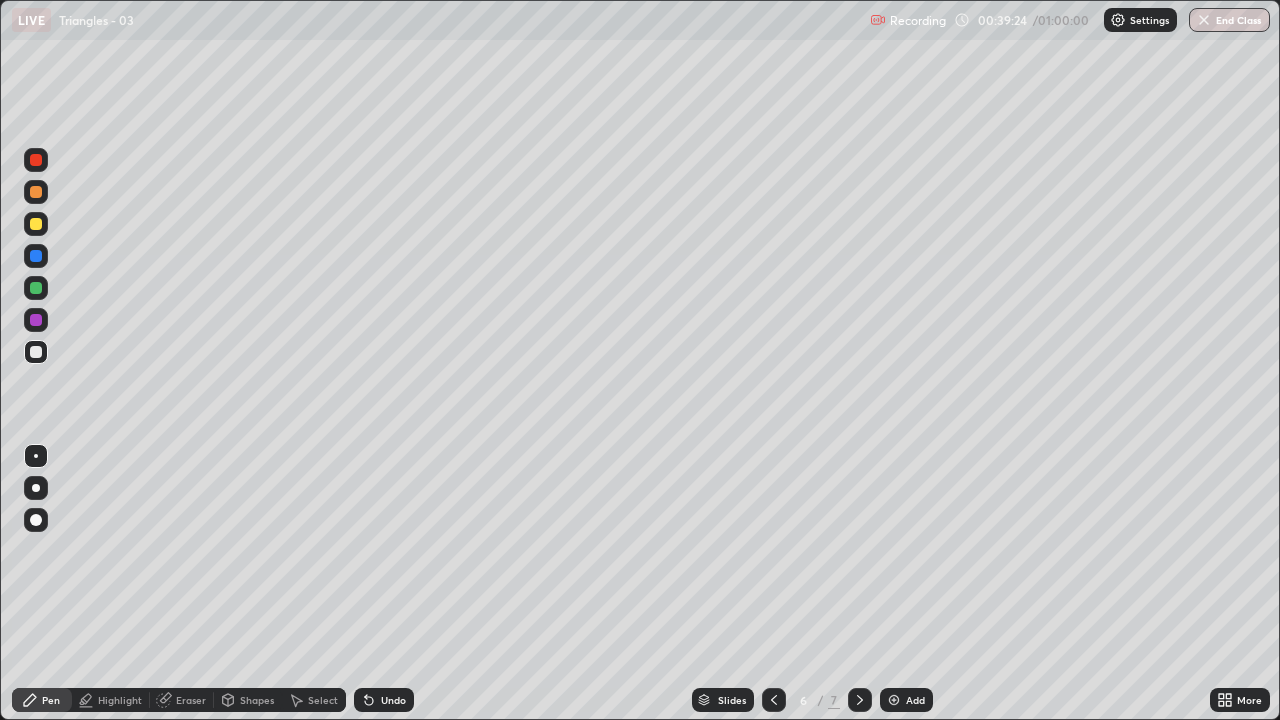click on "Undo" at bounding box center (393, 700) 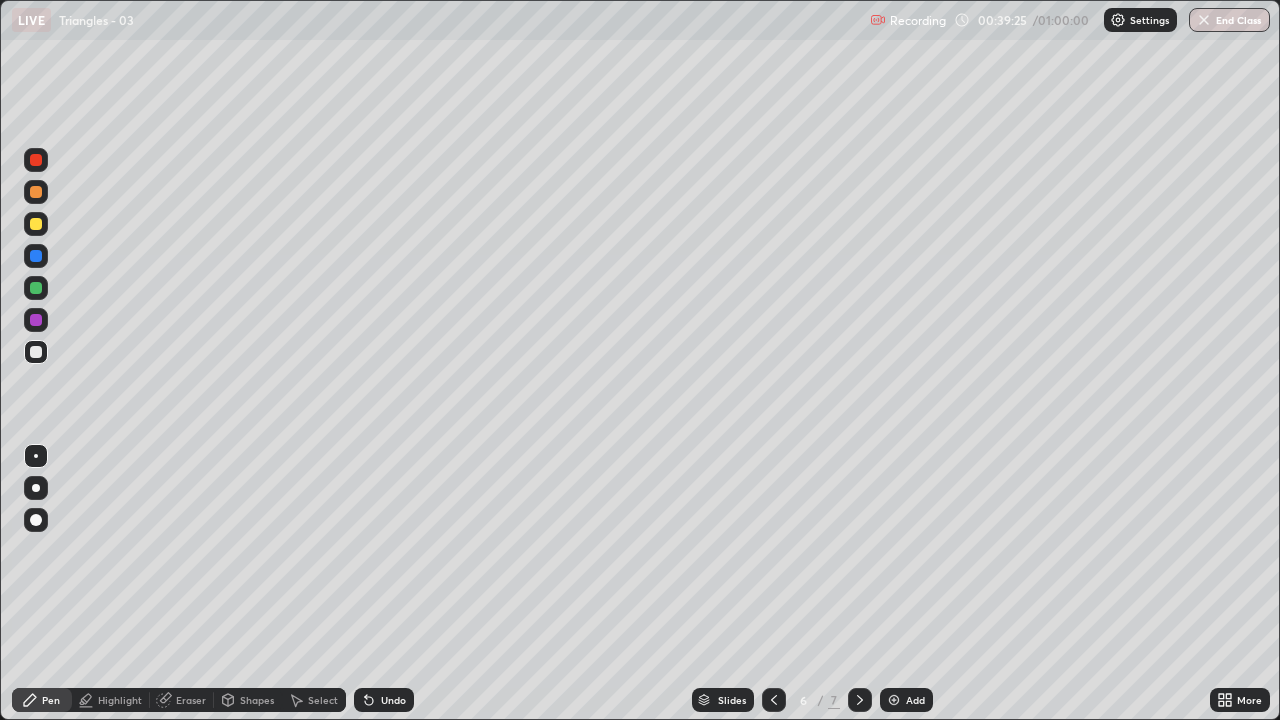 click on "Undo" at bounding box center [393, 700] 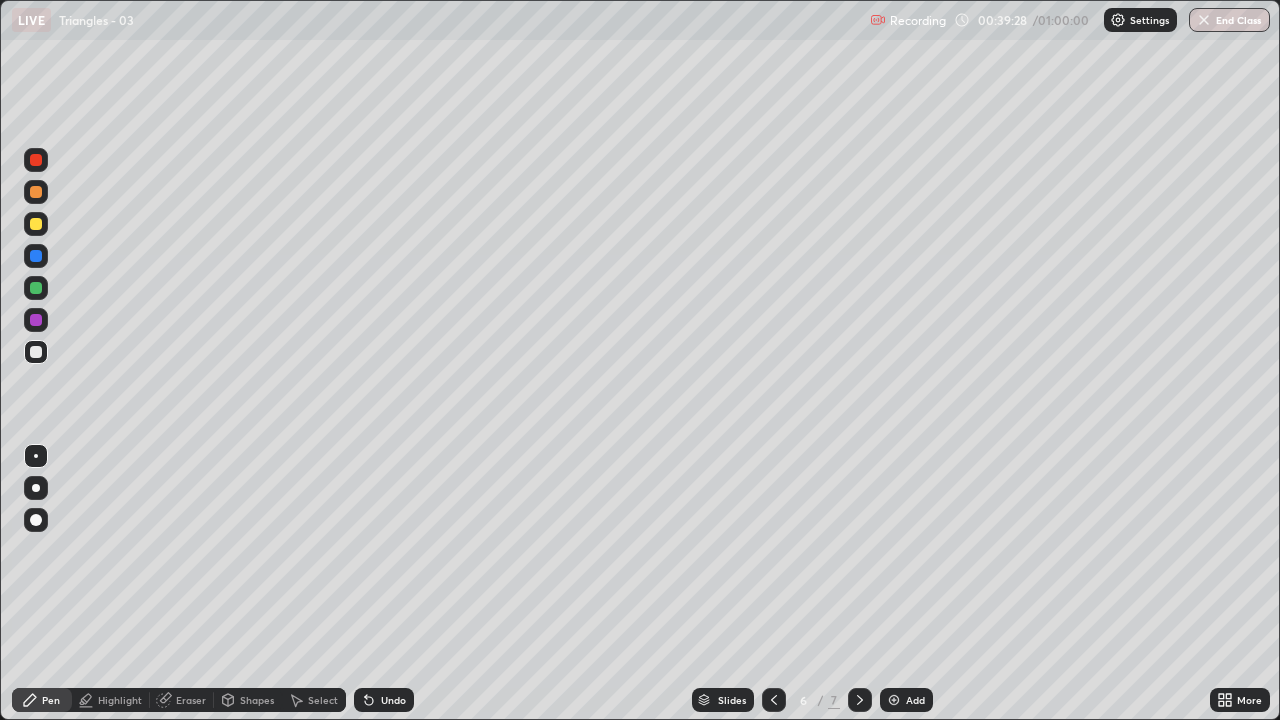 click on "Highlight" at bounding box center [120, 700] 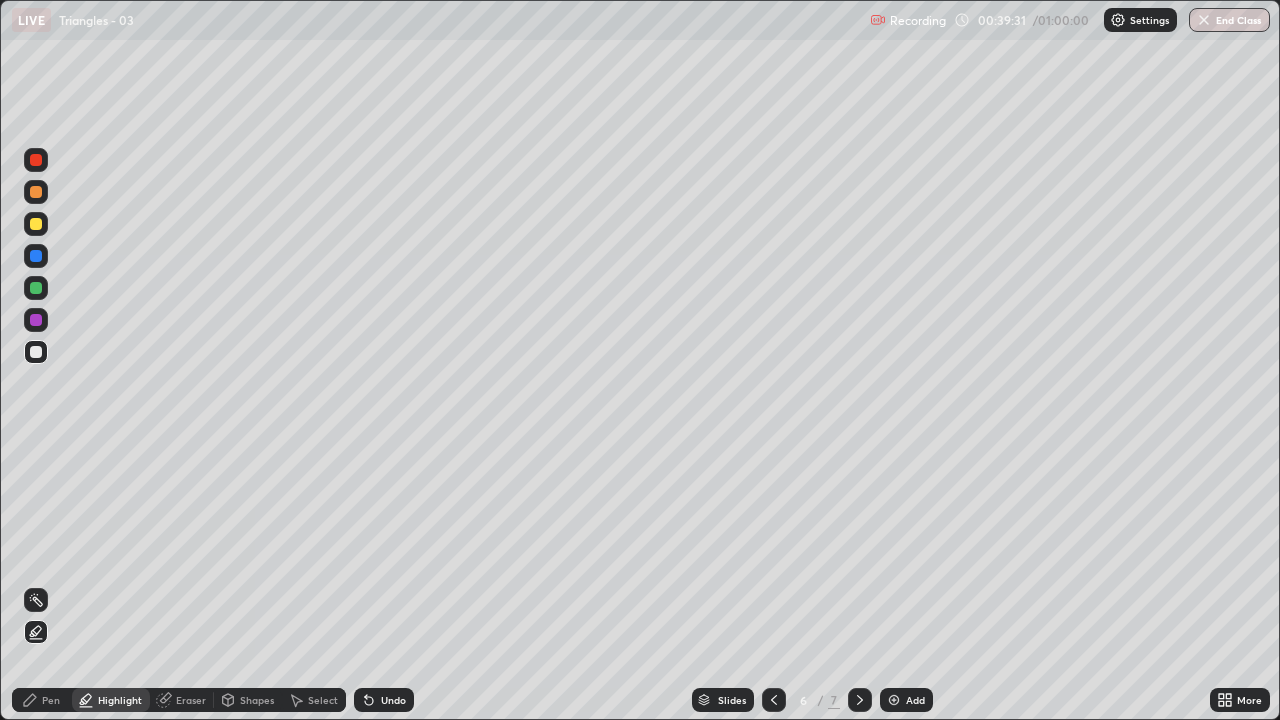 click on "Undo" at bounding box center [393, 700] 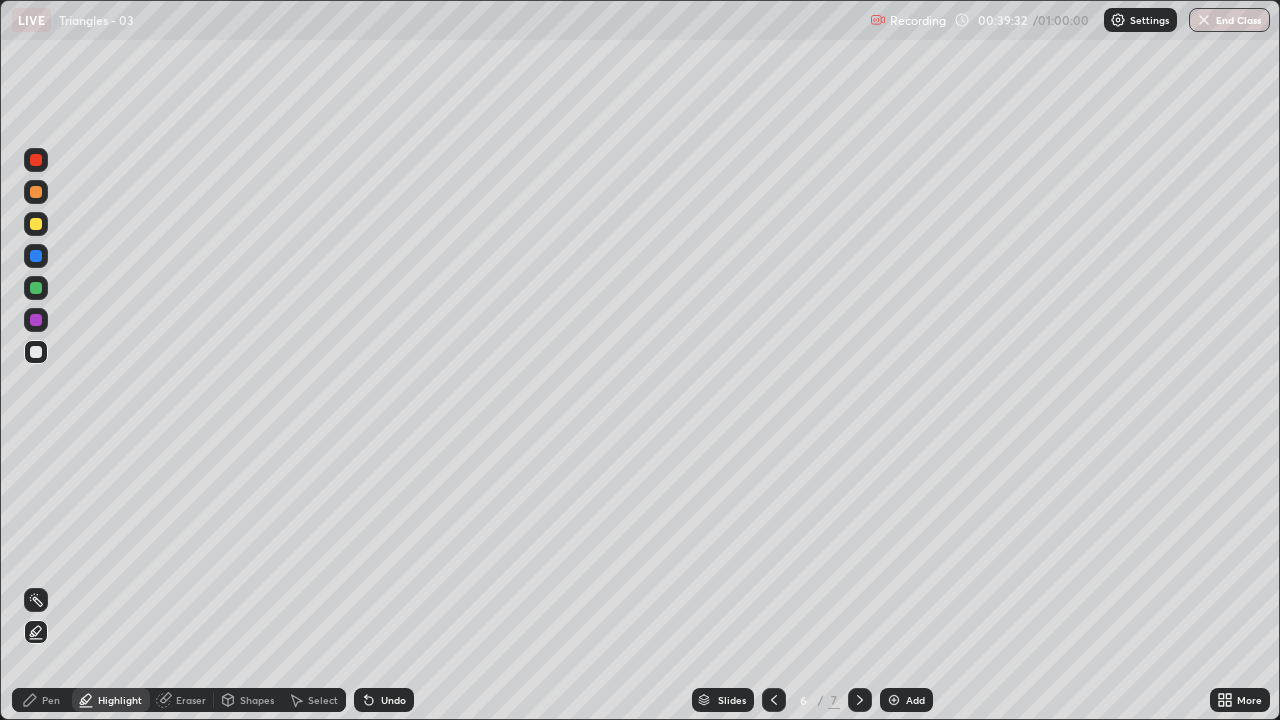 click at bounding box center [36, 320] 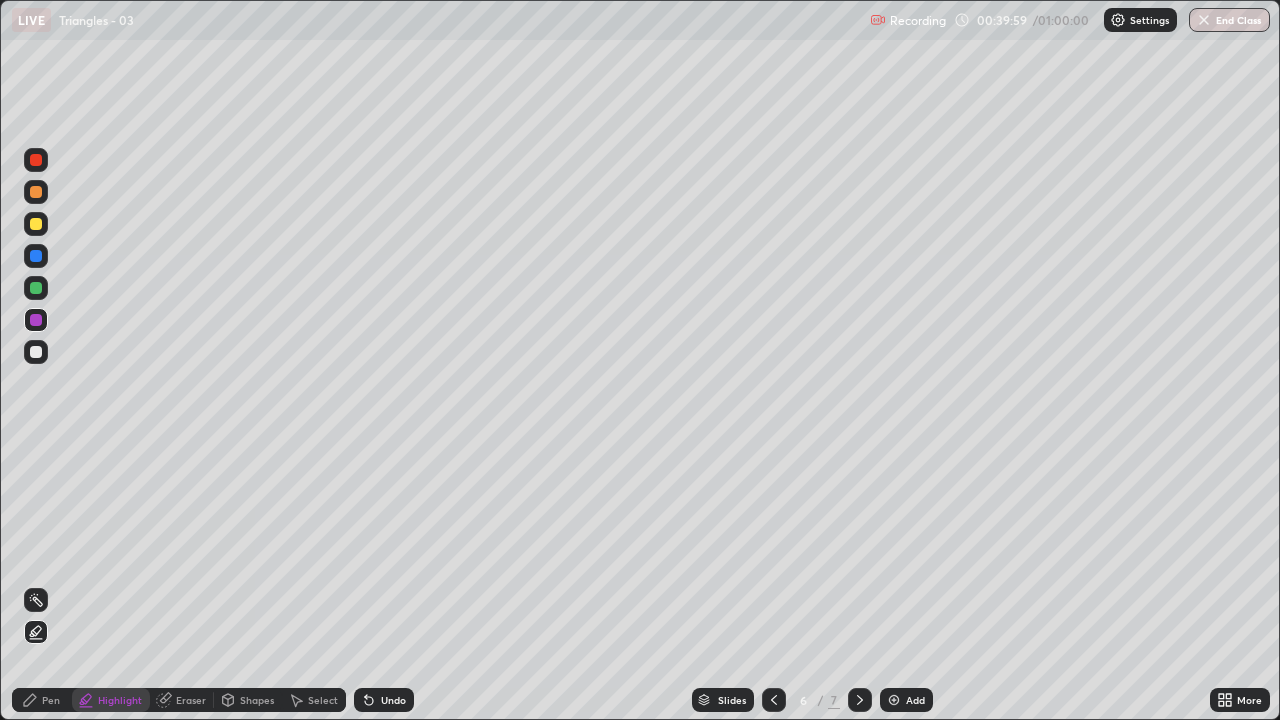 click on "Pen" at bounding box center [42, 700] 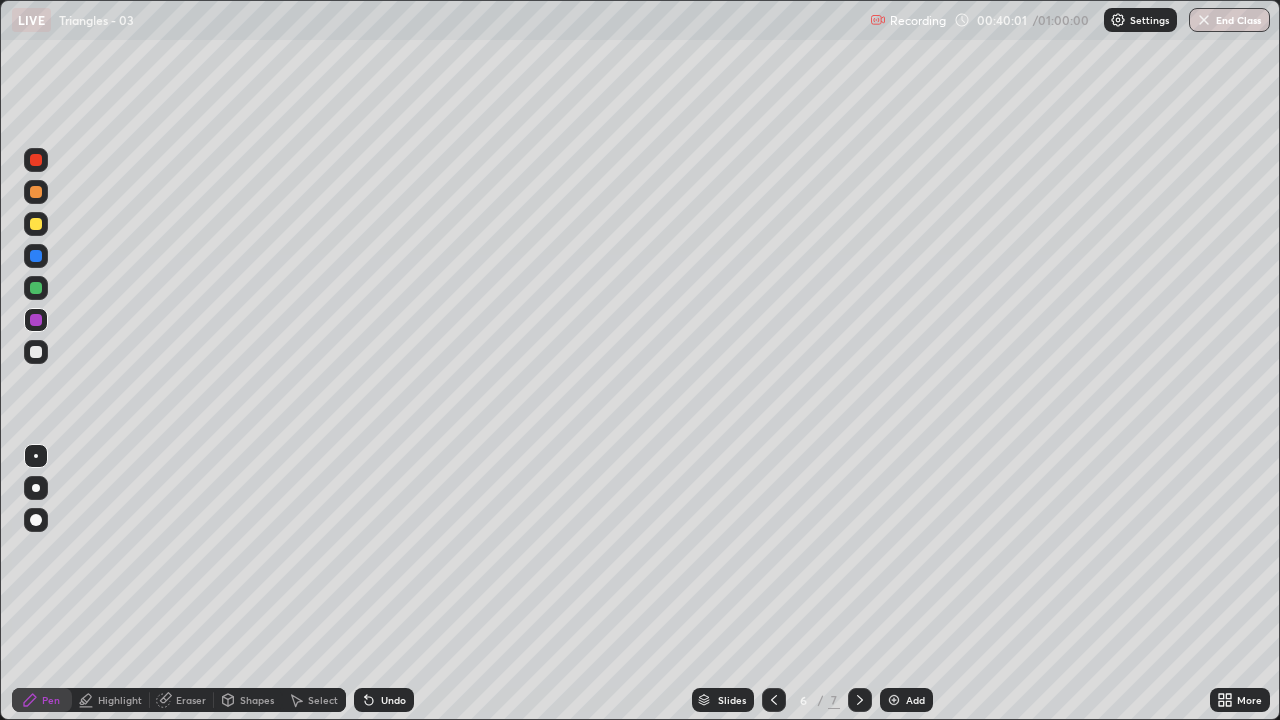 click on "Undo" at bounding box center [393, 700] 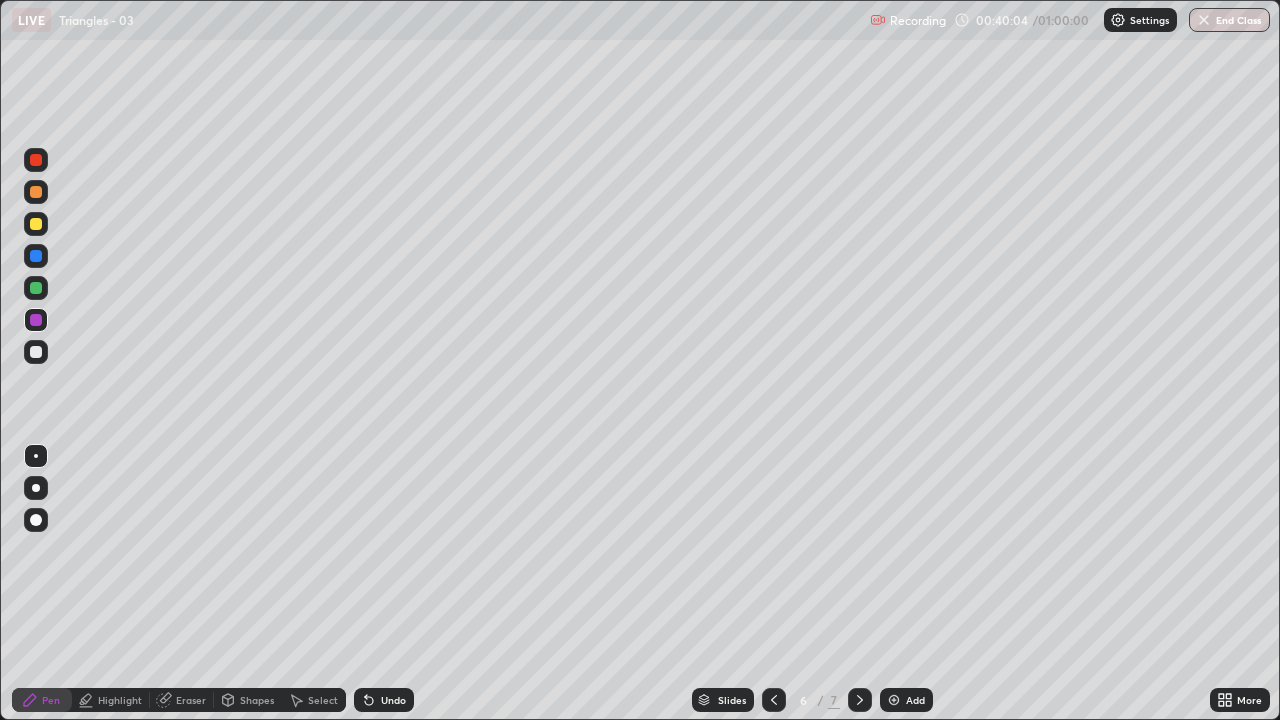 click on "Undo" at bounding box center (384, 700) 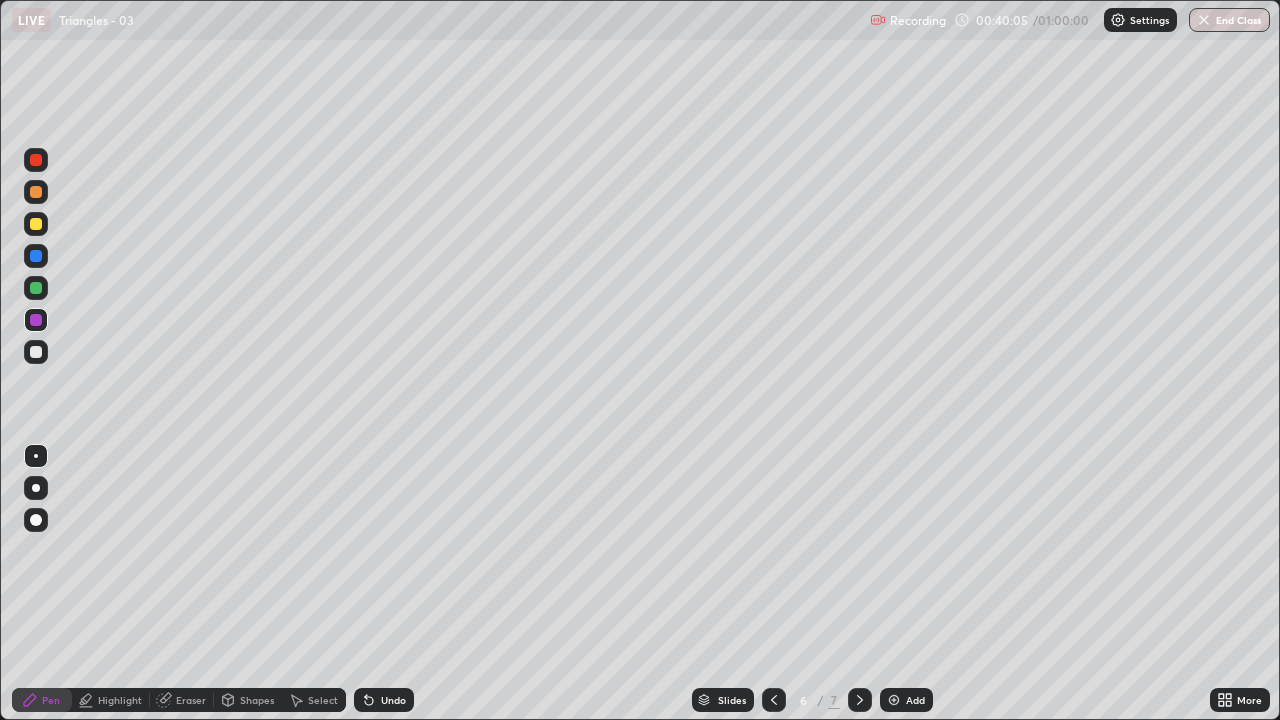 click at bounding box center [36, 352] 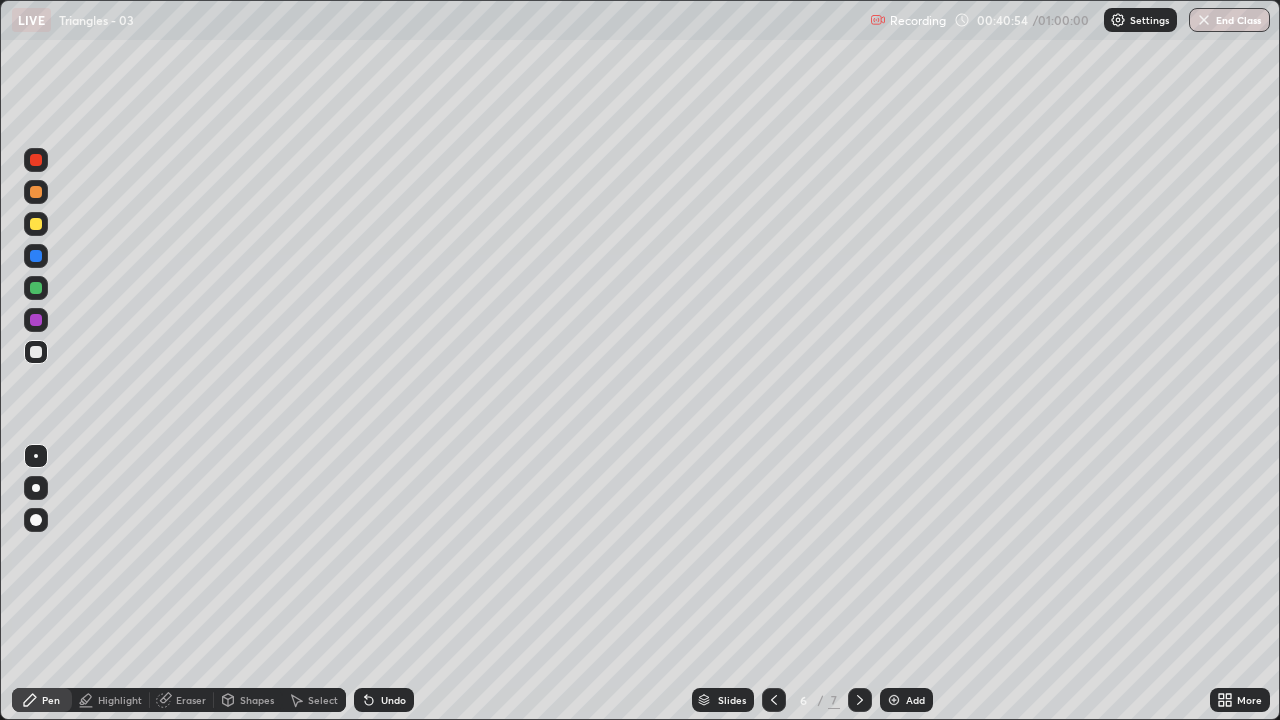 click on "Undo" at bounding box center (384, 700) 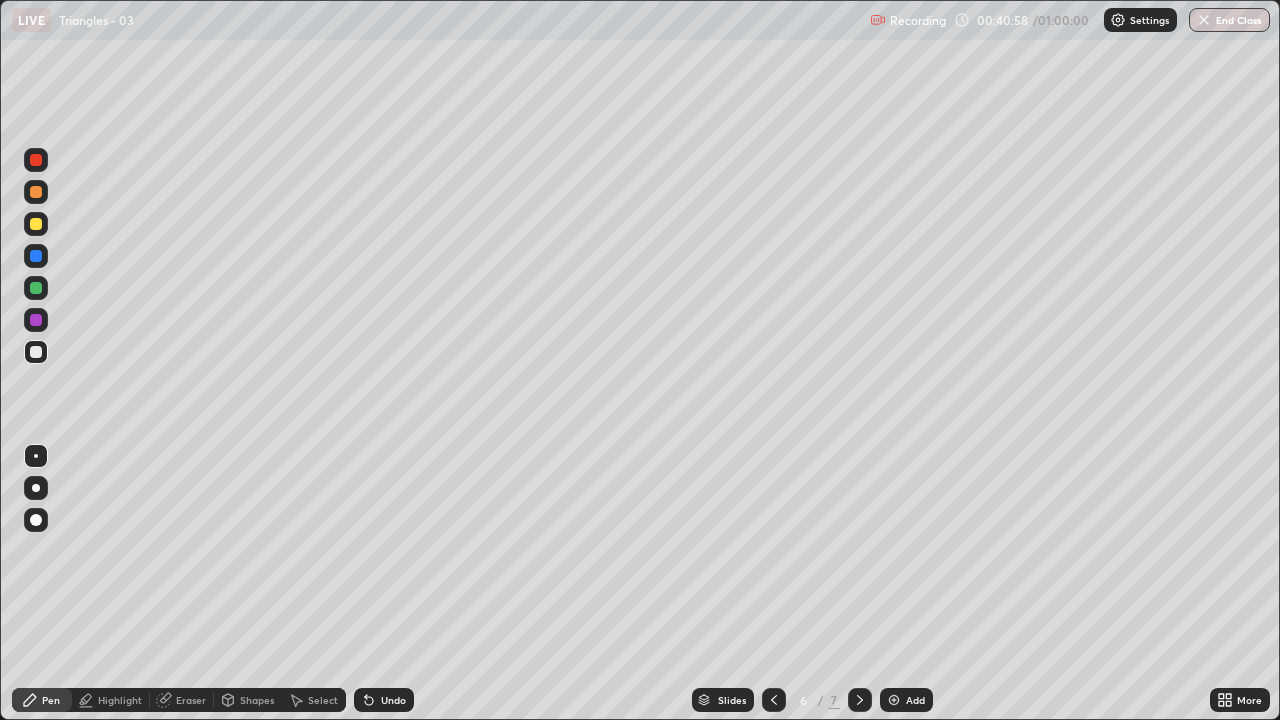 click on "Undo" at bounding box center (393, 700) 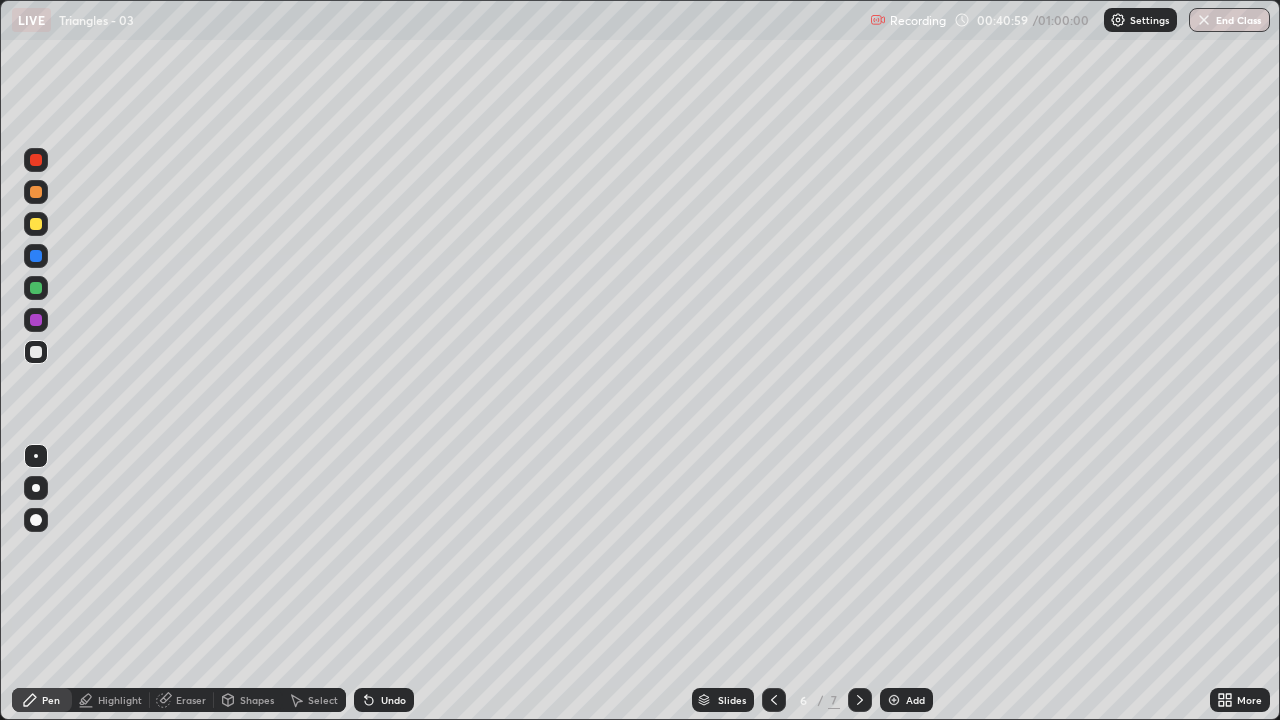 click on "Undo" at bounding box center (393, 700) 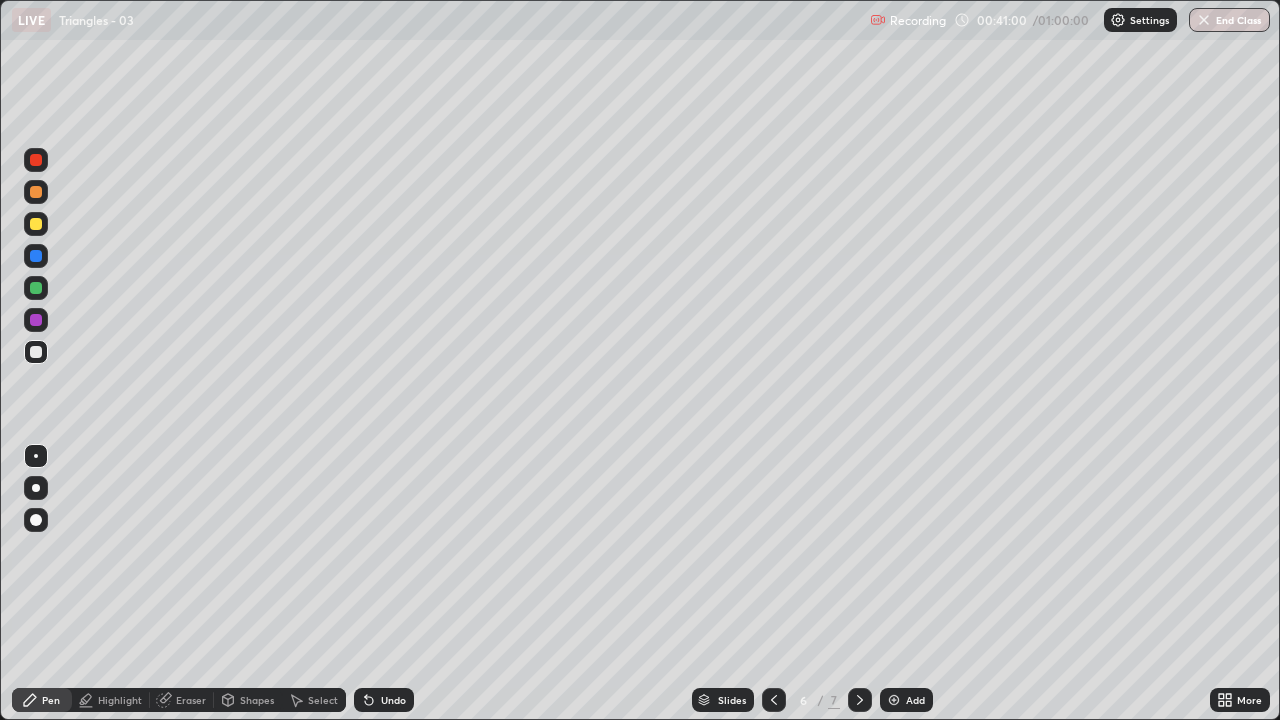 click on "Undo" at bounding box center (393, 700) 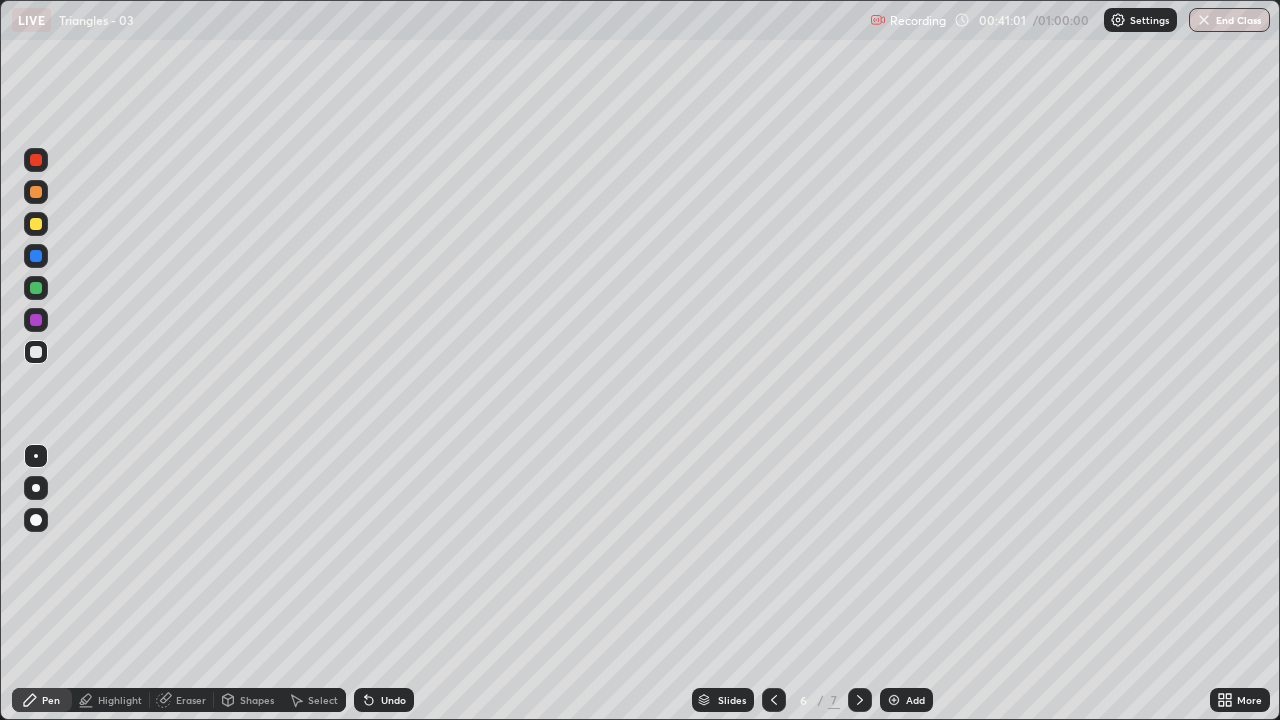 click on "Undo" at bounding box center (384, 700) 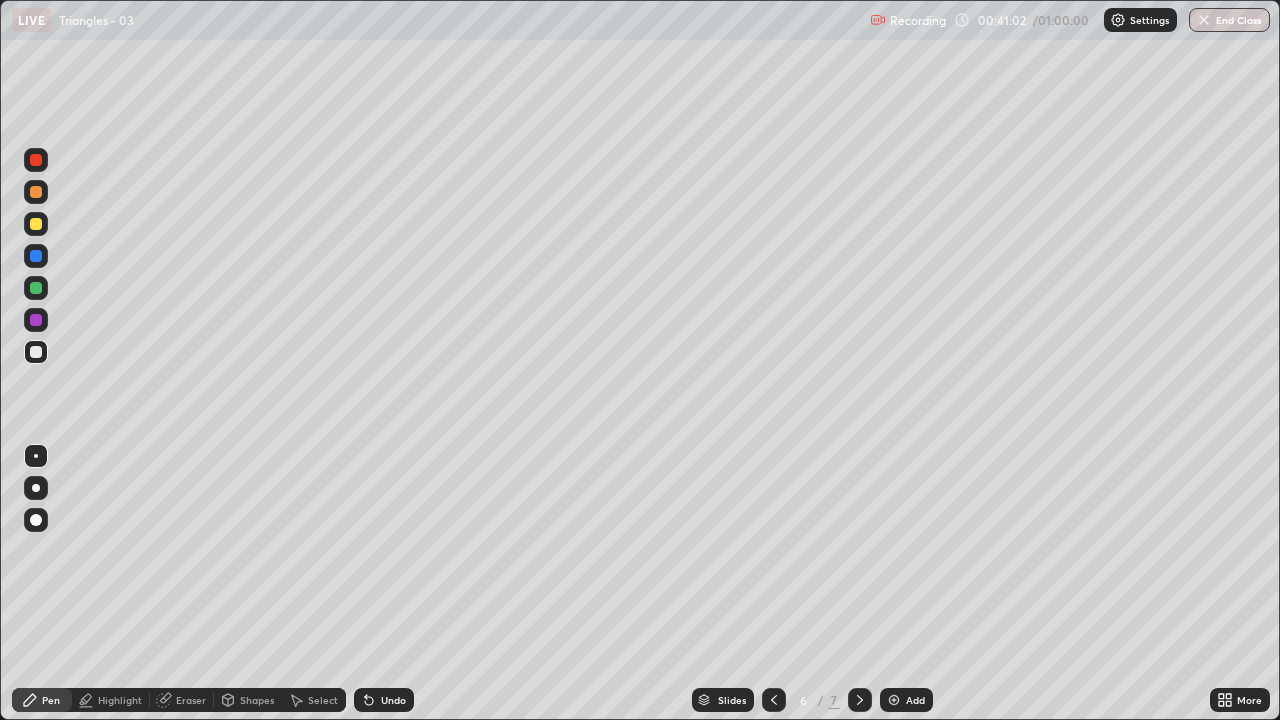 click on "Undo" at bounding box center (384, 700) 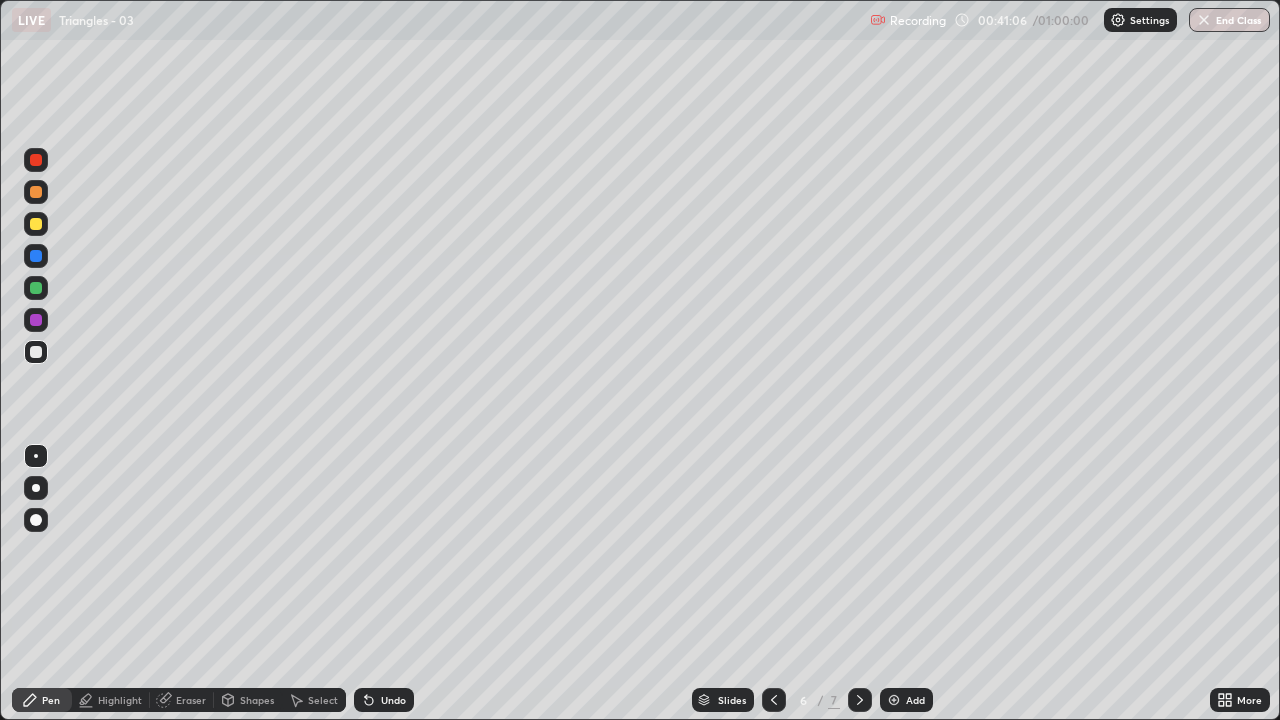 click on "Highlight" at bounding box center [120, 700] 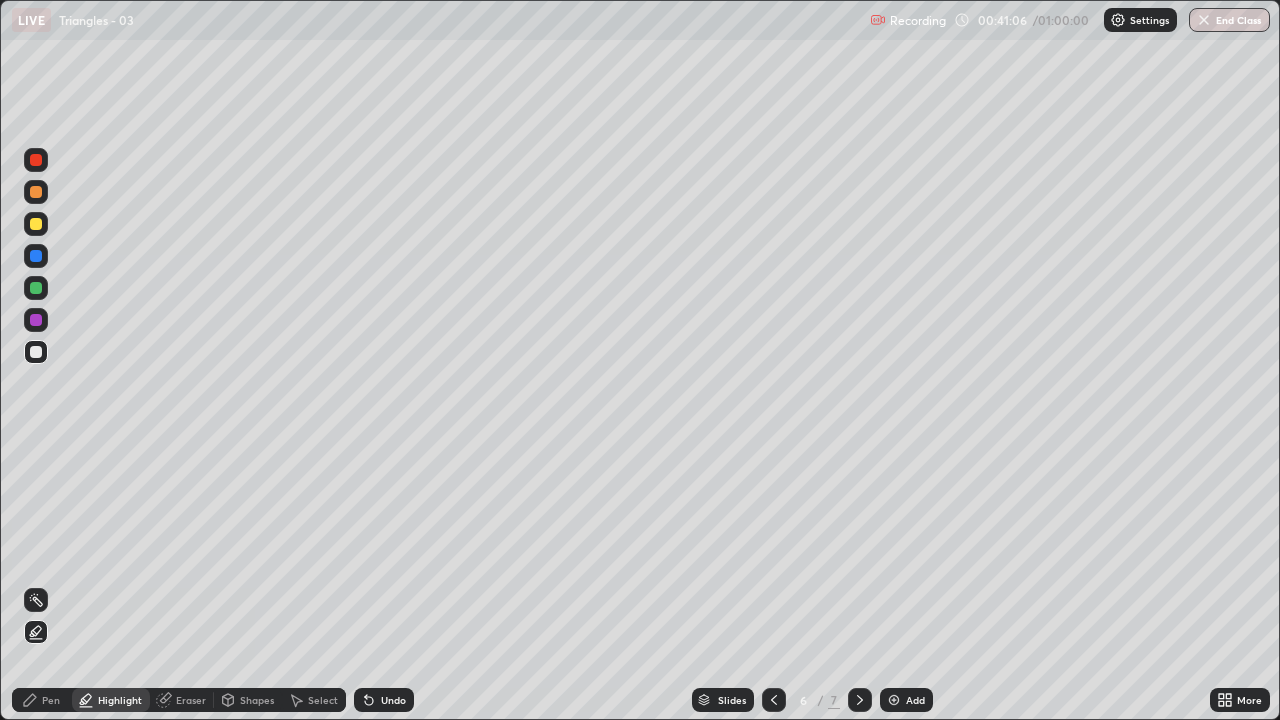 click at bounding box center [36, 320] 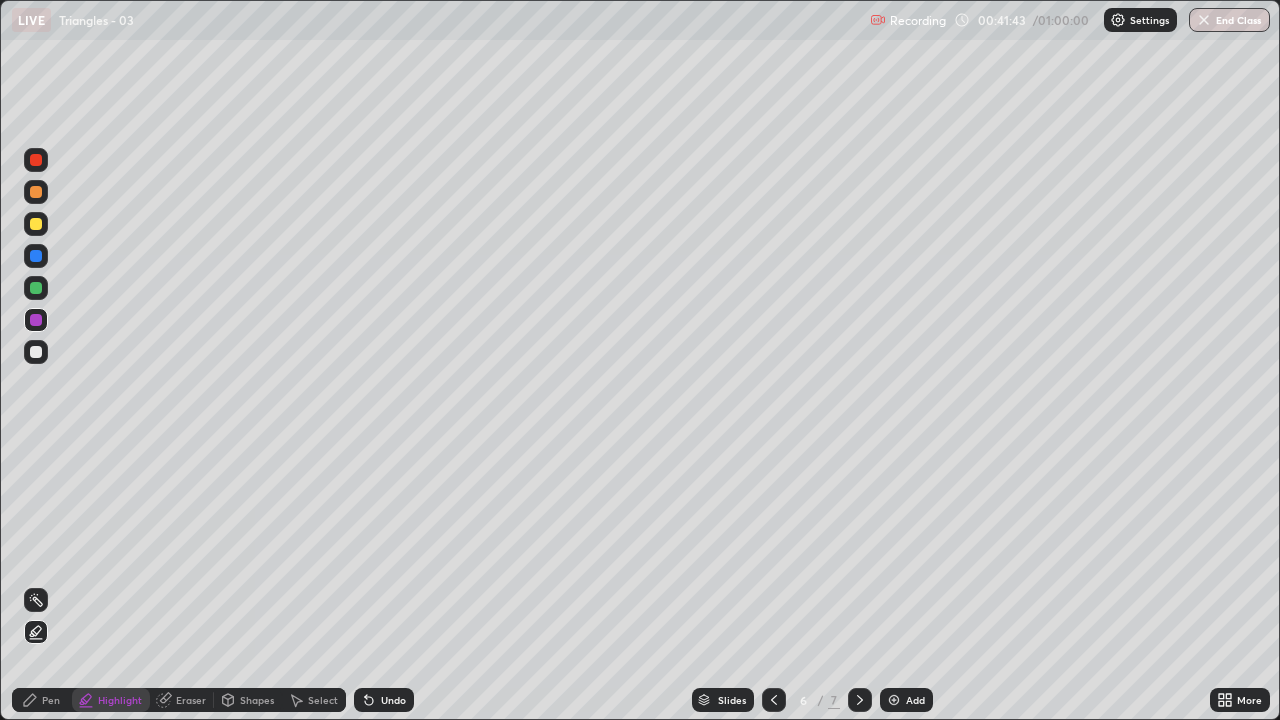 click on "Undo" at bounding box center [393, 700] 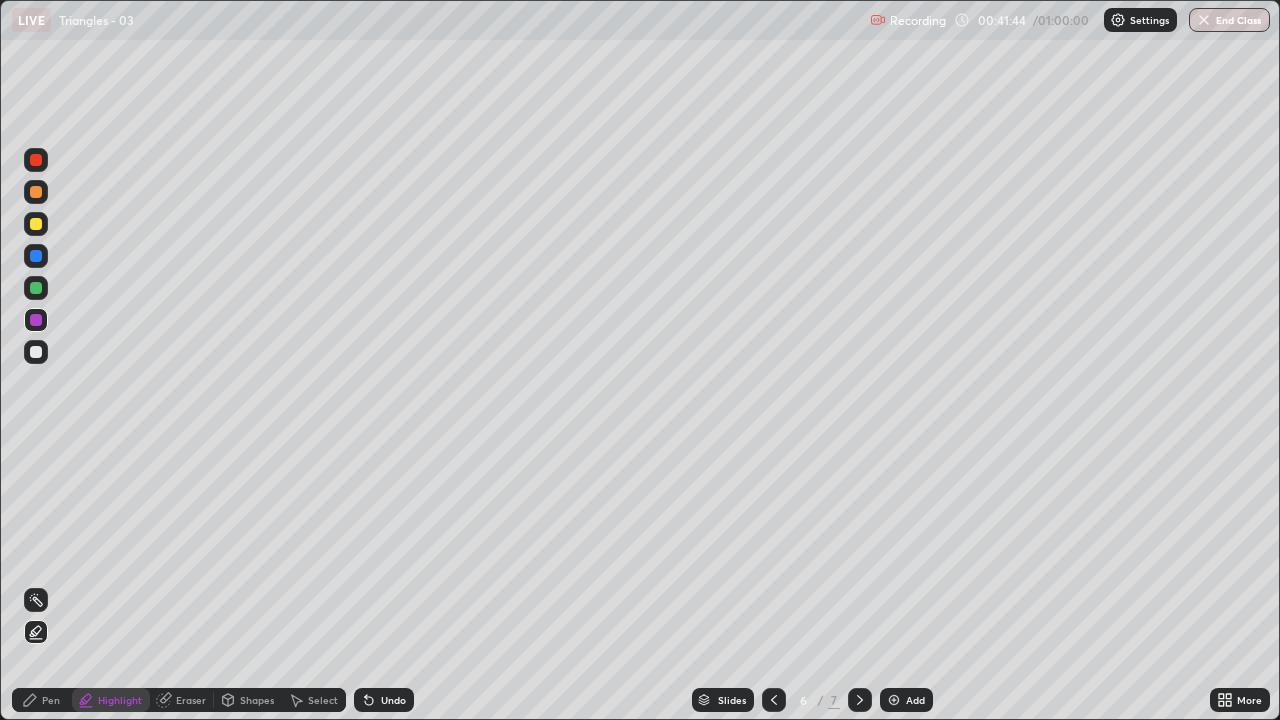 click on "Pen" at bounding box center (51, 700) 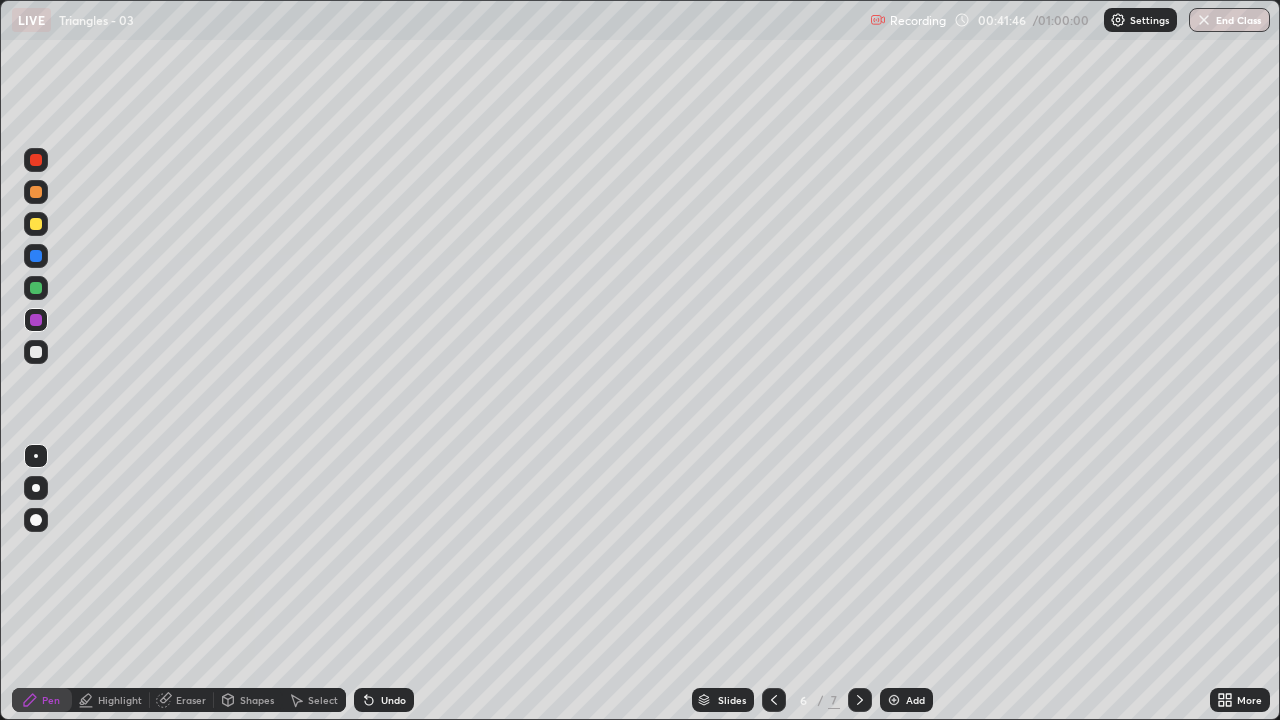 click on "Eraser" at bounding box center [191, 700] 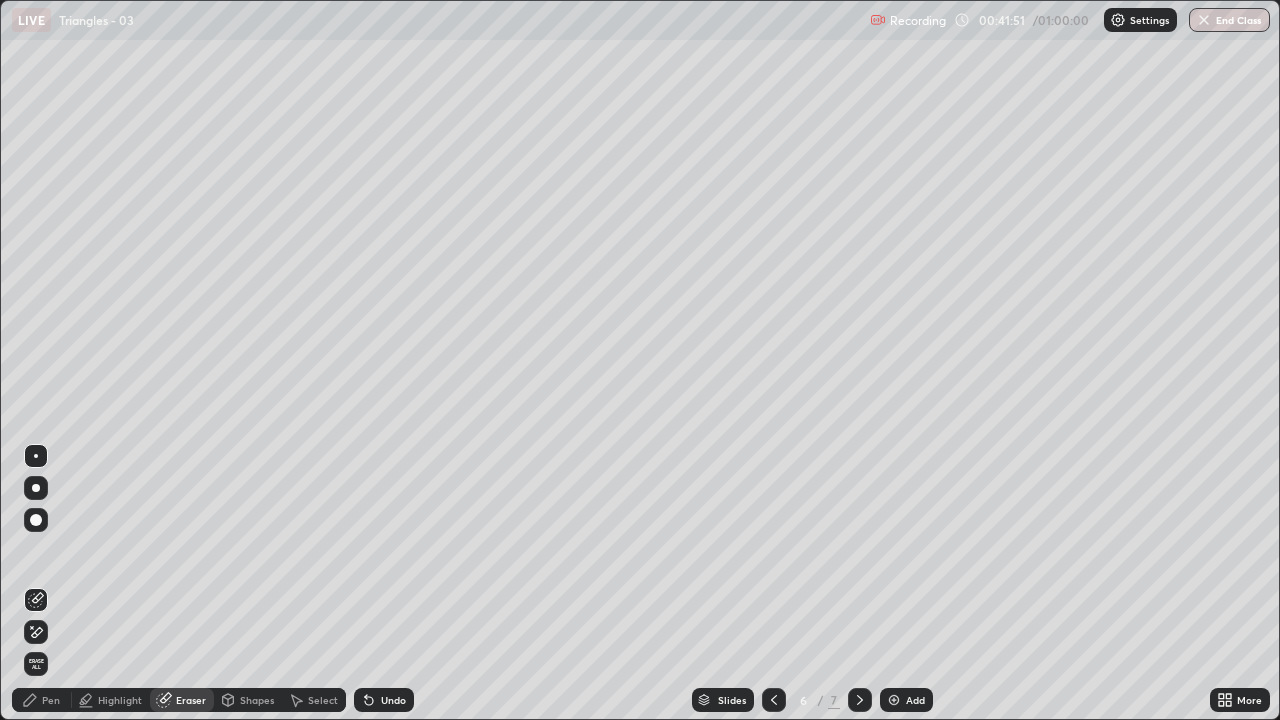 click on "Pen" at bounding box center [42, 700] 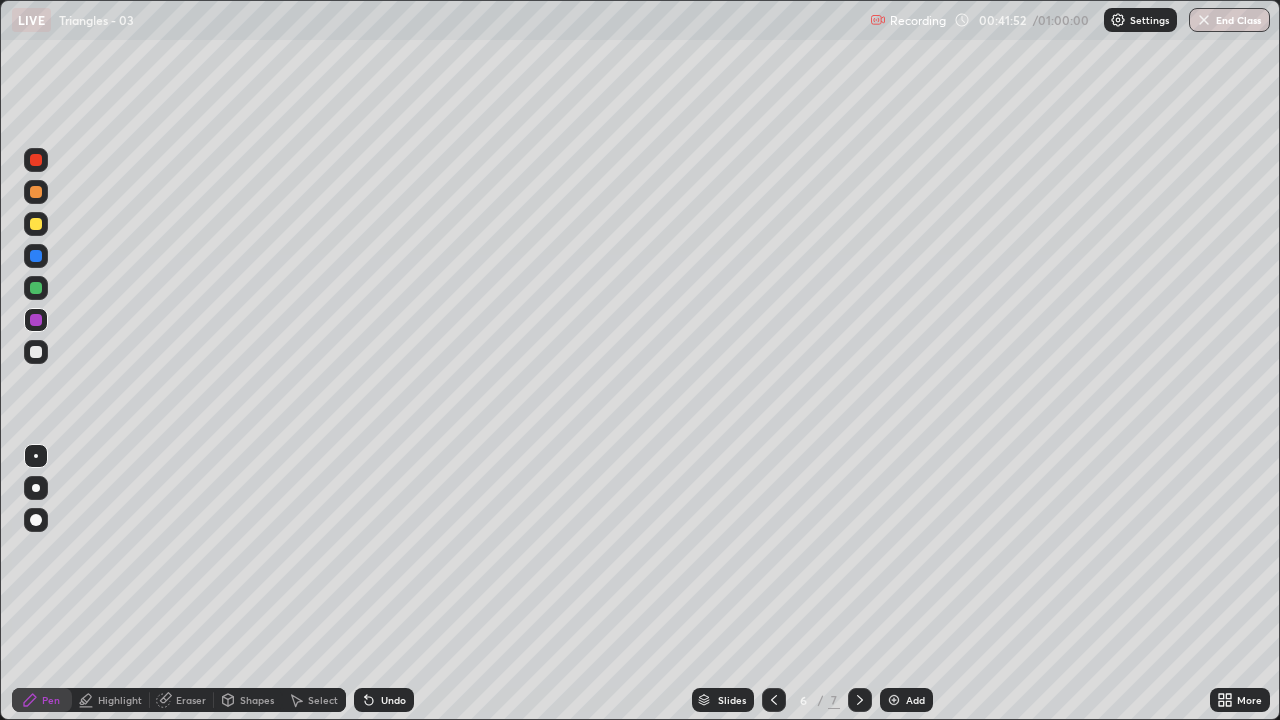 click at bounding box center [36, 320] 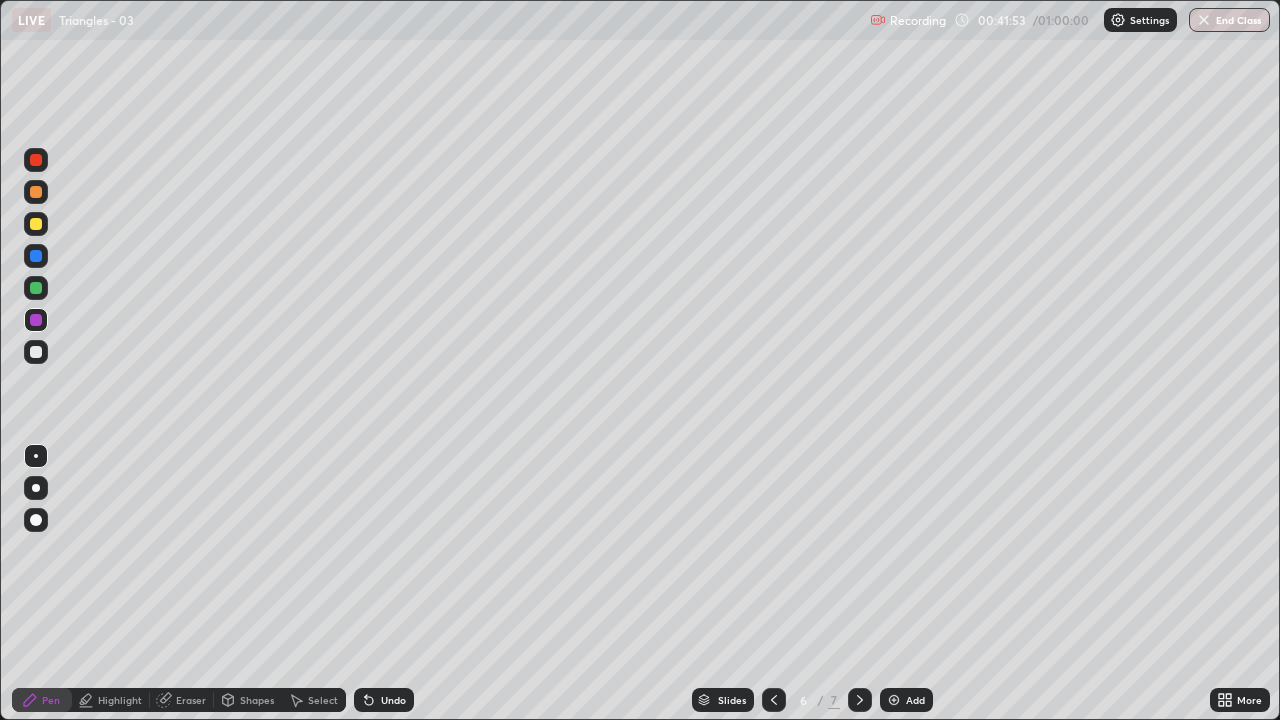 click on "Highlight" at bounding box center [120, 700] 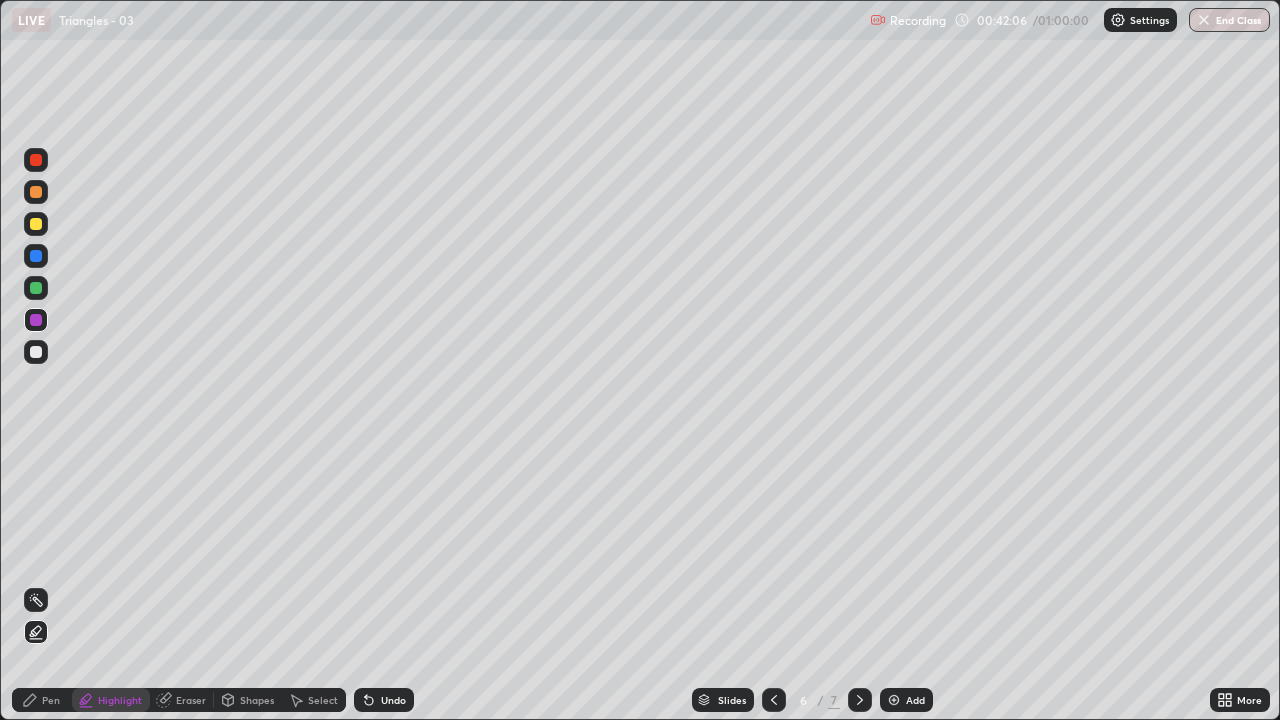 click on "Pen" at bounding box center [51, 700] 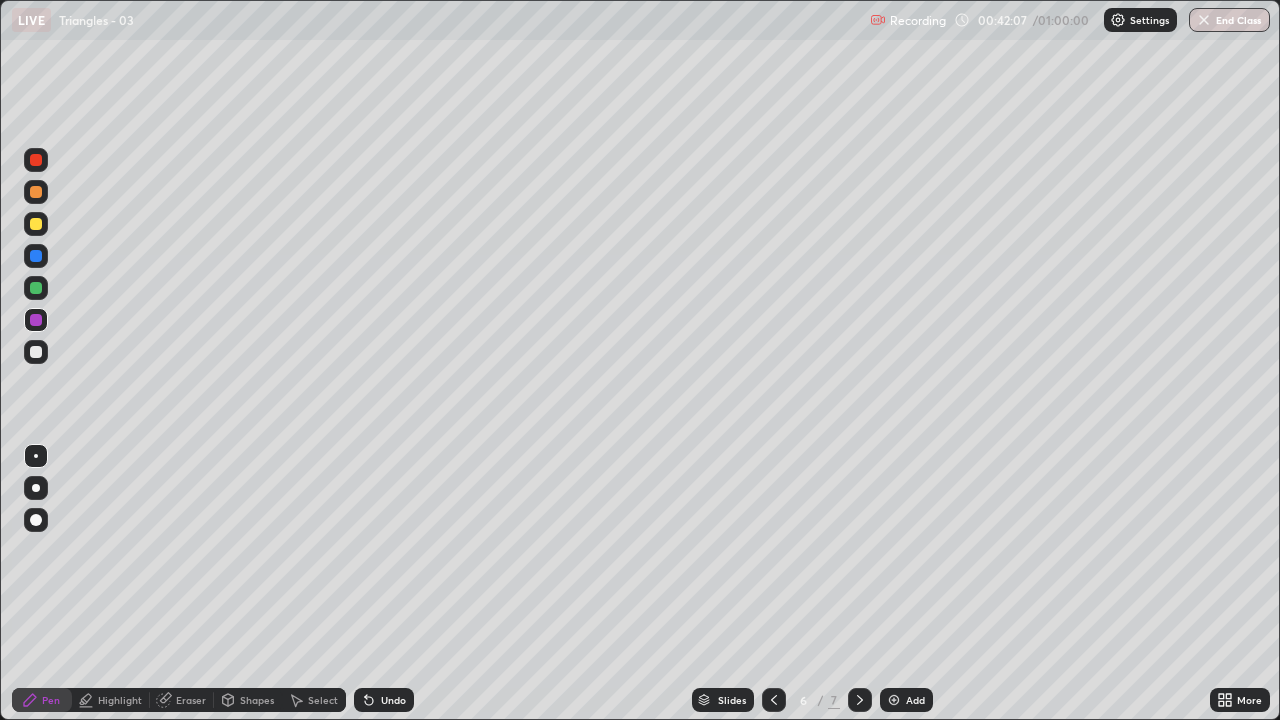 click on "Undo" at bounding box center [384, 700] 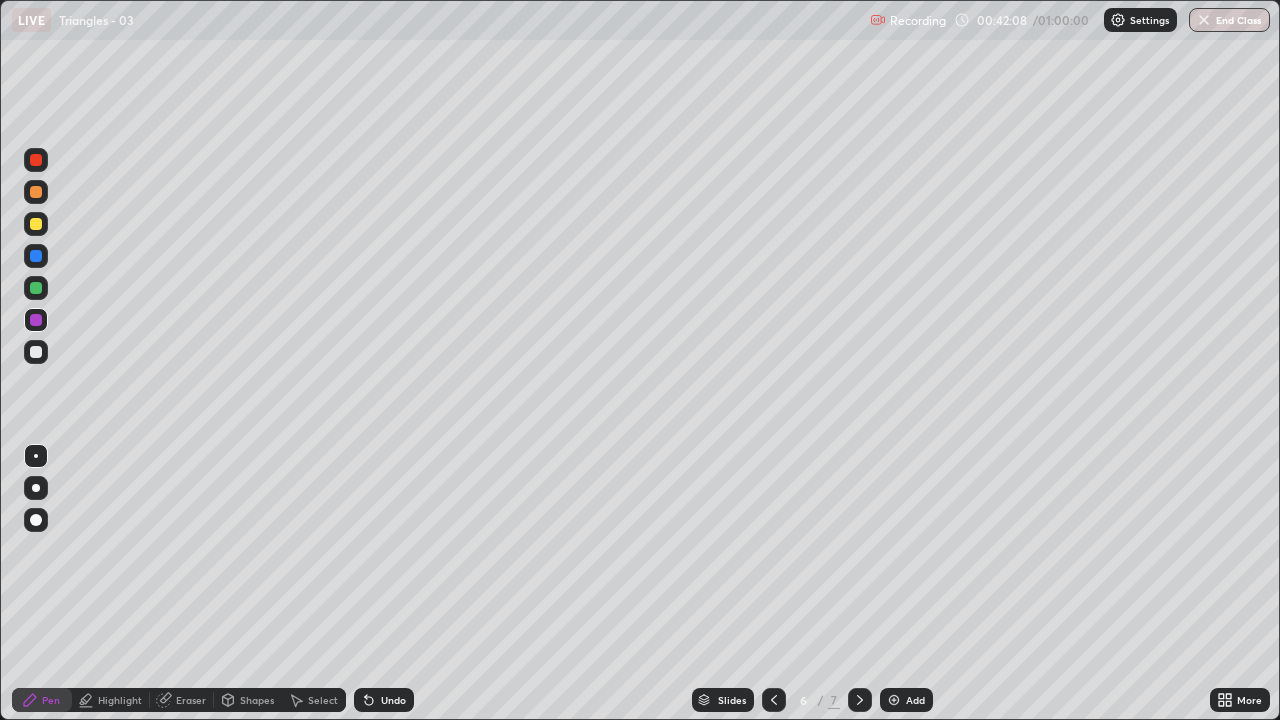 click on "Undo" at bounding box center (384, 700) 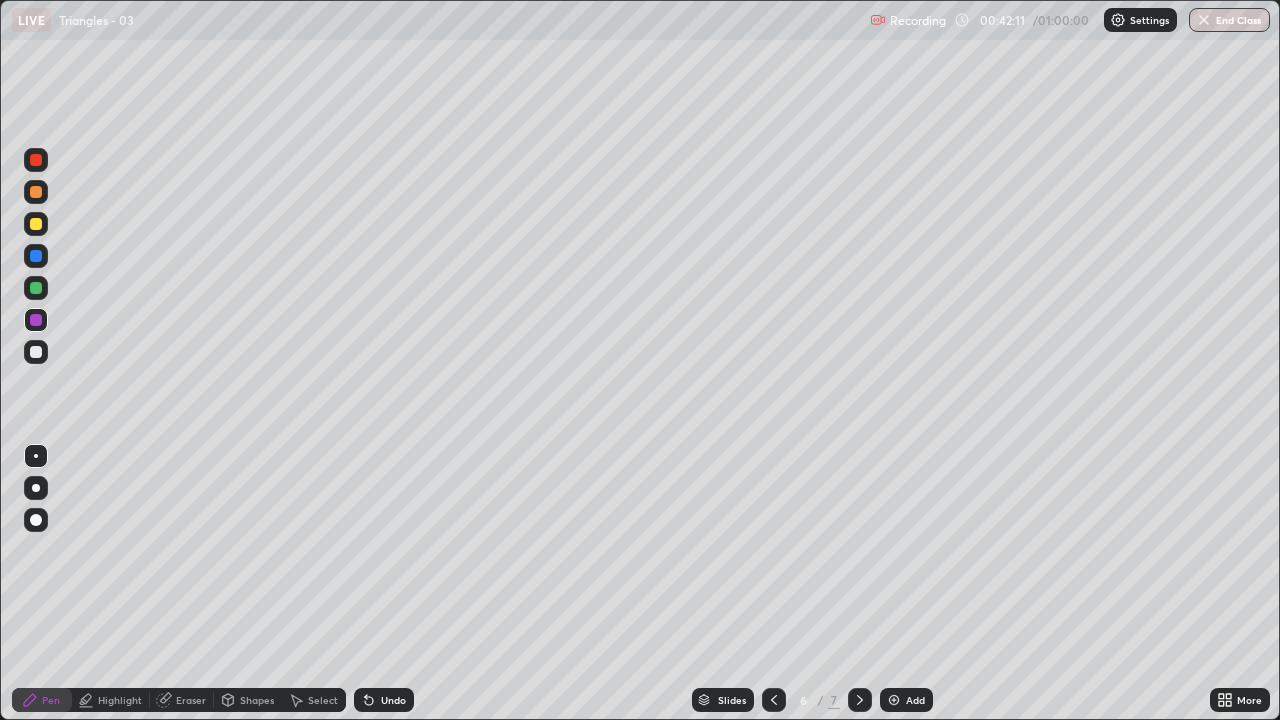 click on "Undo" at bounding box center [393, 700] 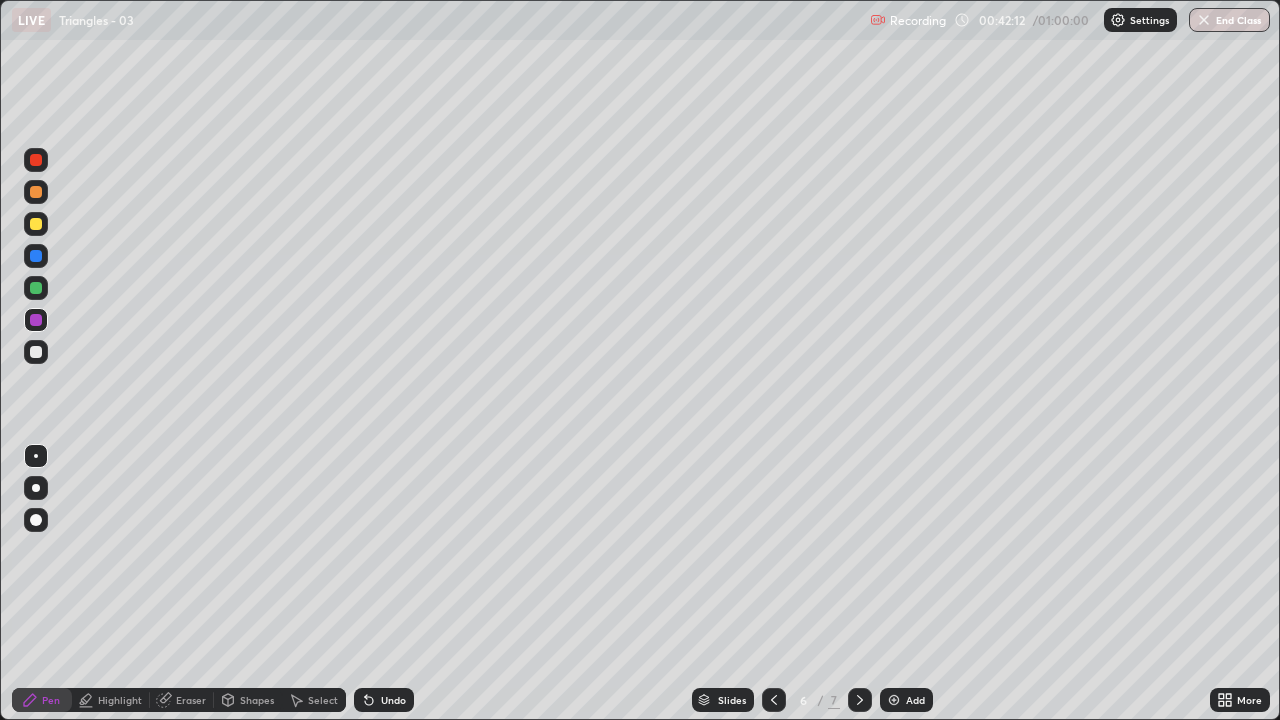 click at bounding box center (36, 352) 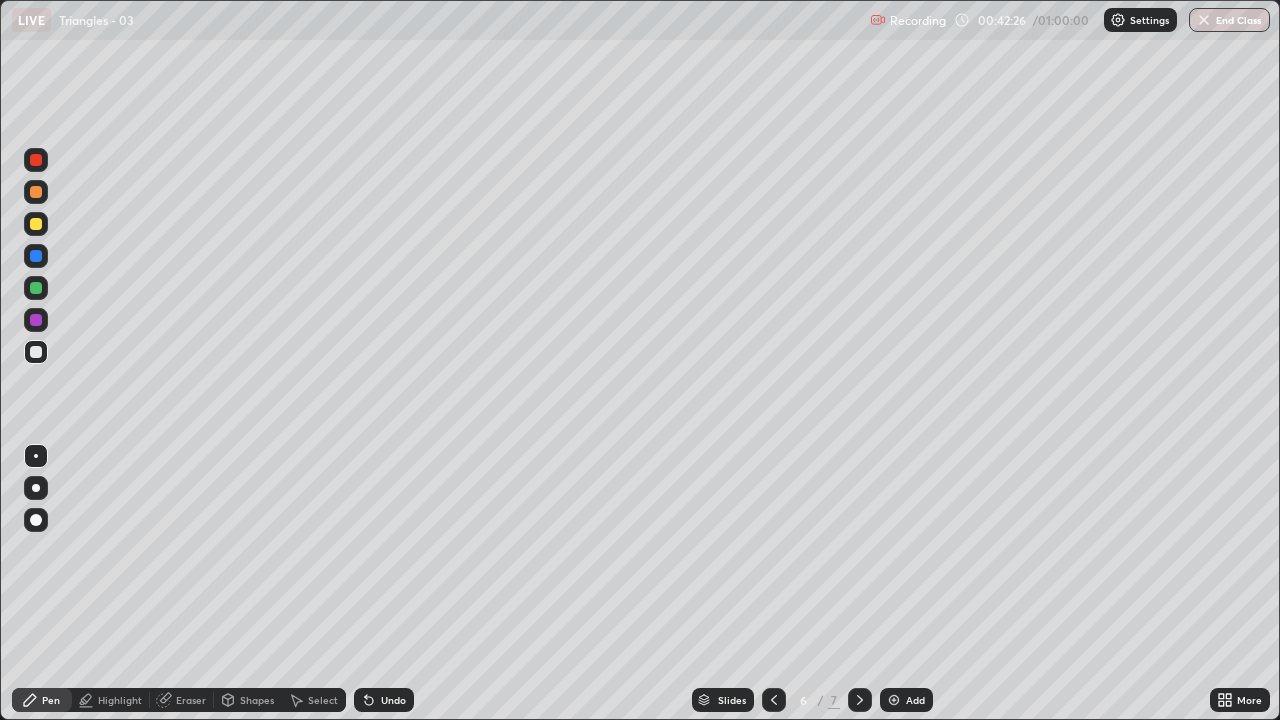 click on "Eraser" at bounding box center (191, 700) 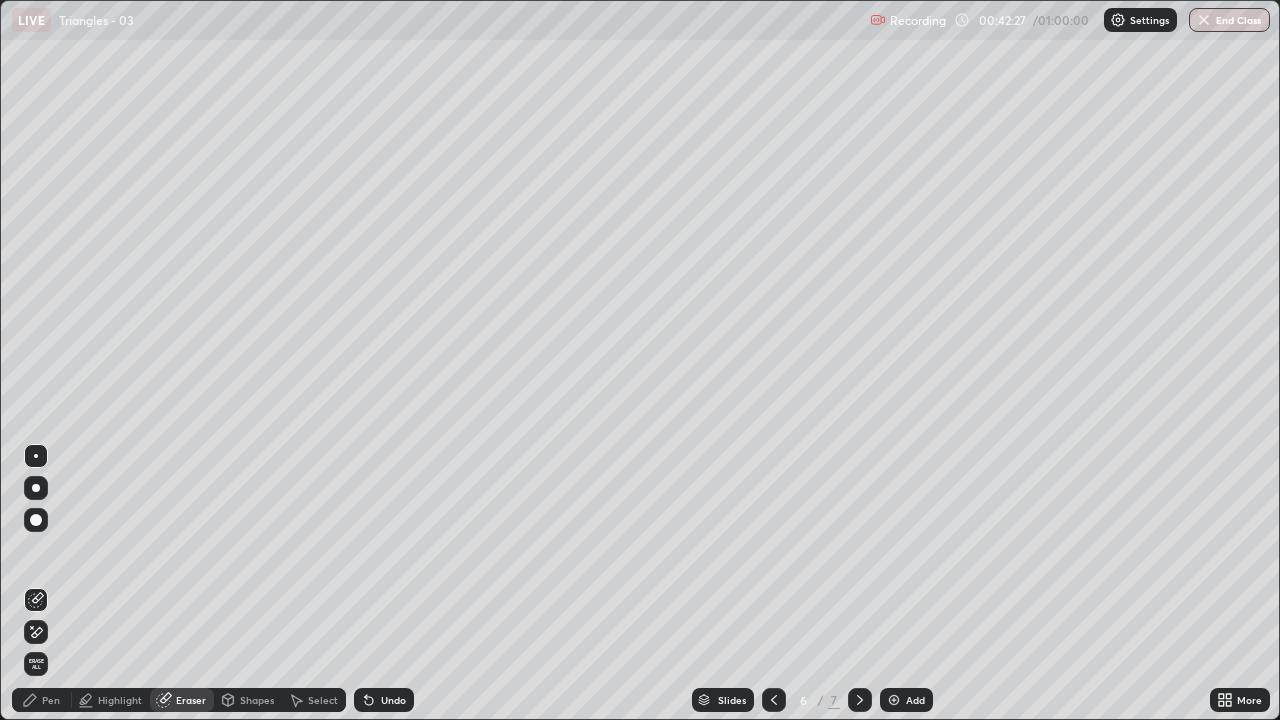 click on "Highlight" at bounding box center [120, 700] 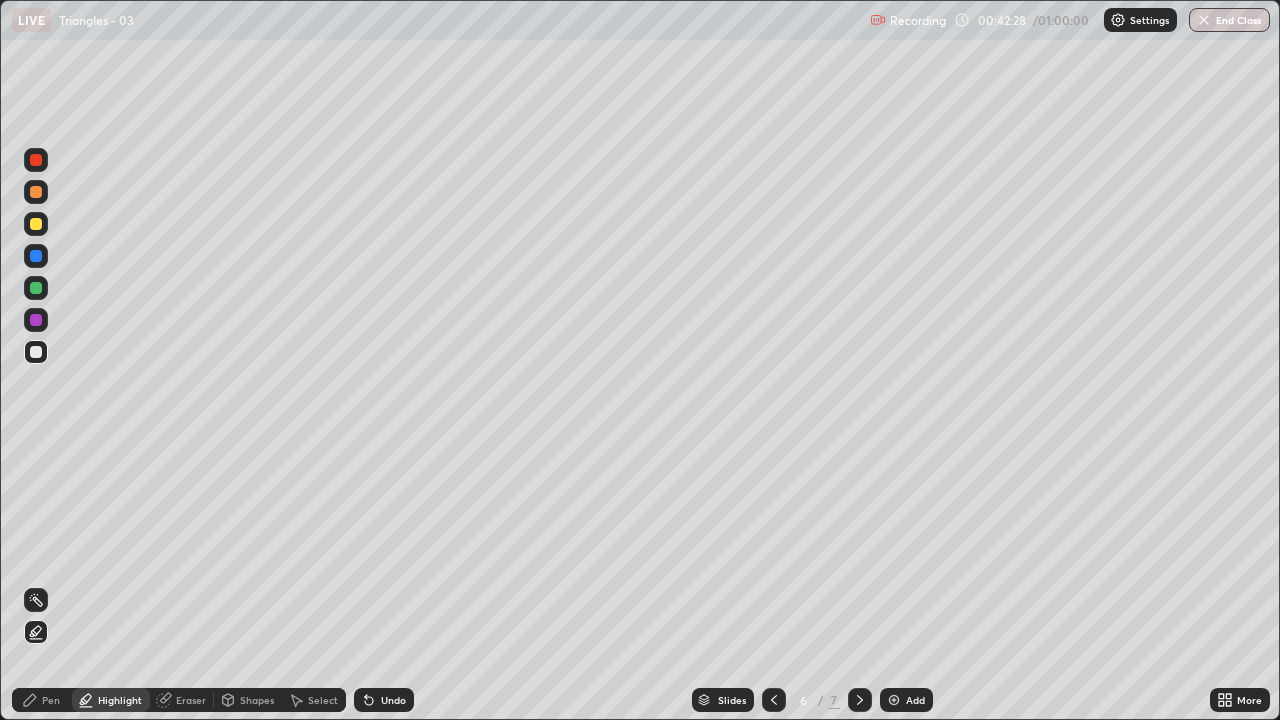 click at bounding box center [36, 320] 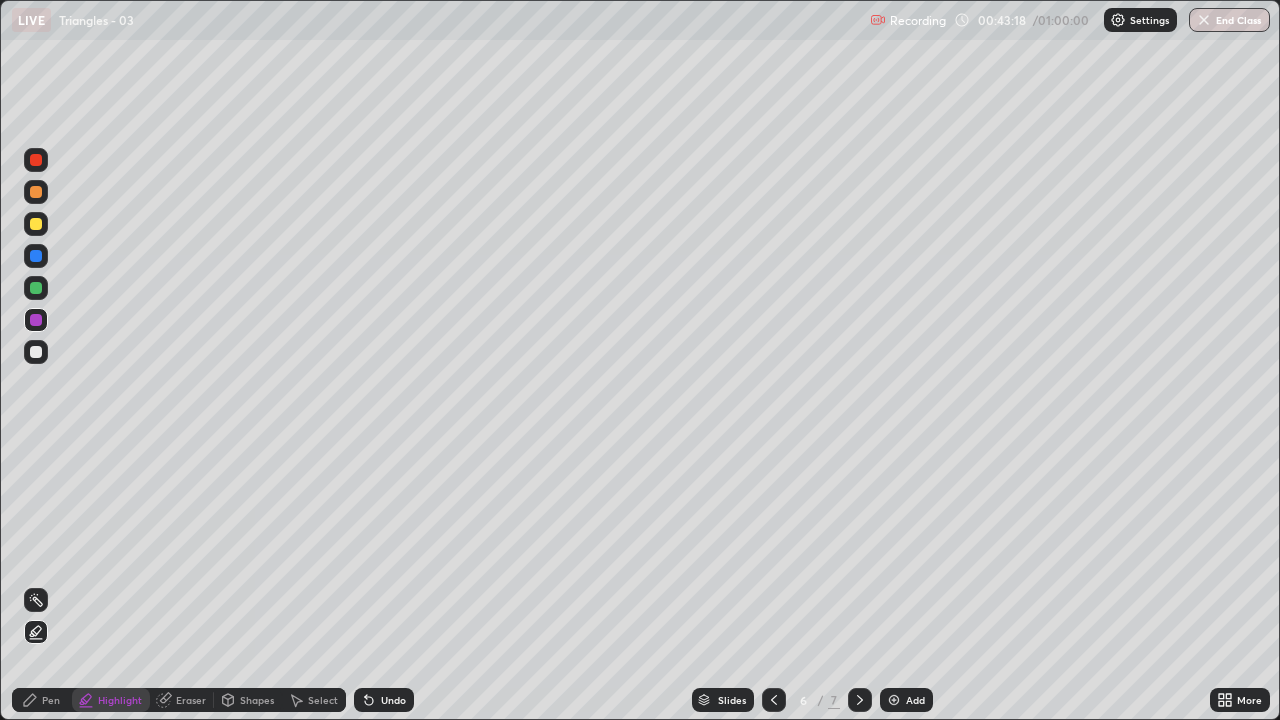 click on "Undo" at bounding box center [384, 700] 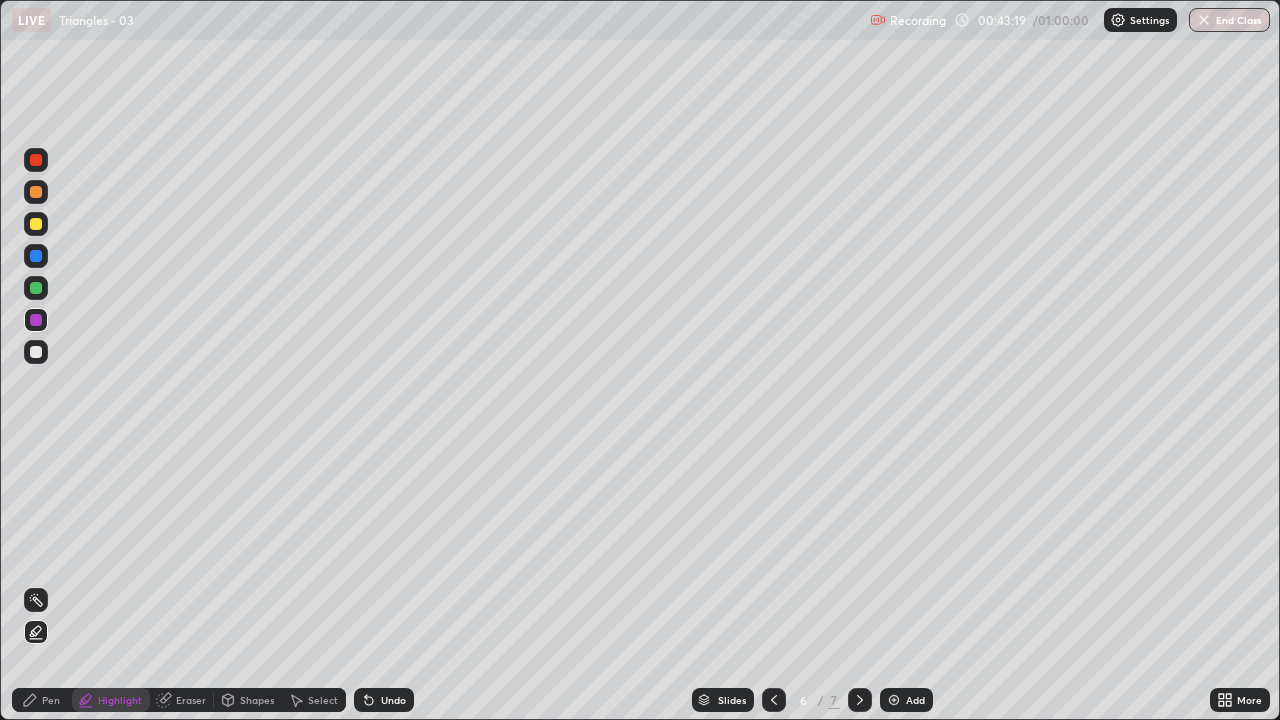 click 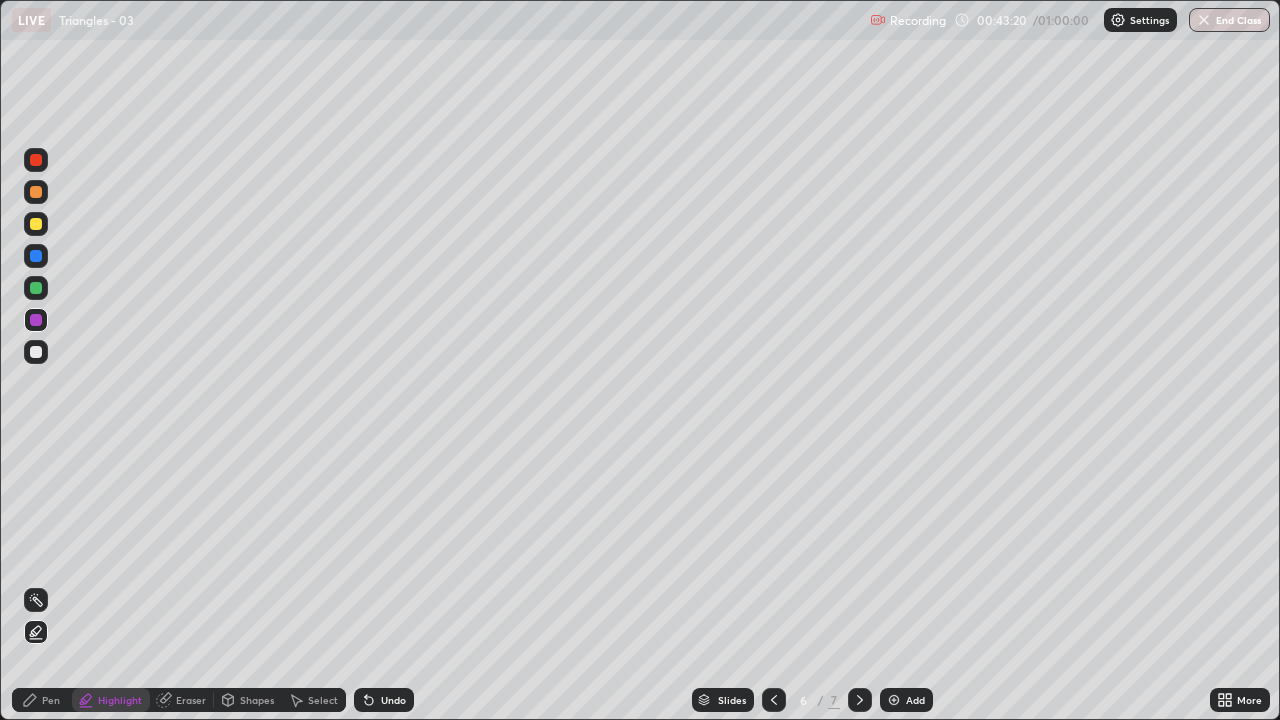 click on "Undo" at bounding box center (384, 700) 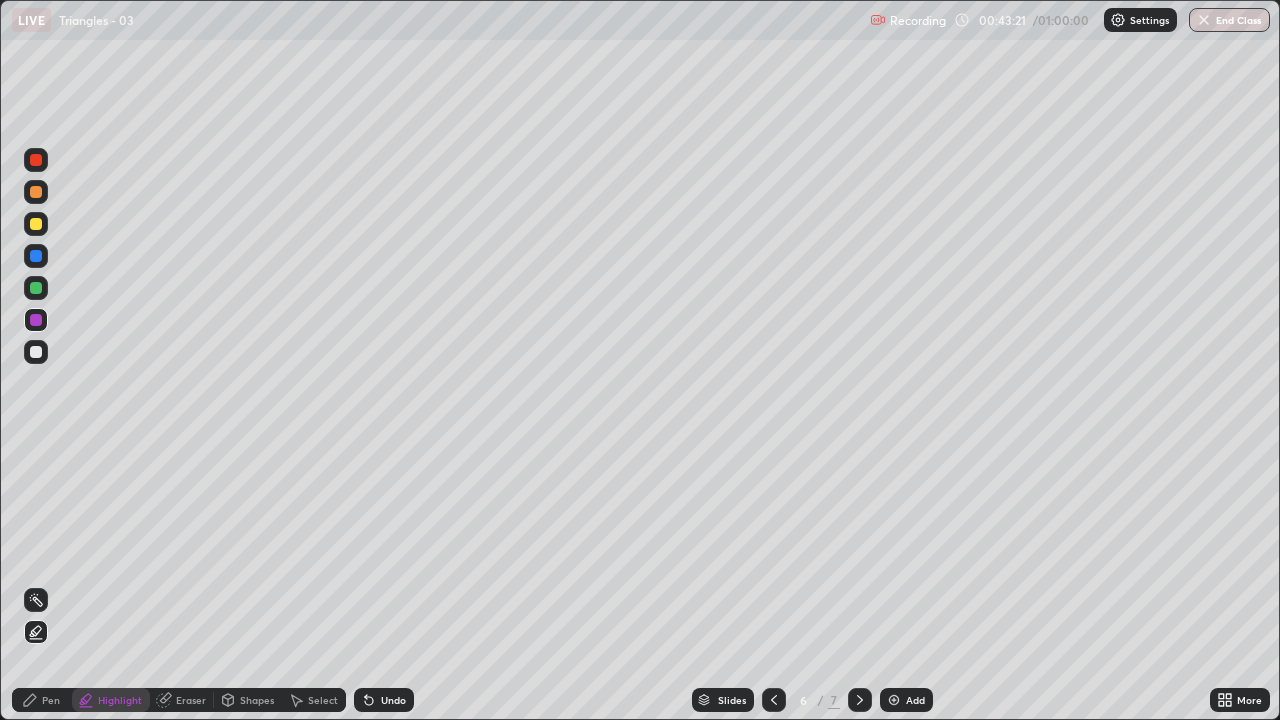 click on "Undo" at bounding box center [384, 700] 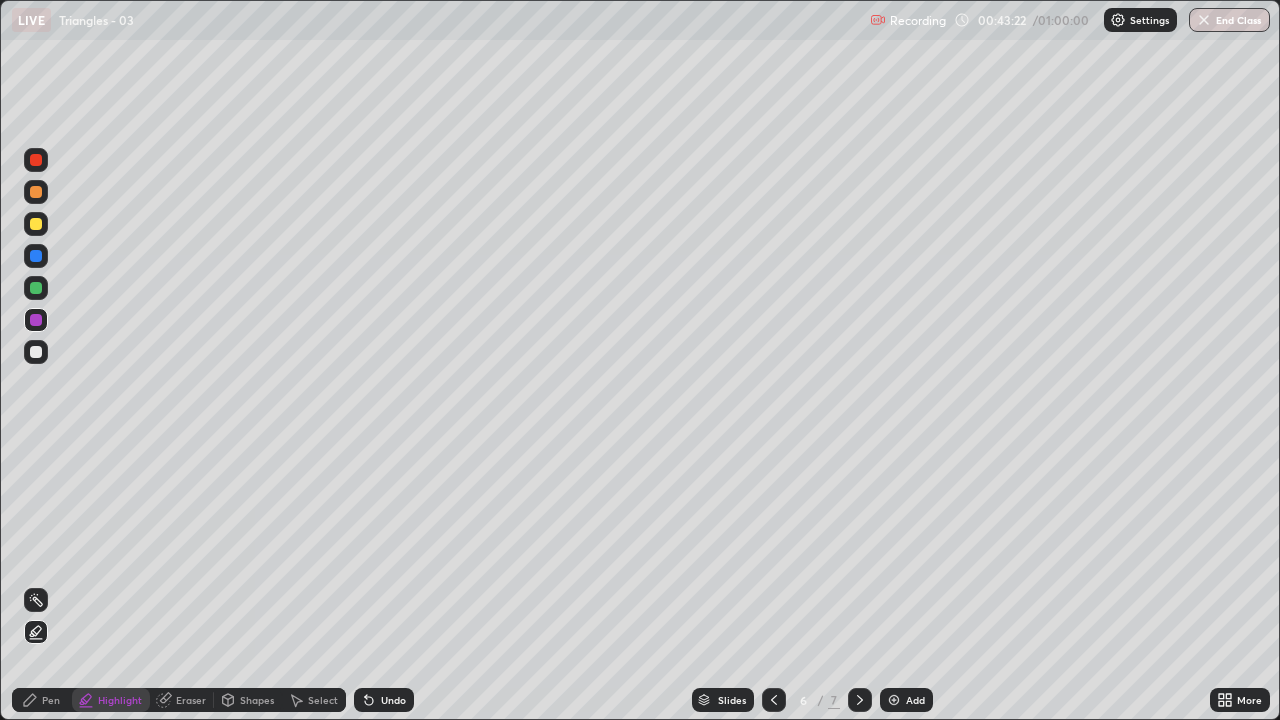 click on "Undo" at bounding box center (384, 700) 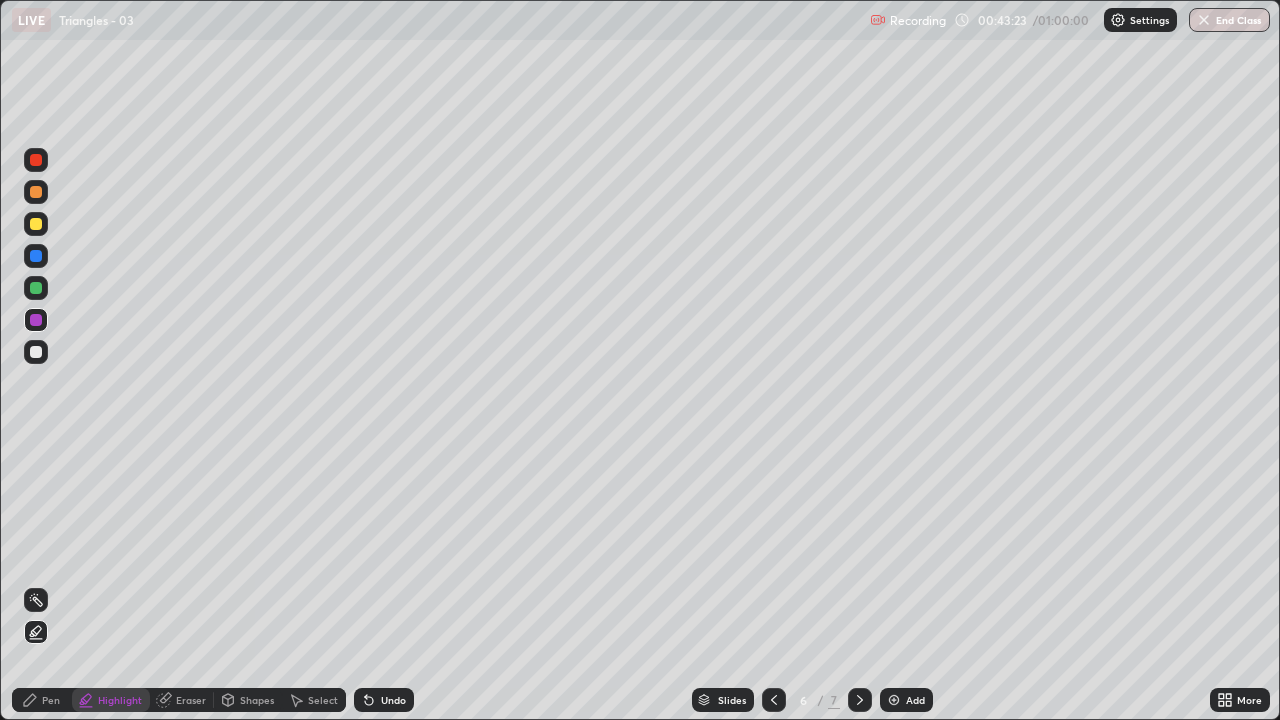 click on "Undo" at bounding box center (384, 700) 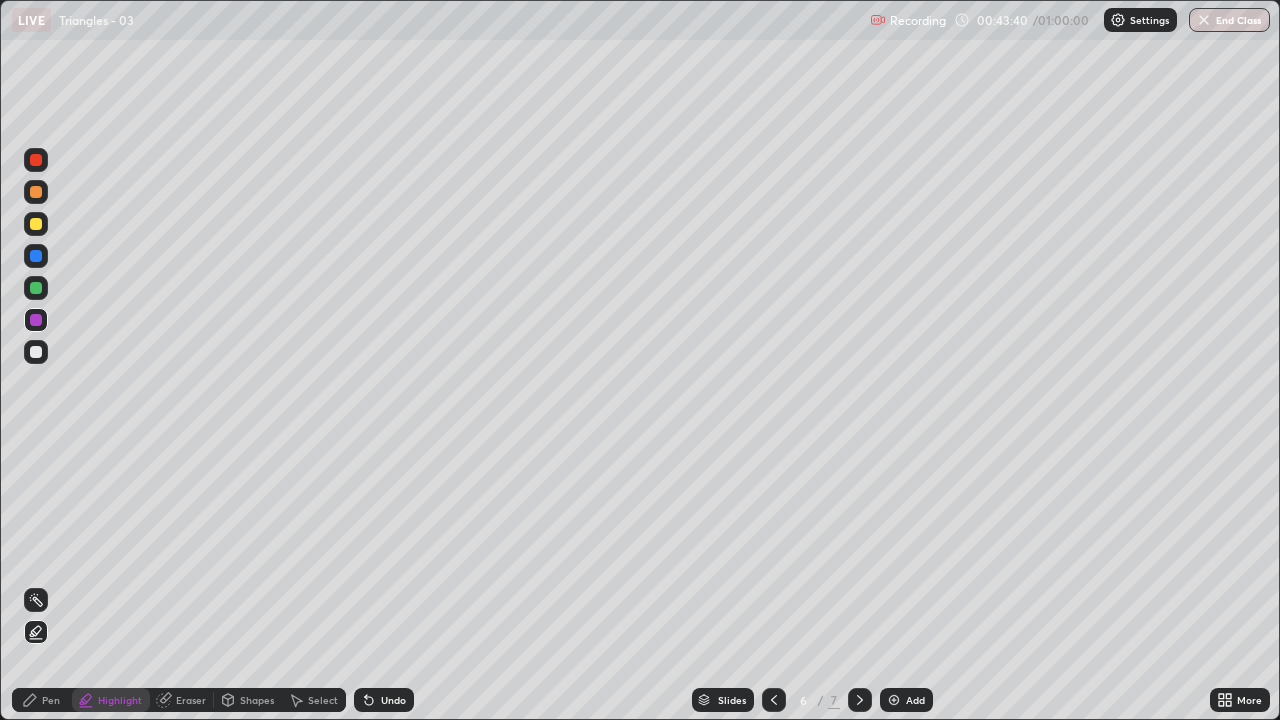 click on "Undo" at bounding box center (393, 700) 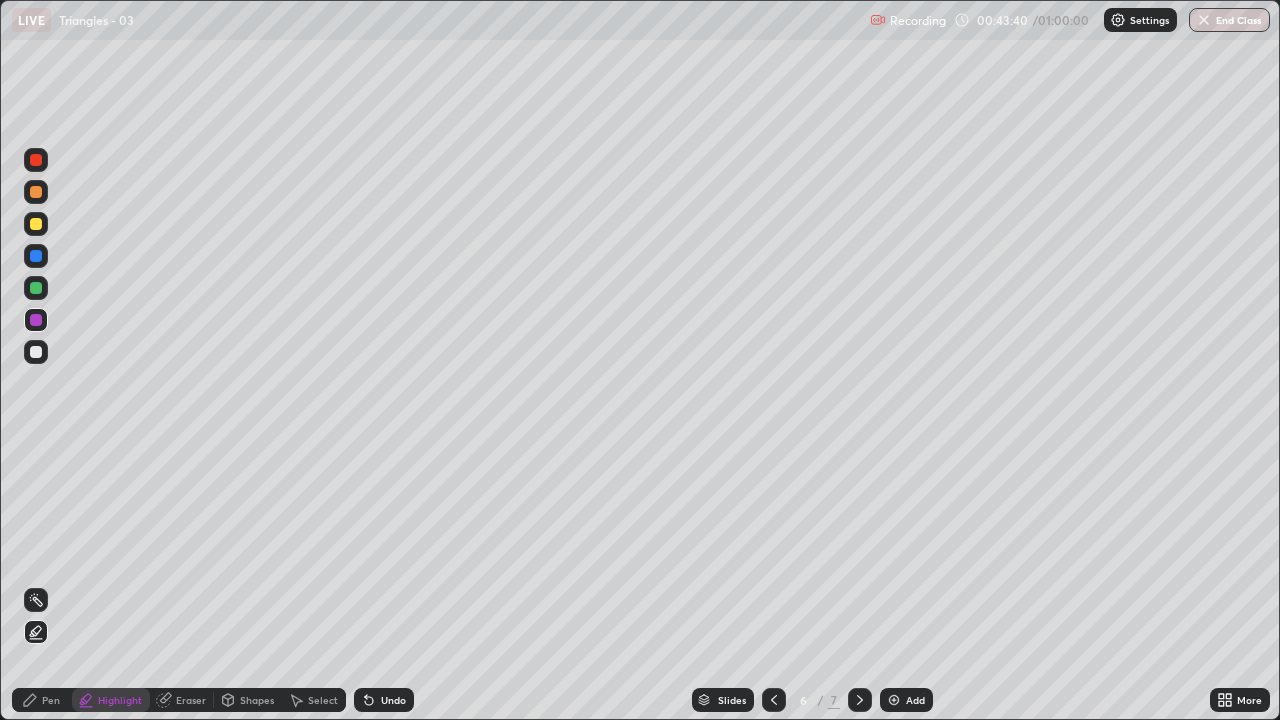 click on "Undo" at bounding box center [384, 700] 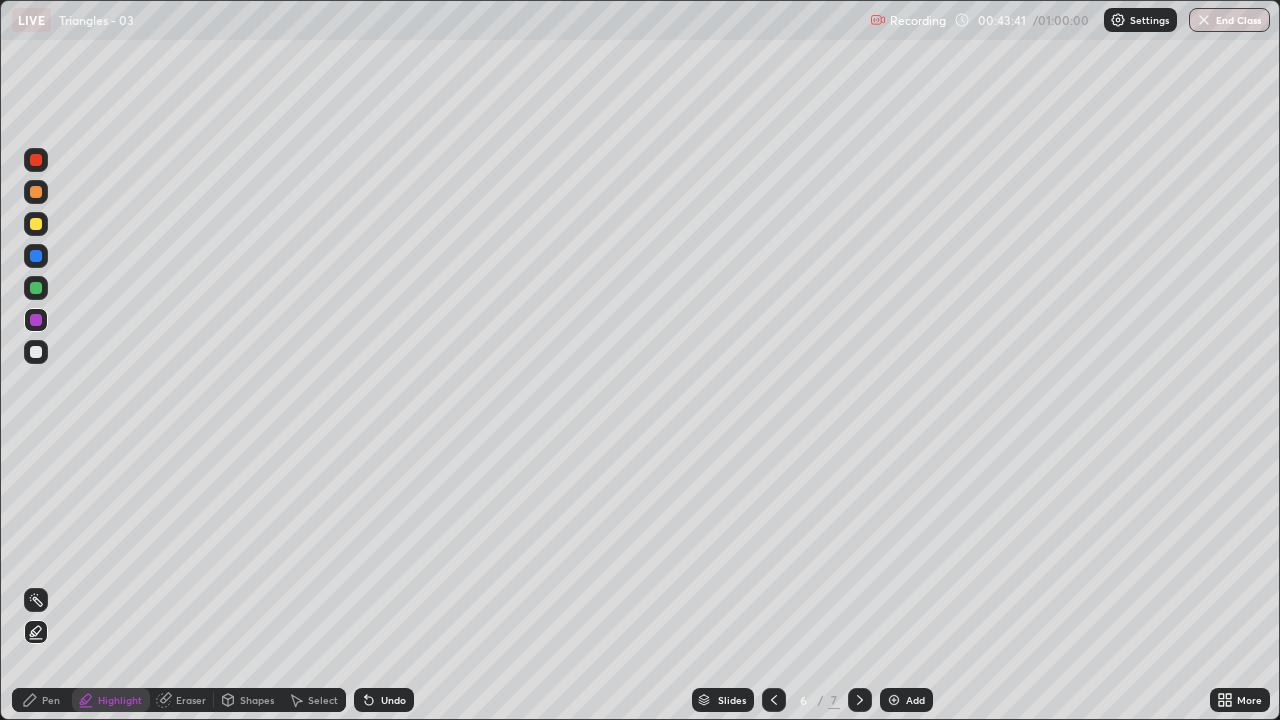 click on "Undo" at bounding box center [393, 700] 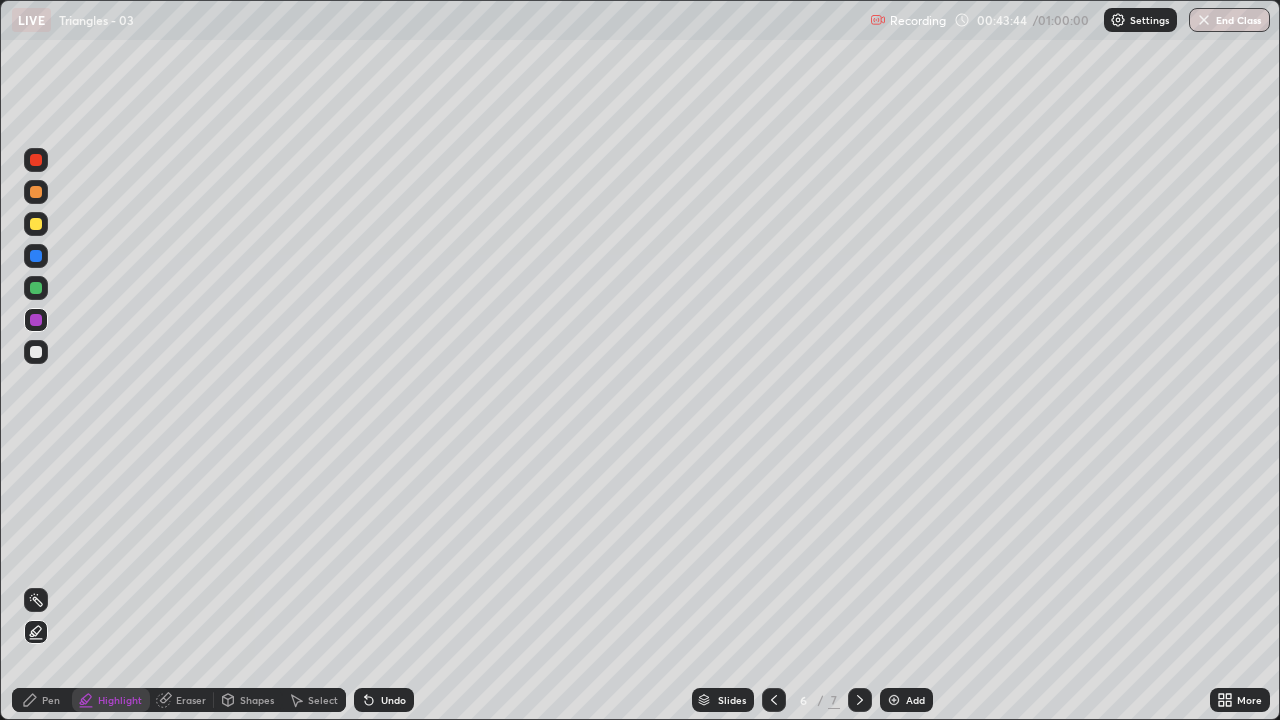click on "Pen" at bounding box center [51, 700] 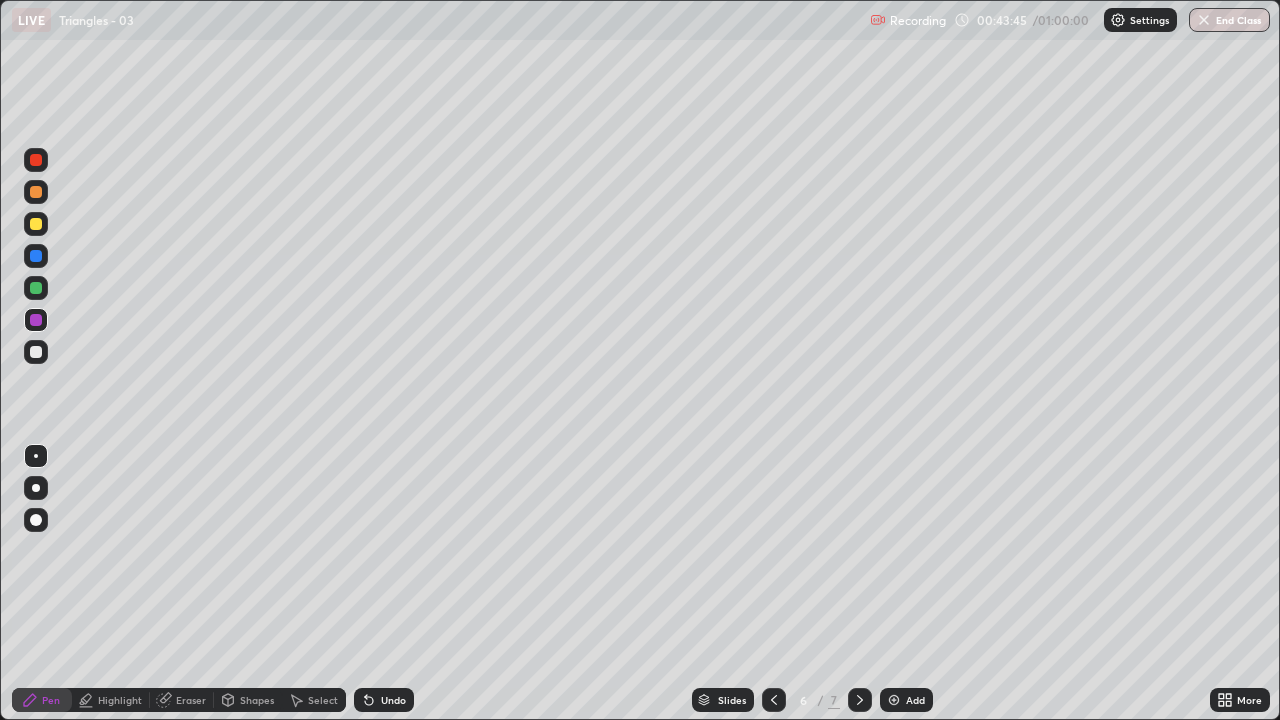 click at bounding box center (36, 352) 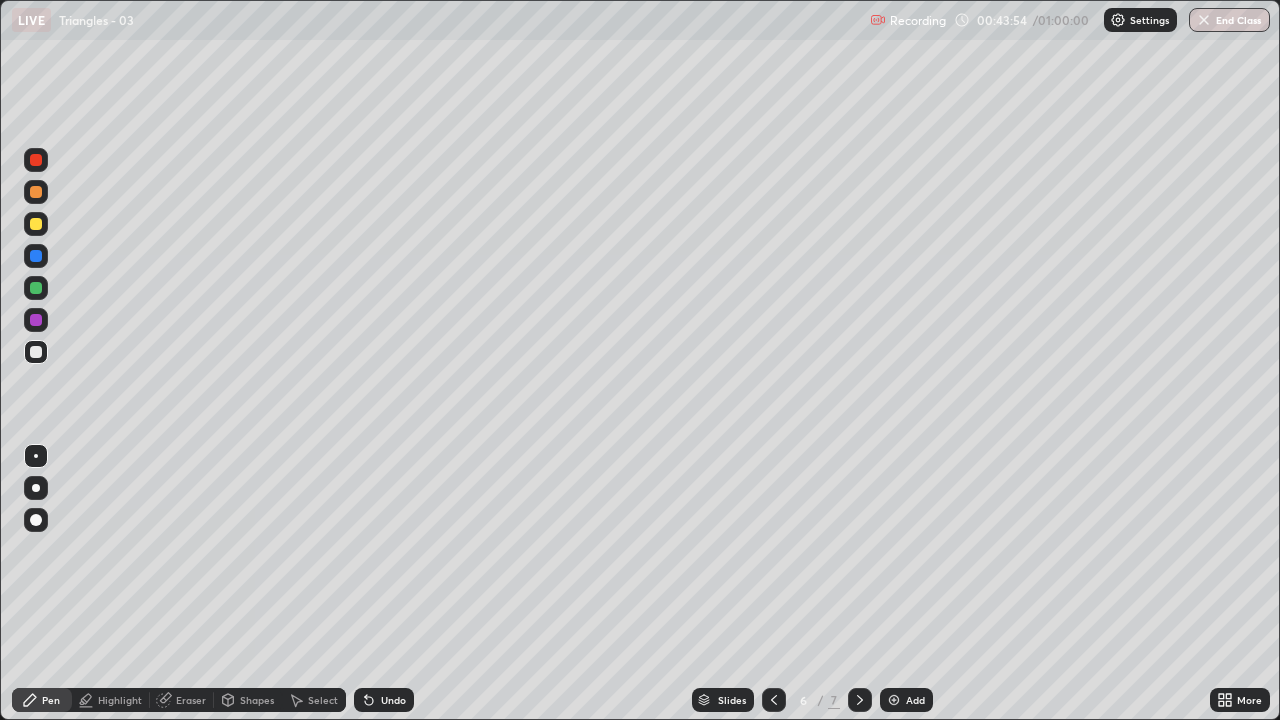 click on "Undo" at bounding box center [393, 700] 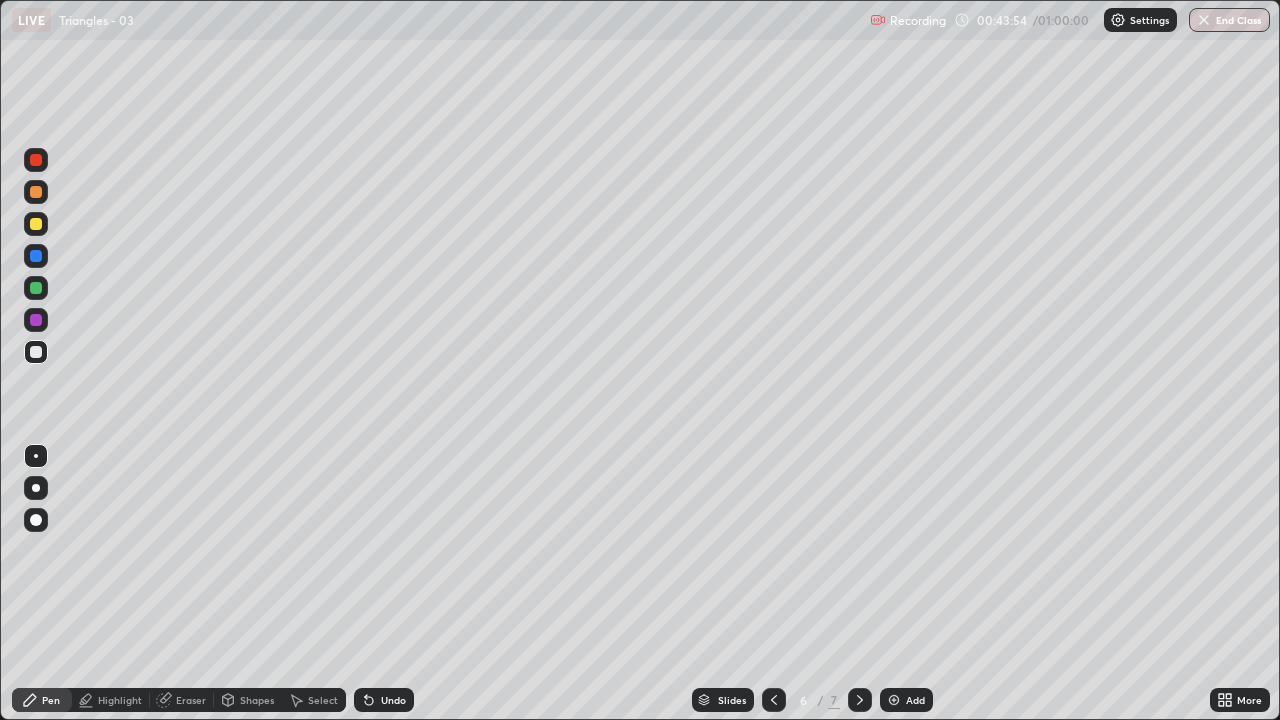click on "Undo" at bounding box center (393, 700) 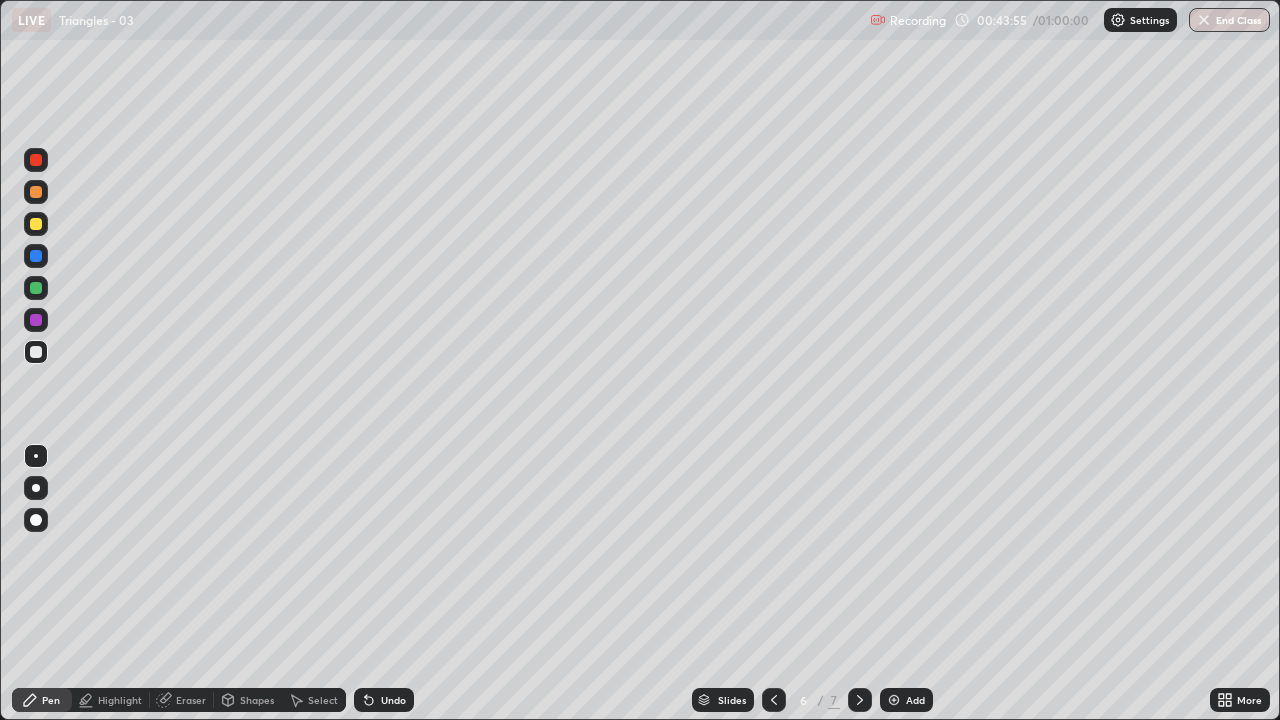 click on "Undo" at bounding box center (384, 700) 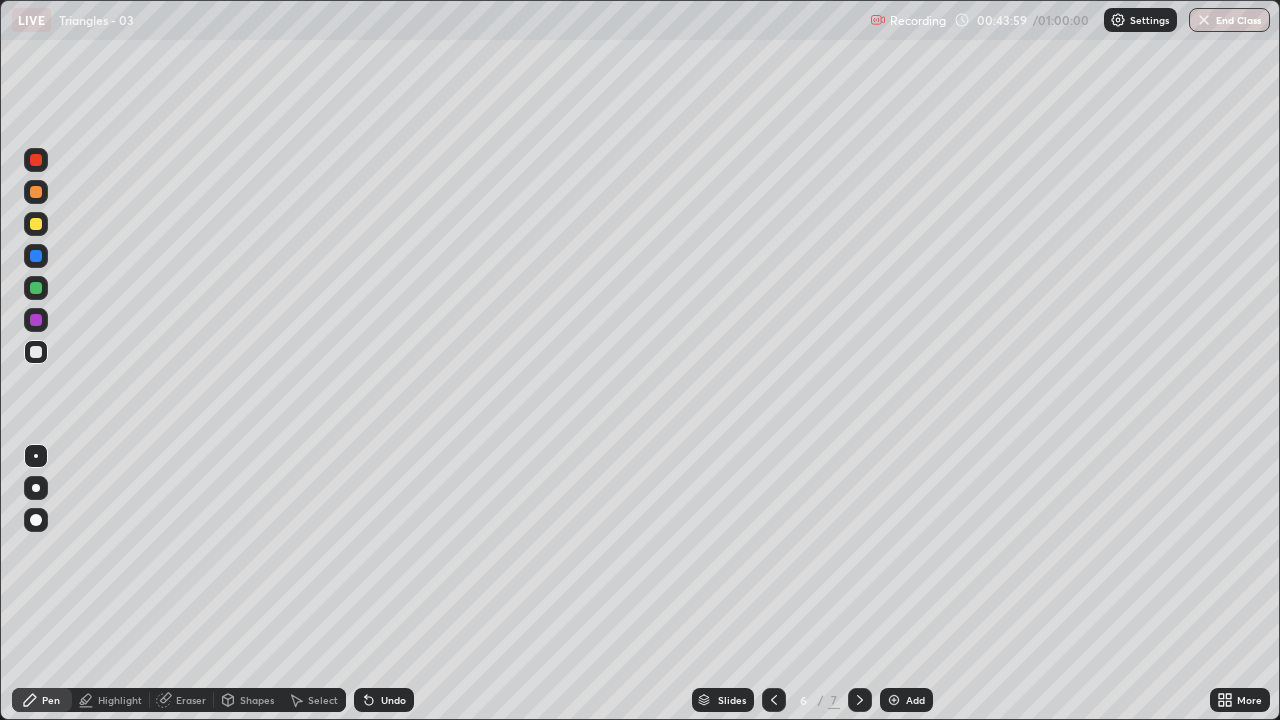 click on "Undo" at bounding box center [384, 700] 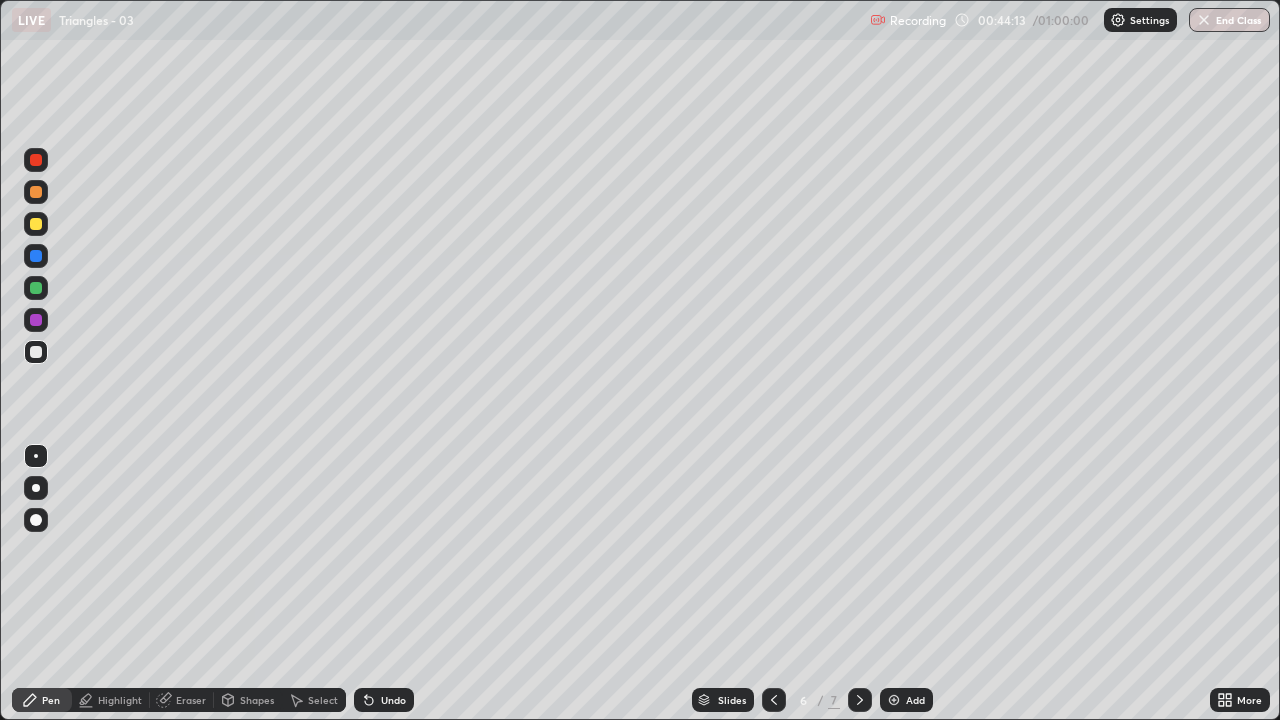 click at bounding box center (36, 320) 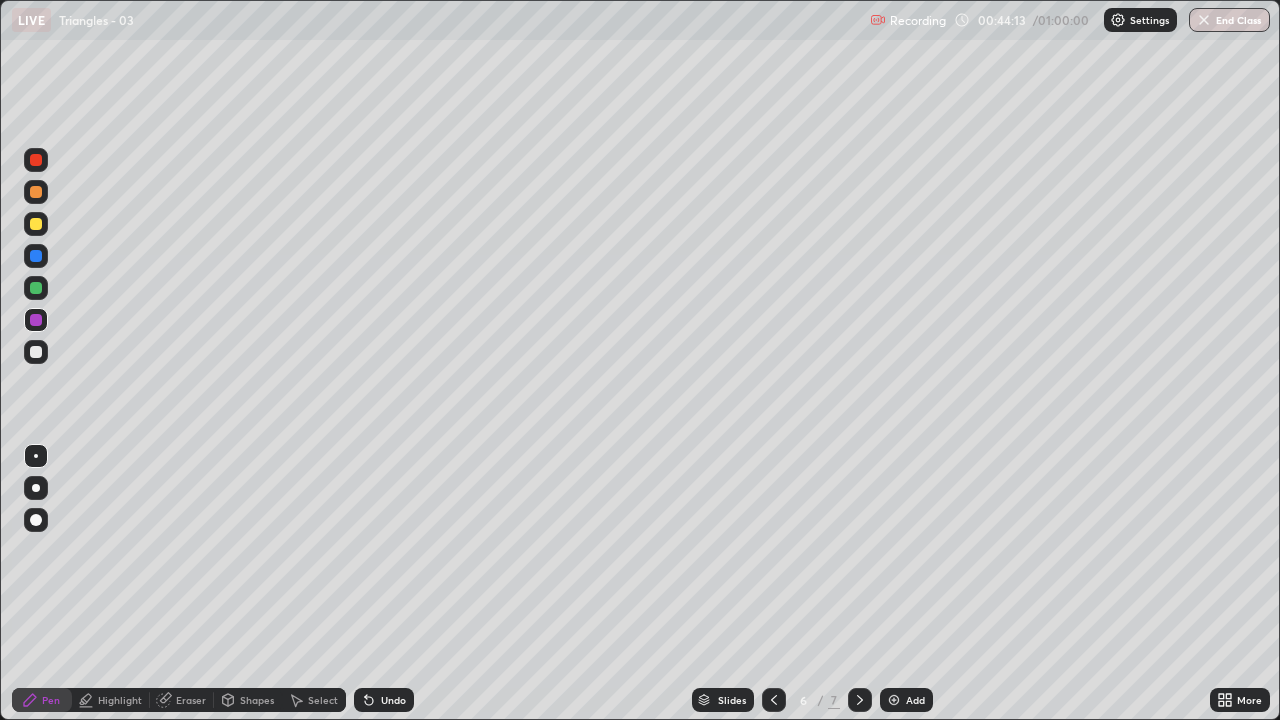 click on "Highlight" at bounding box center [120, 700] 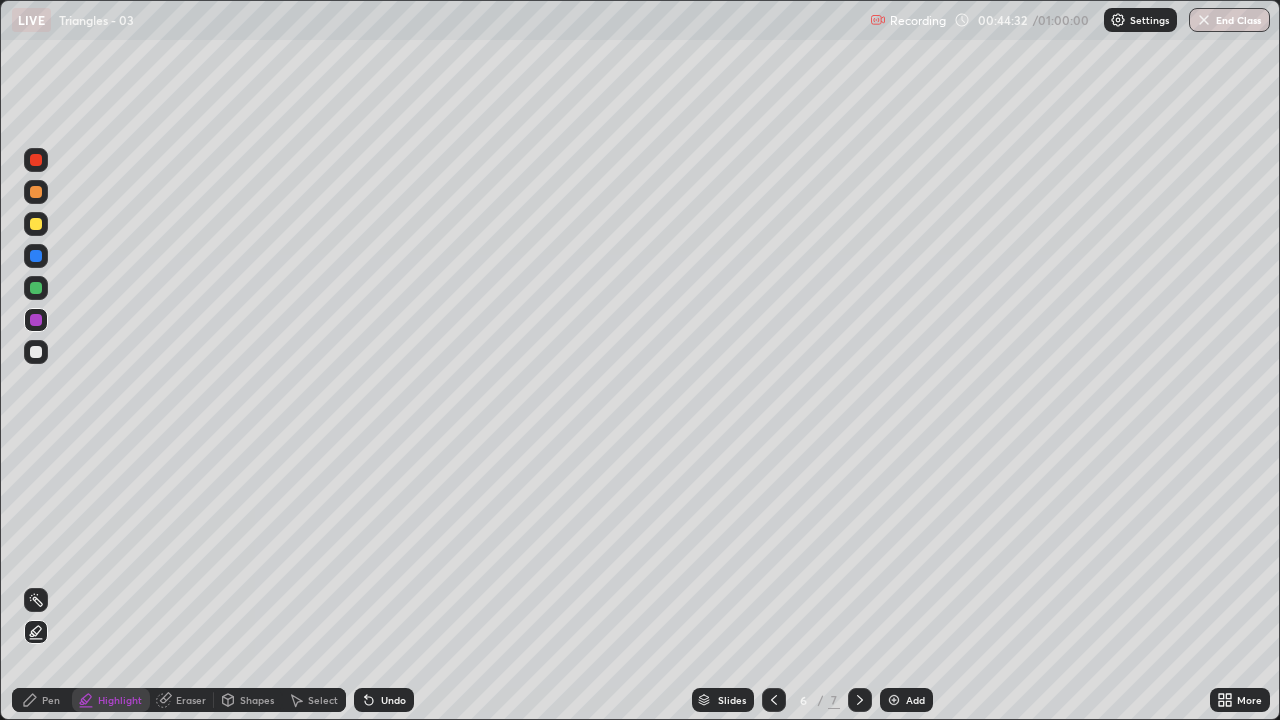 click on "Pen" at bounding box center (42, 700) 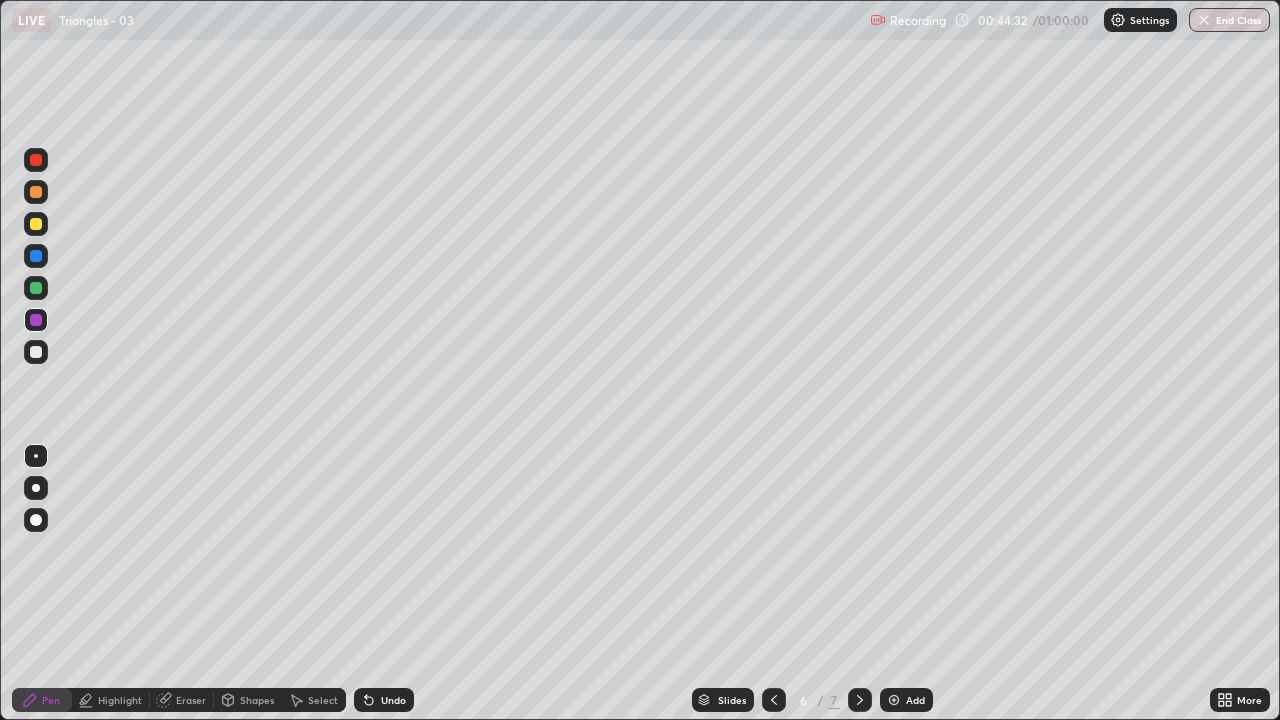 click at bounding box center (36, 352) 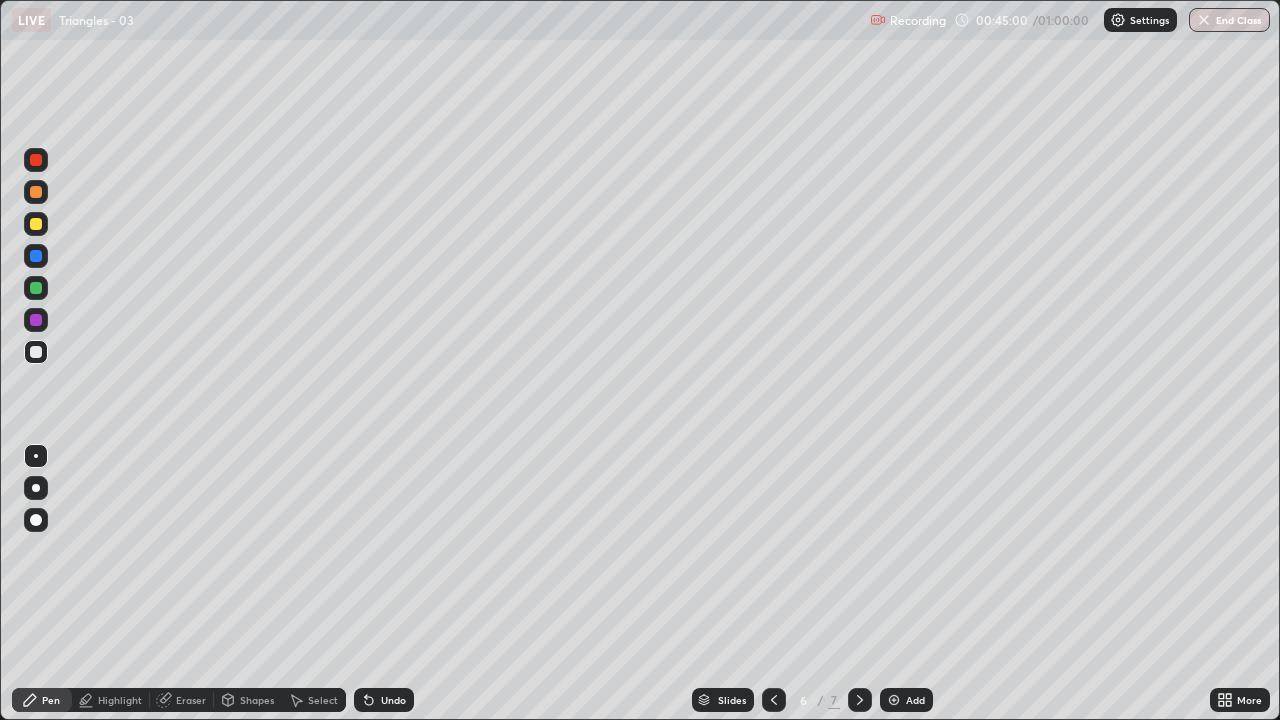 click on "Undo" at bounding box center (393, 700) 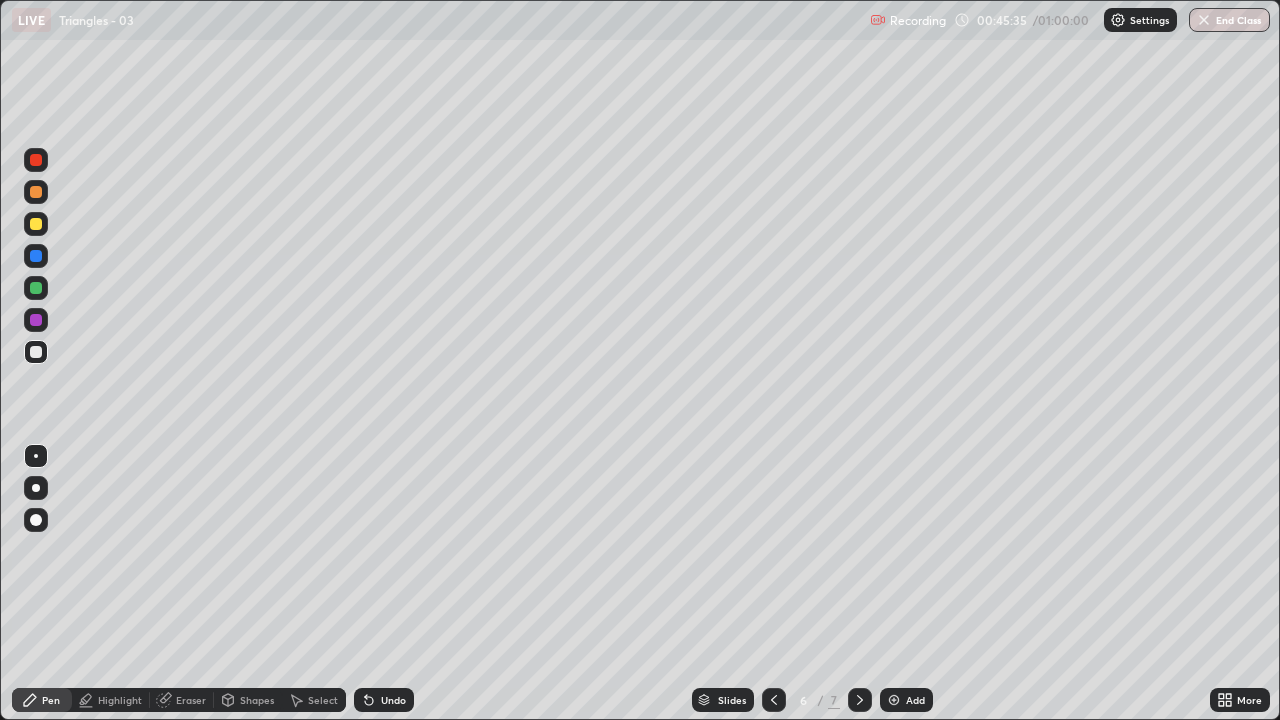click on "Undo" at bounding box center (393, 700) 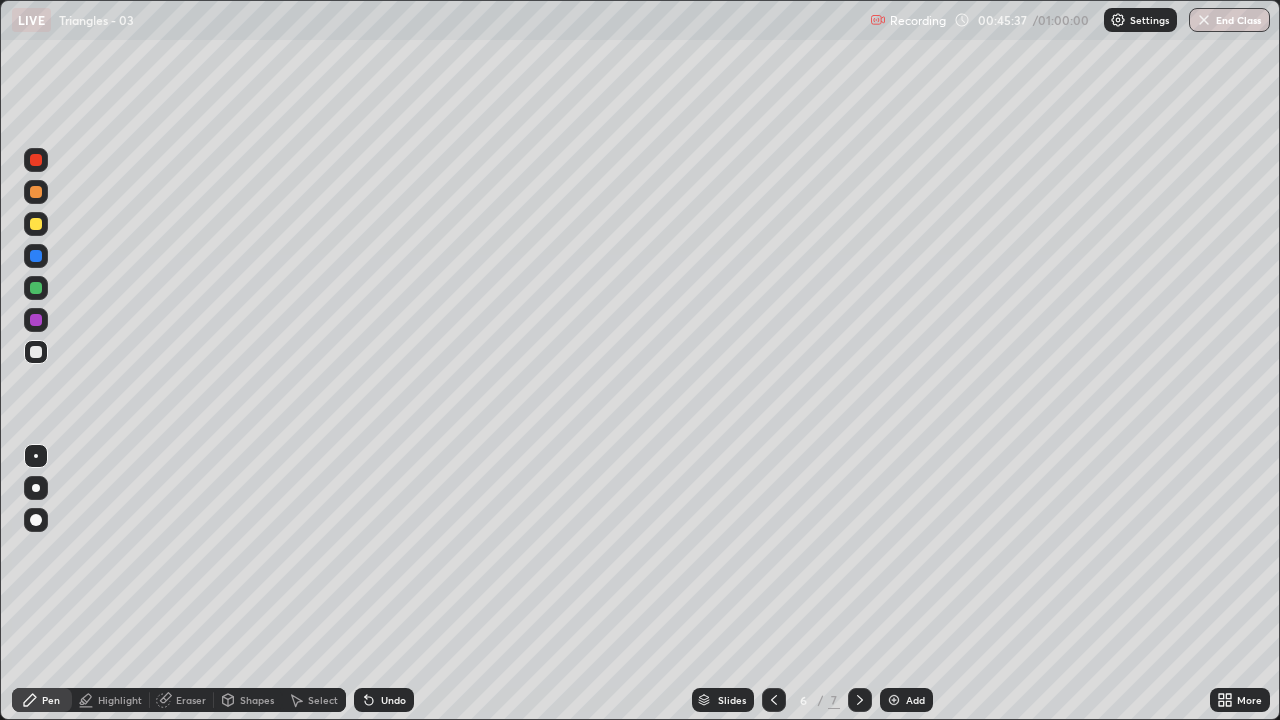 click on "Undo" at bounding box center (393, 700) 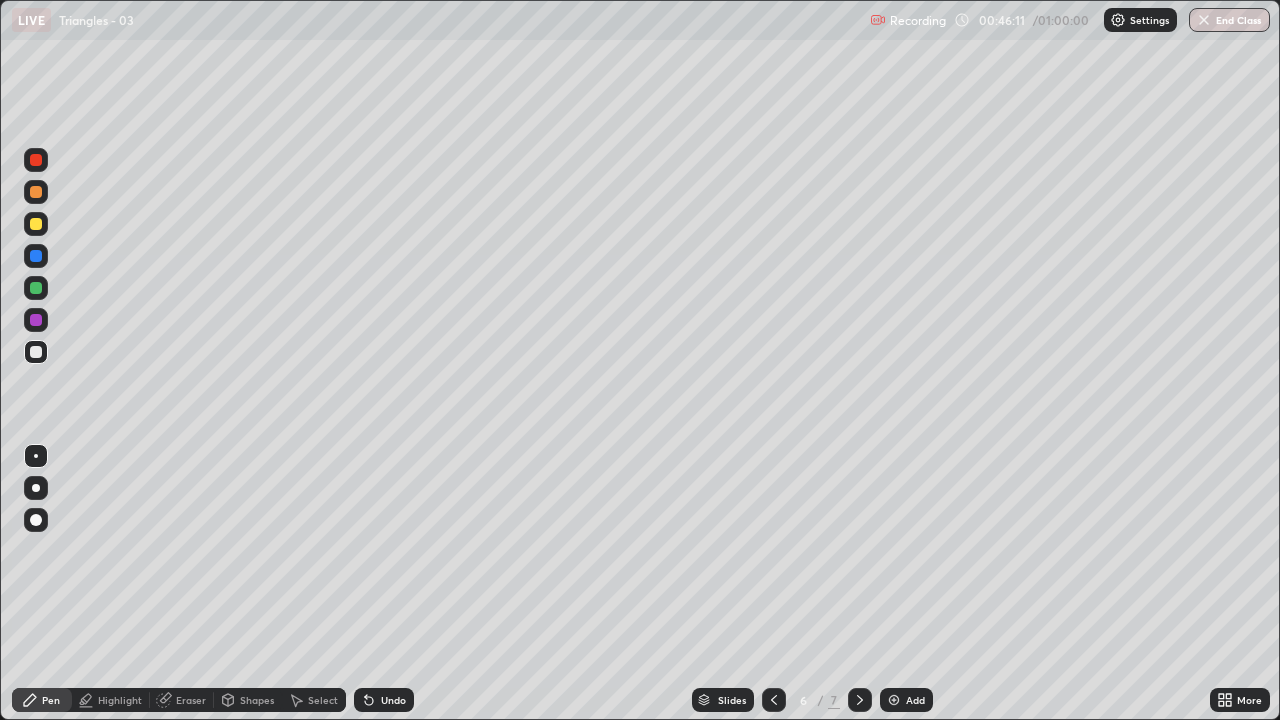 click on "Undo" at bounding box center [393, 700] 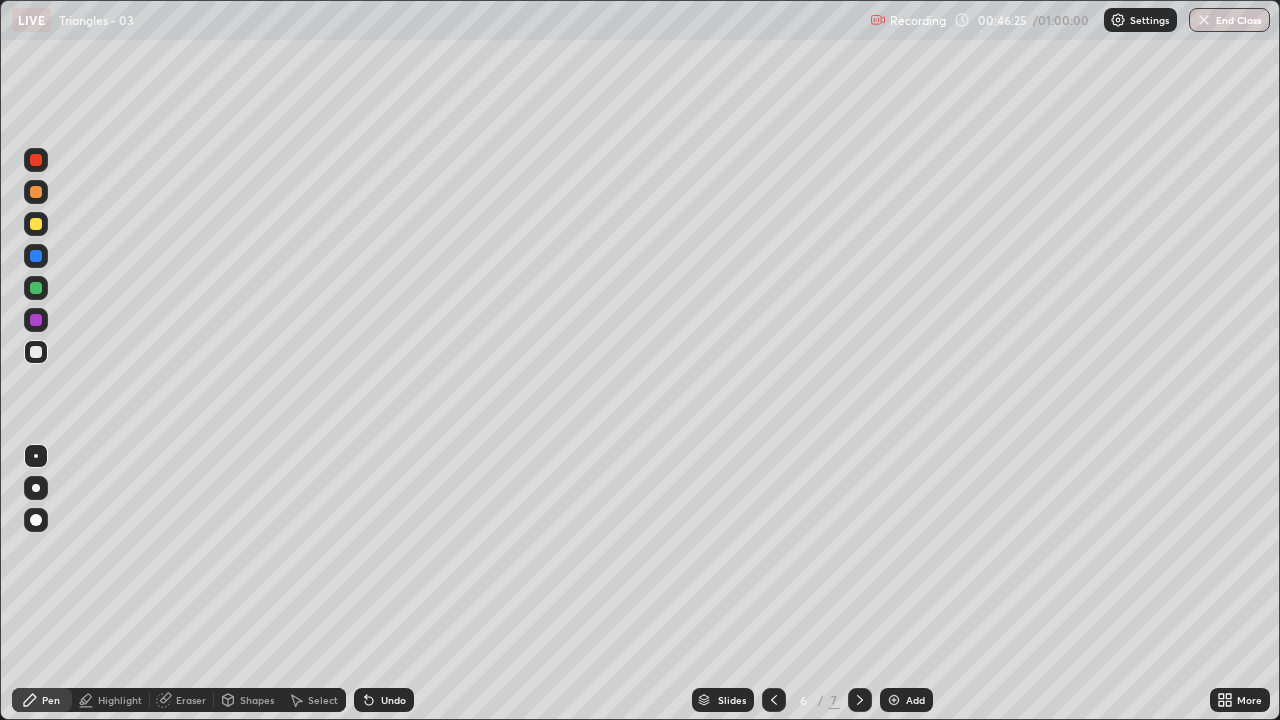 click at bounding box center [36, 320] 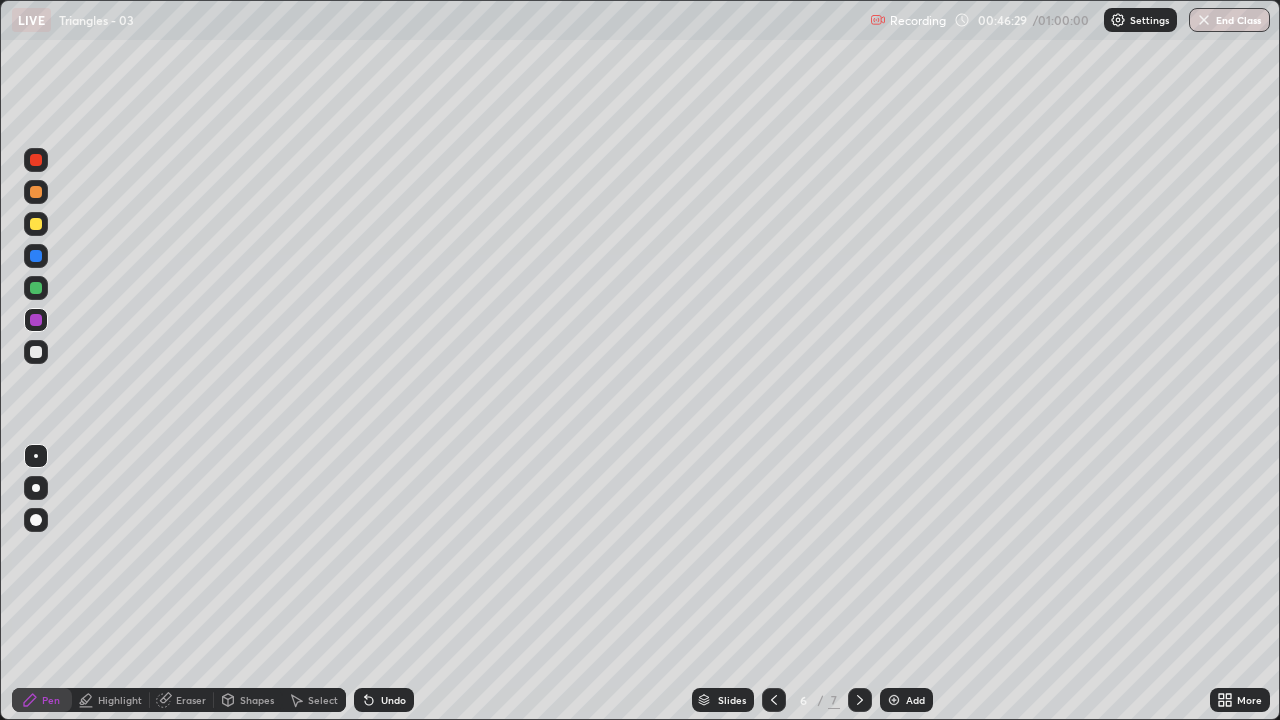 click at bounding box center [36, 352] 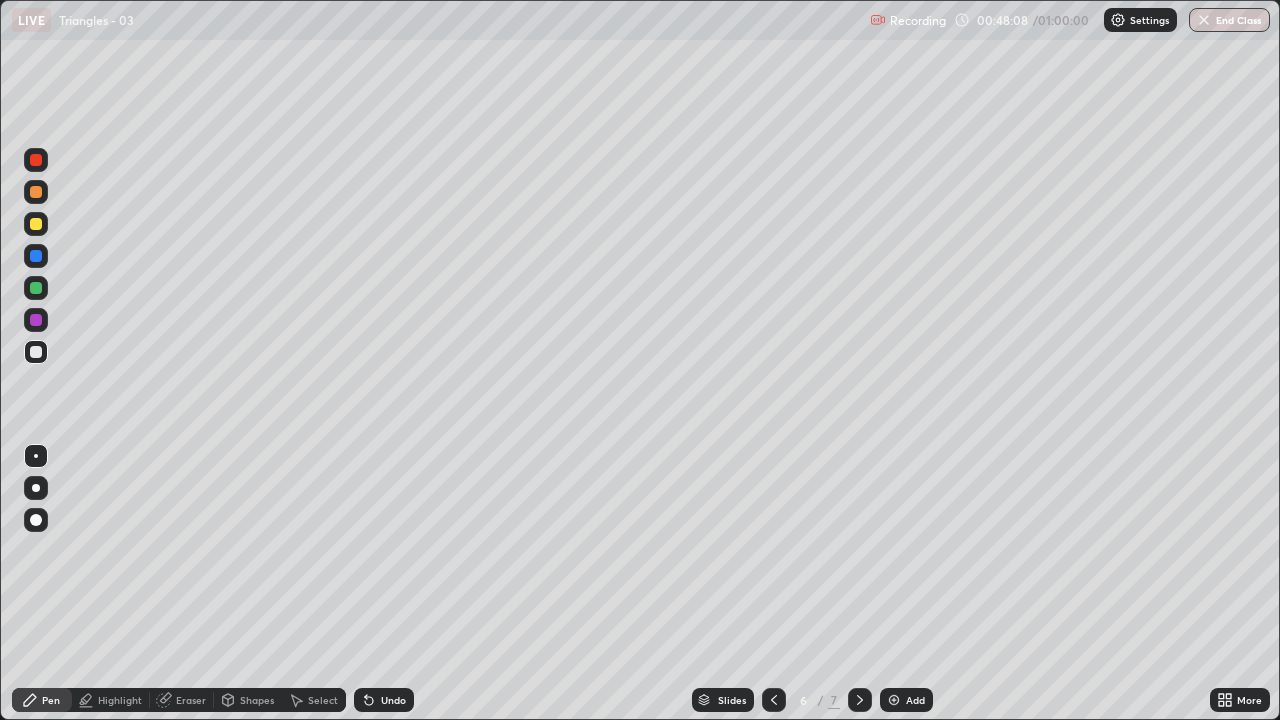 click at bounding box center [36, 320] 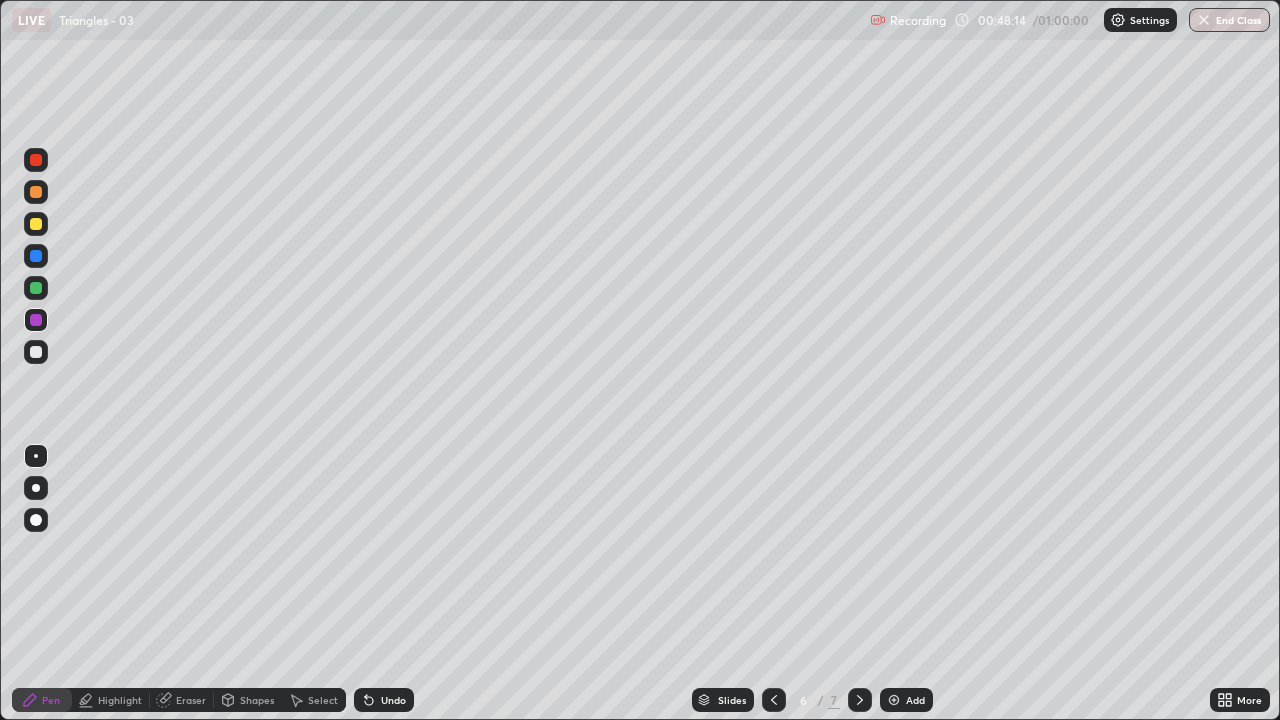 click at bounding box center [36, 352] 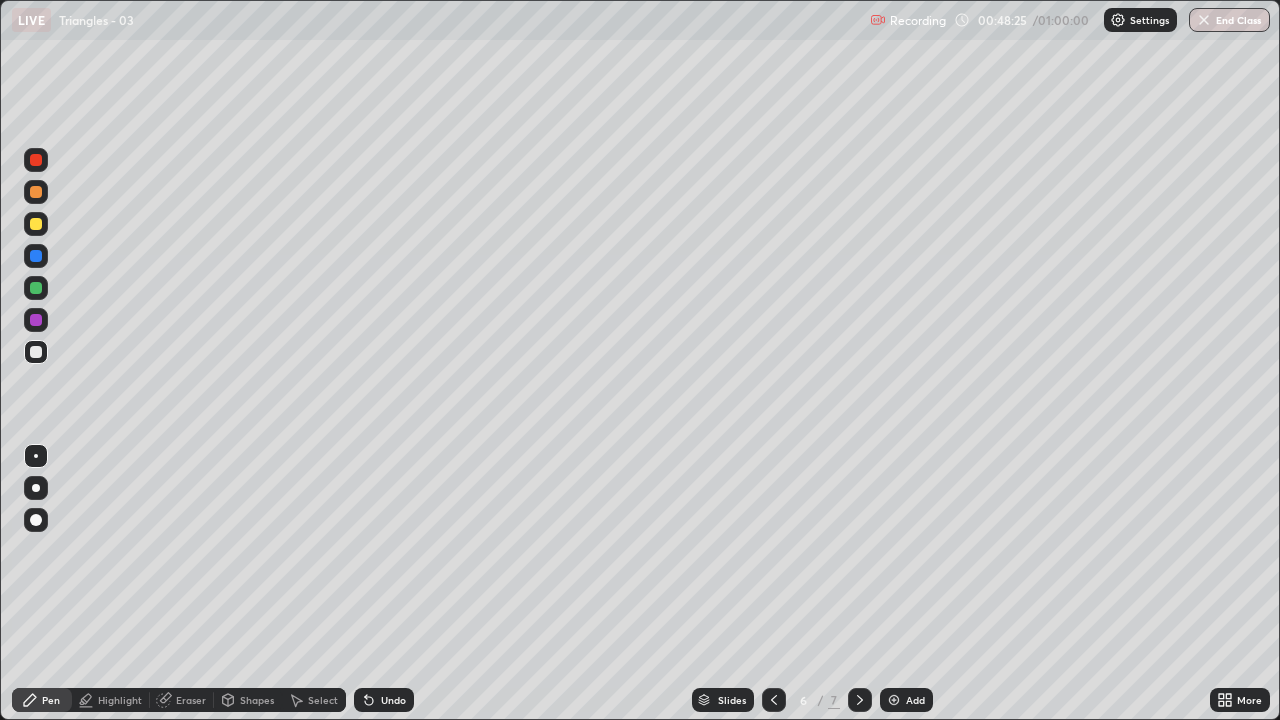 click on "Select" at bounding box center (323, 700) 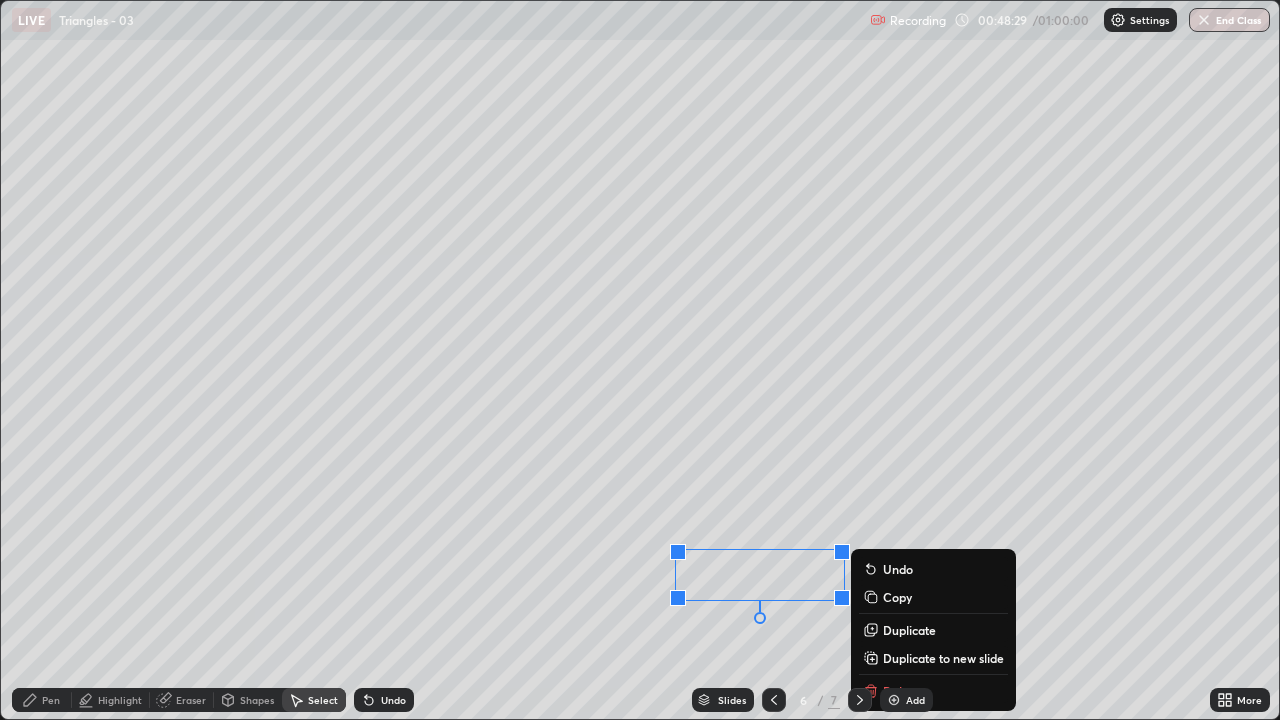 click on "0 ° Undo Copy Duplicate Duplicate to new slide Delete" at bounding box center [640, 360] 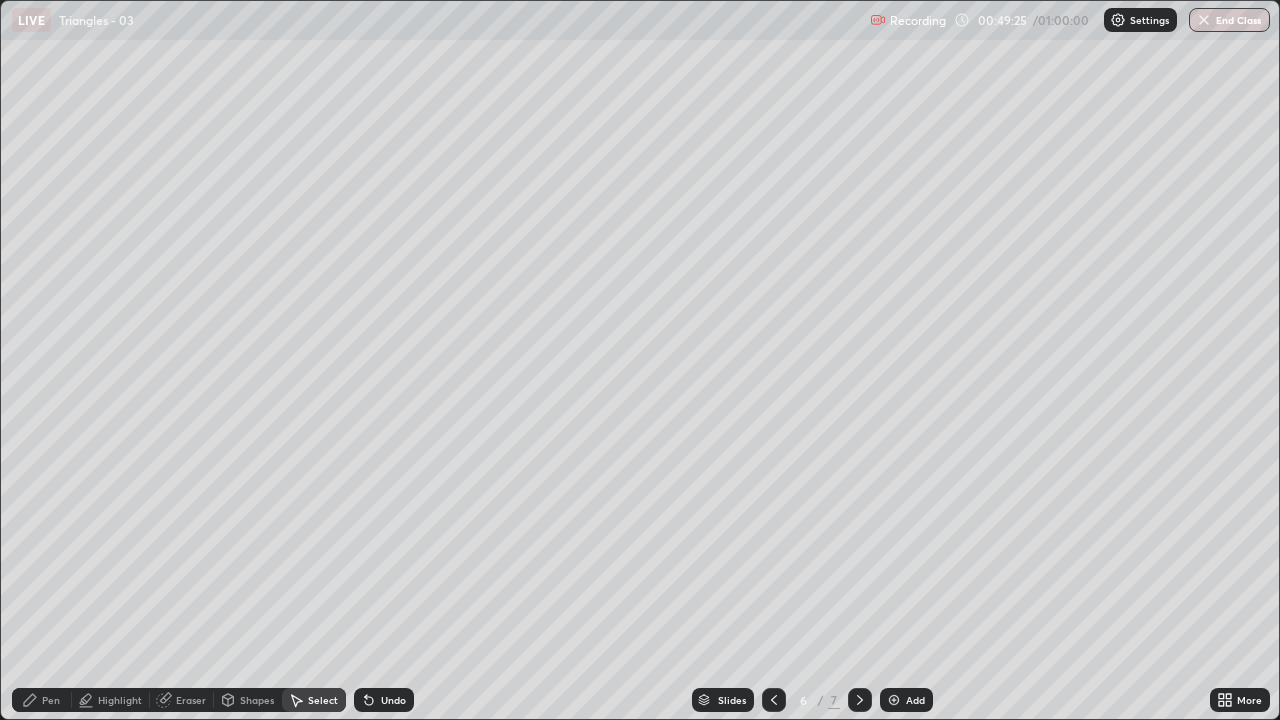 click on "Eraser" at bounding box center [191, 700] 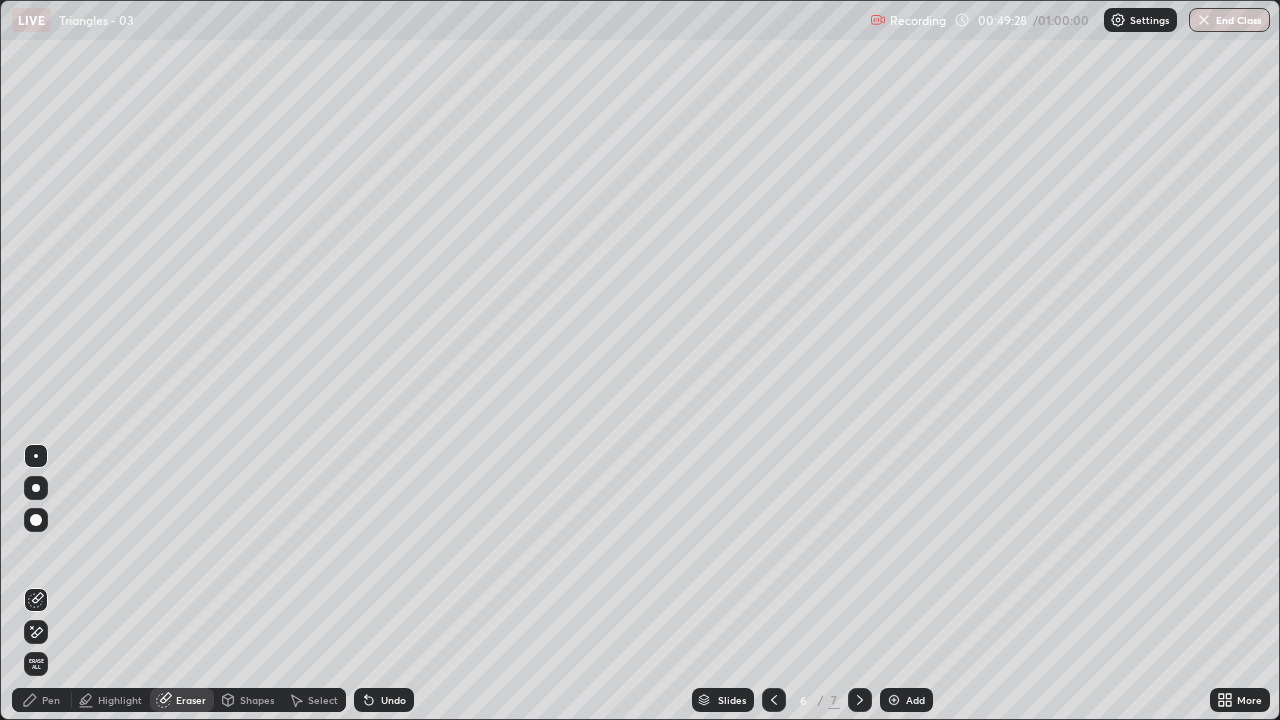 click on "Pen" at bounding box center [51, 700] 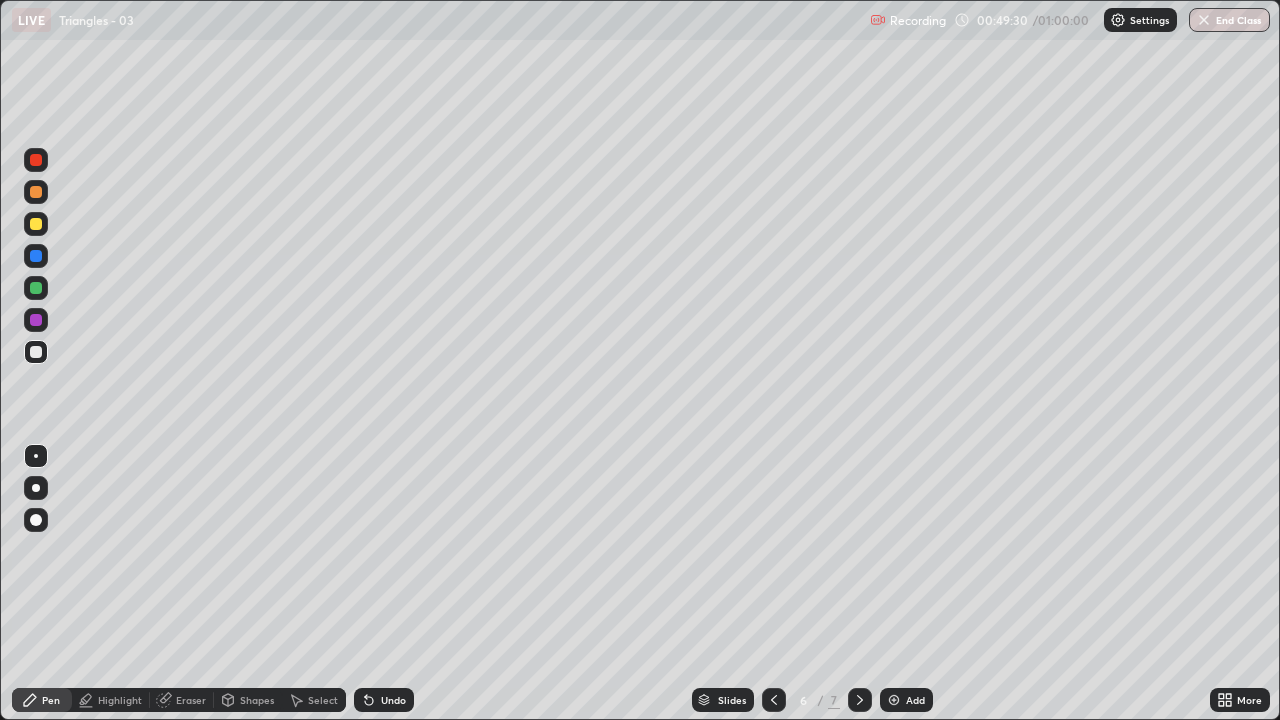 click at bounding box center (36, 320) 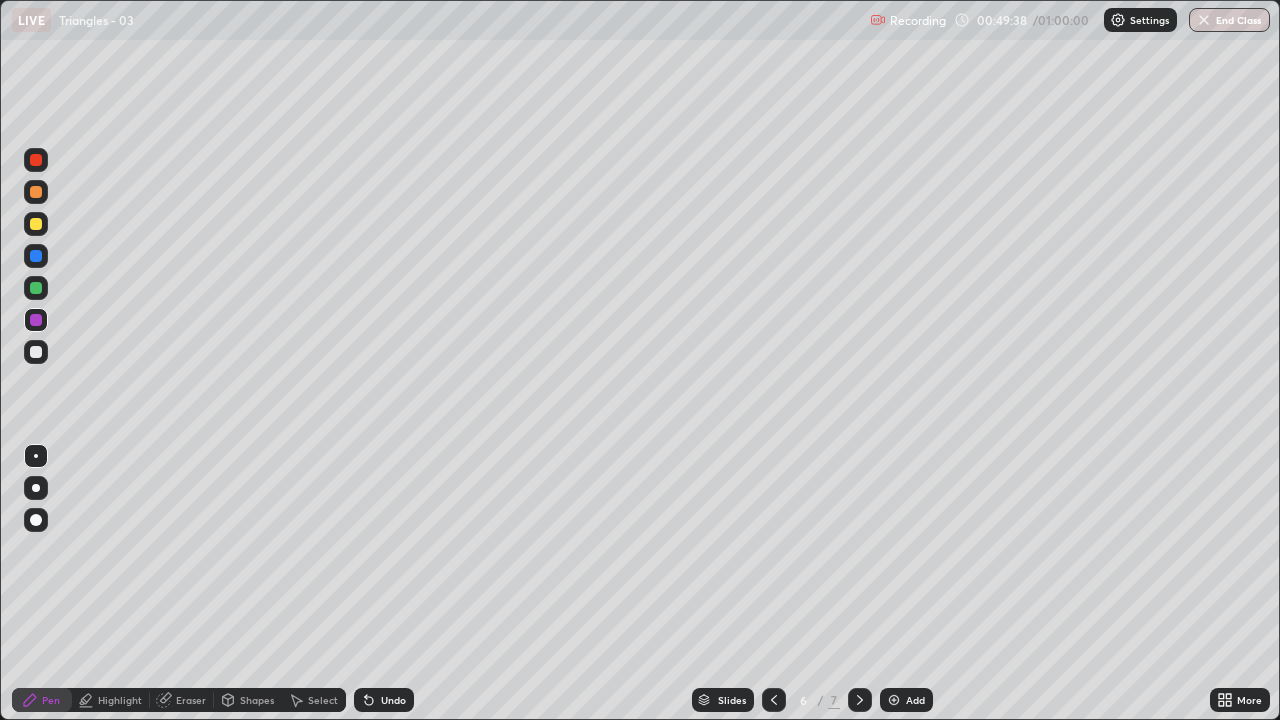 click 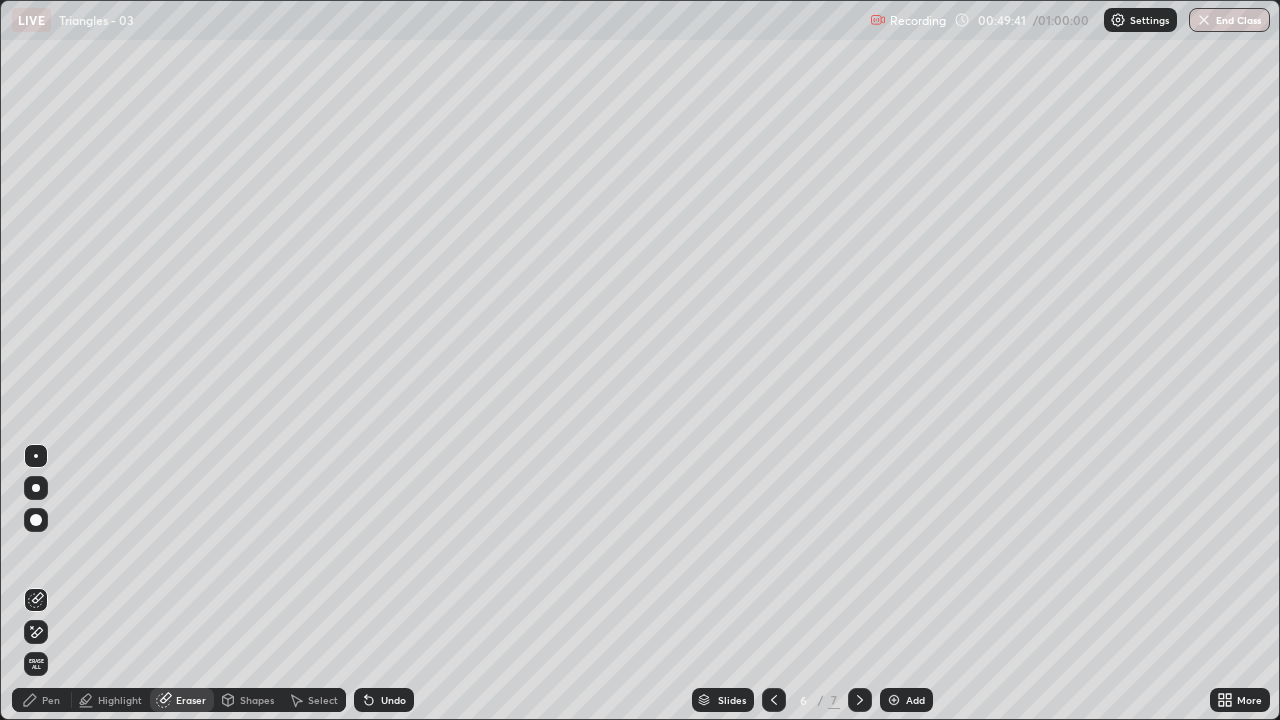 click on "Pen" at bounding box center [51, 700] 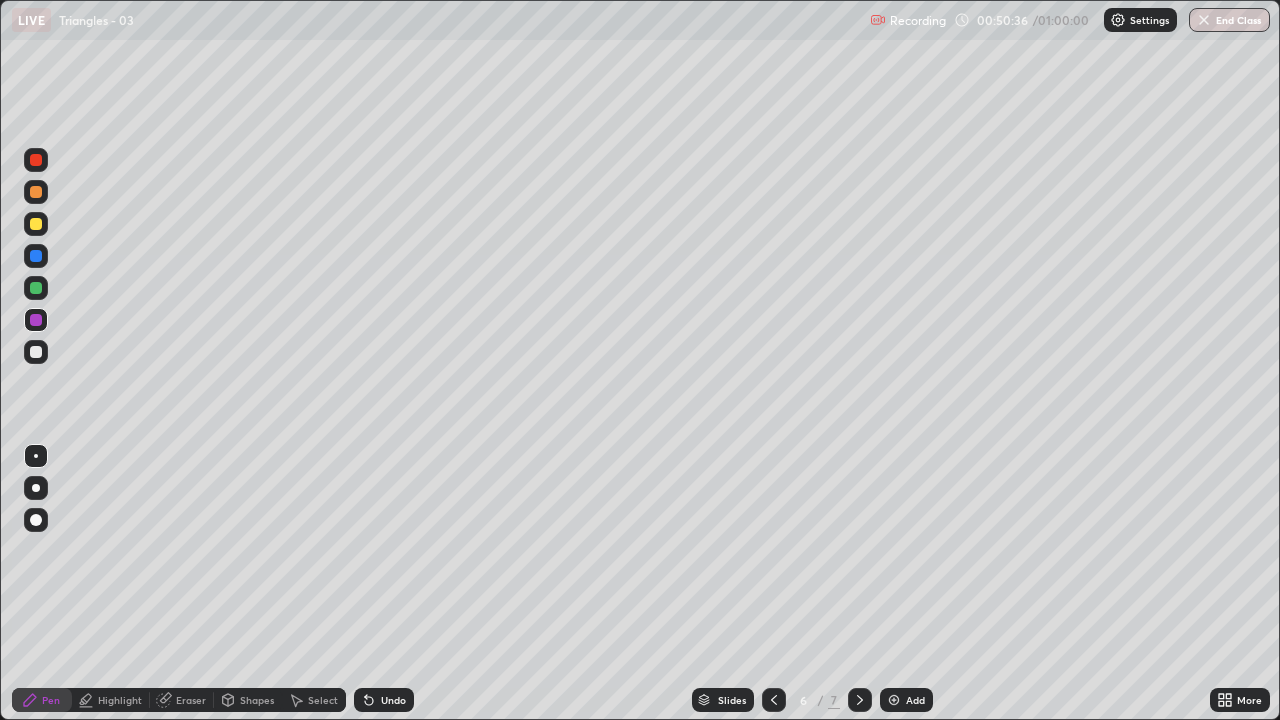 click on "Highlight" at bounding box center (120, 700) 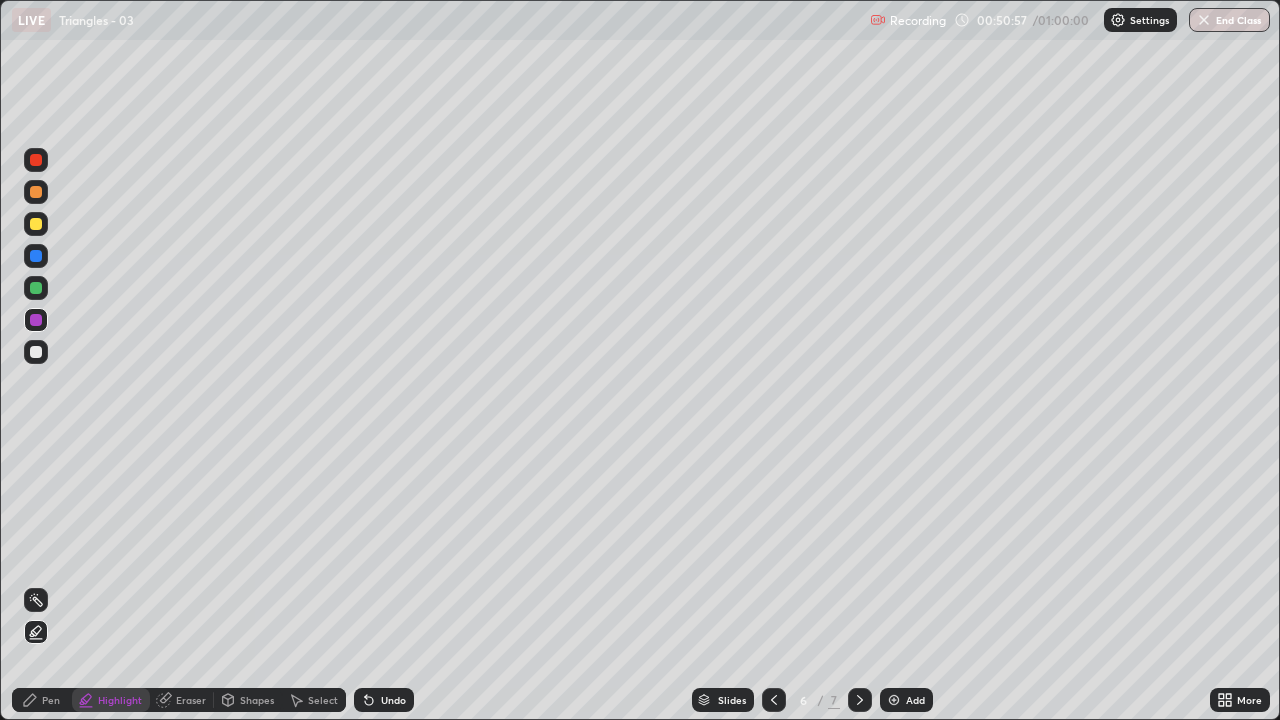 click on "Undo" at bounding box center [384, 700] 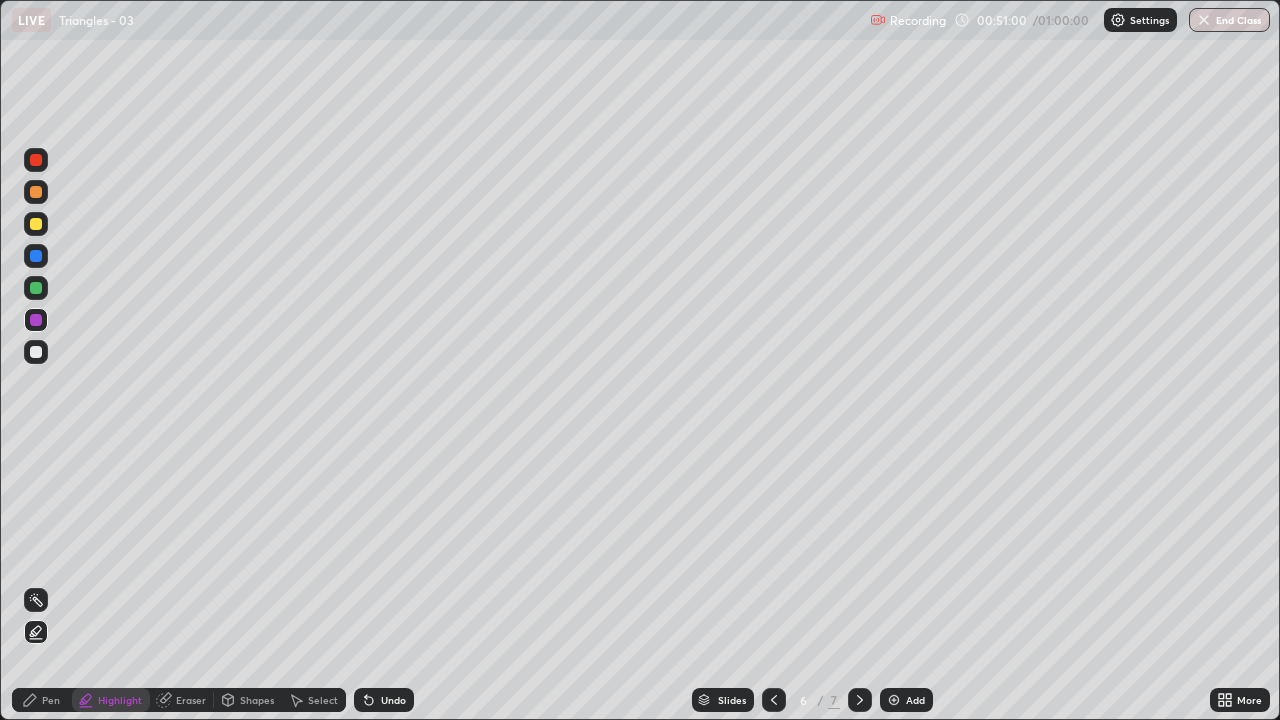 click on "Undo" at bounding box center [384, 700] 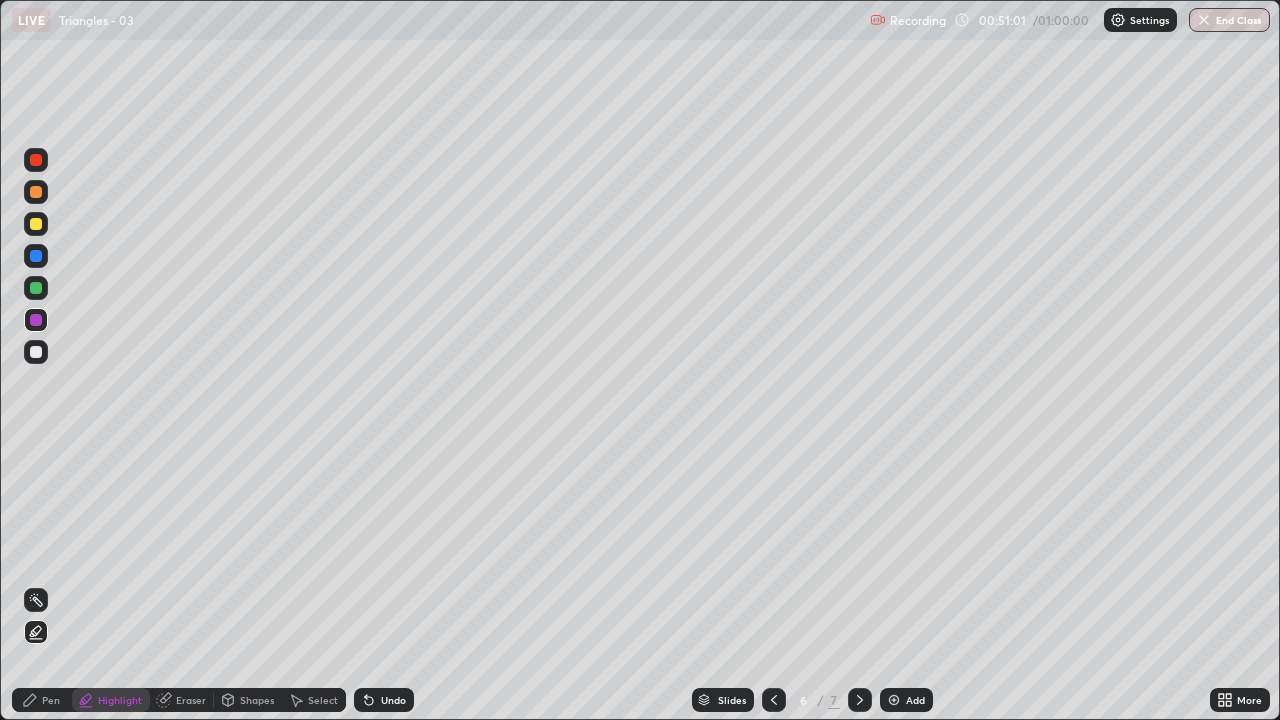 click on "Undo" at bounding box center [384, 700] 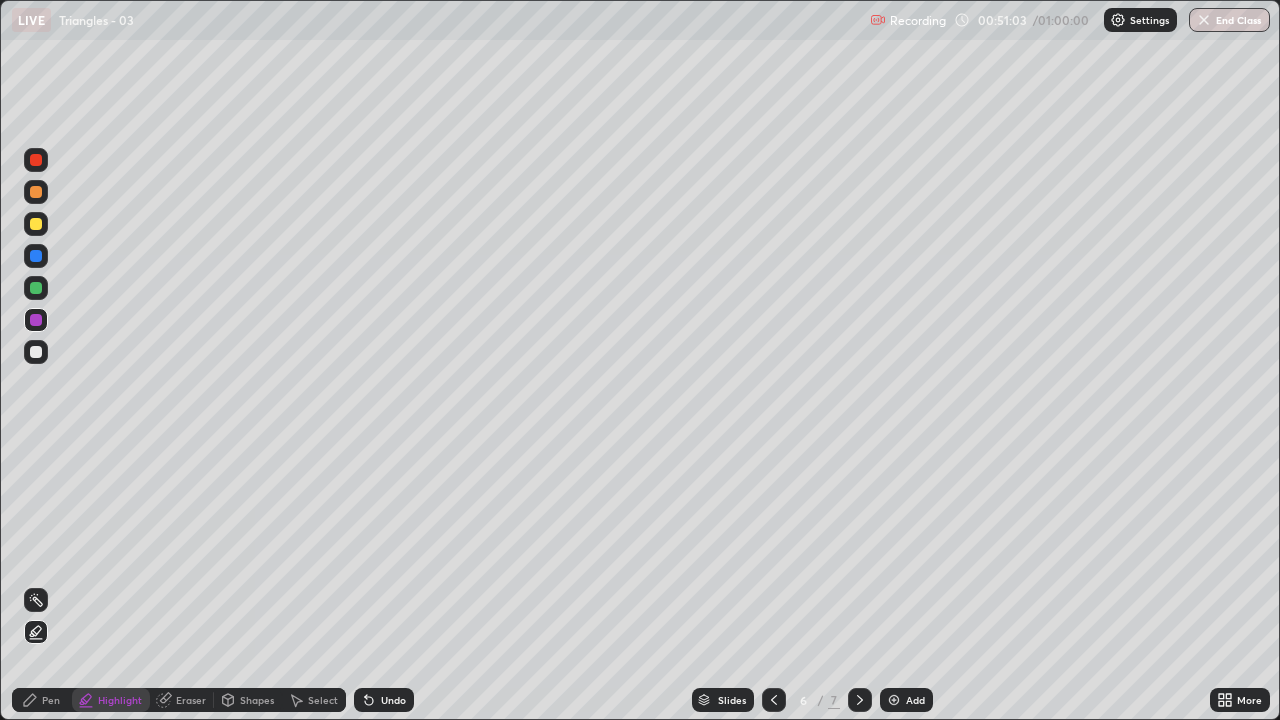 click on "Undo" at bounding box center [393, 700] 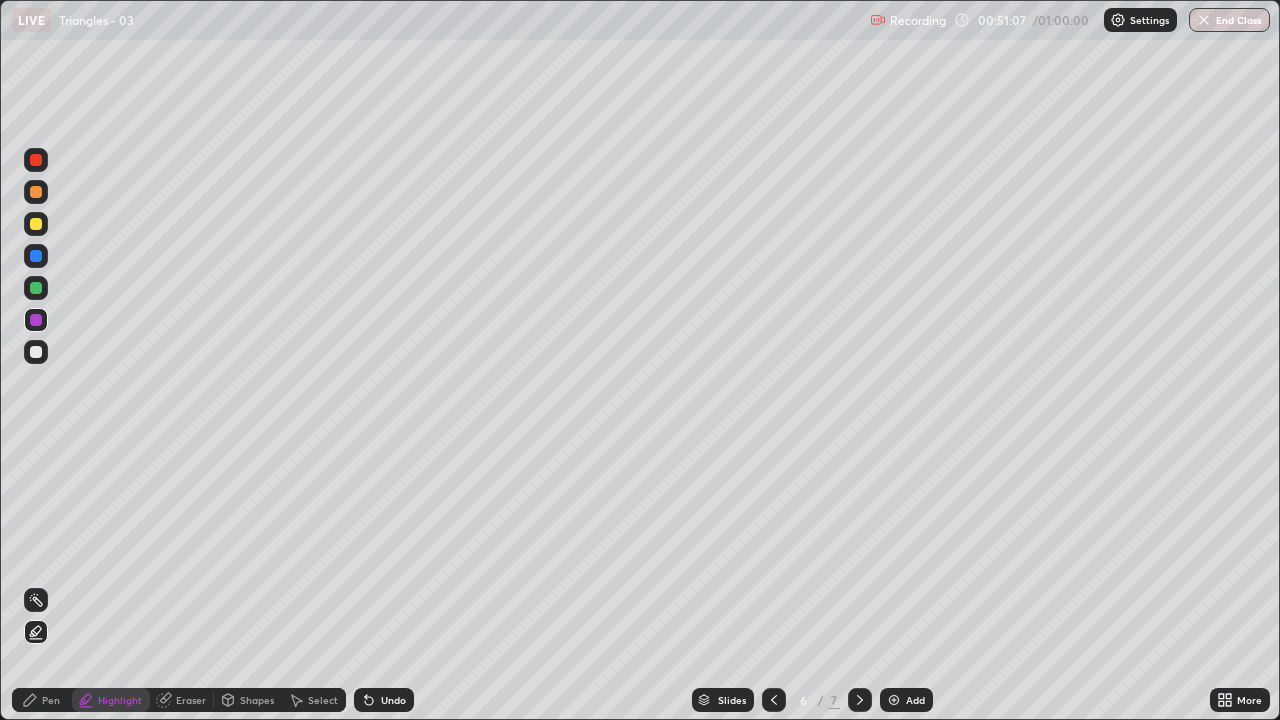 click on "Pen" at bounding box center [51, 700] 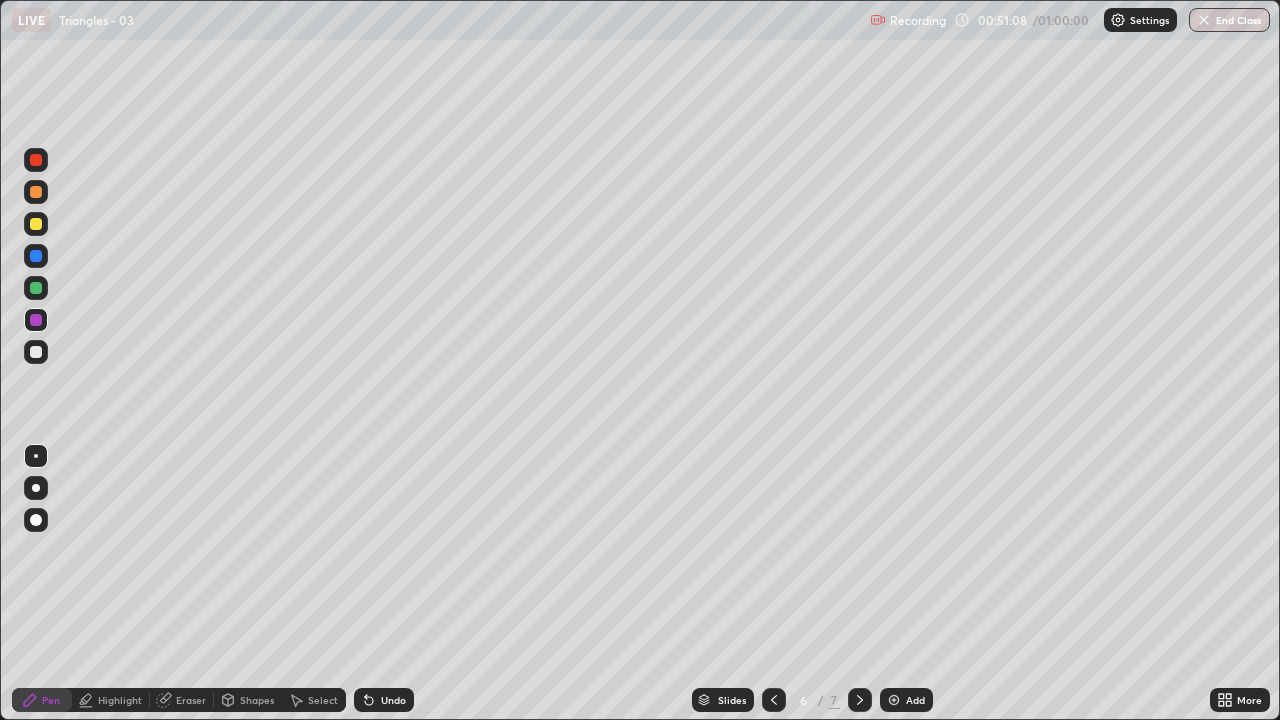 click on "Eraser" at bounding box center [191, 700] 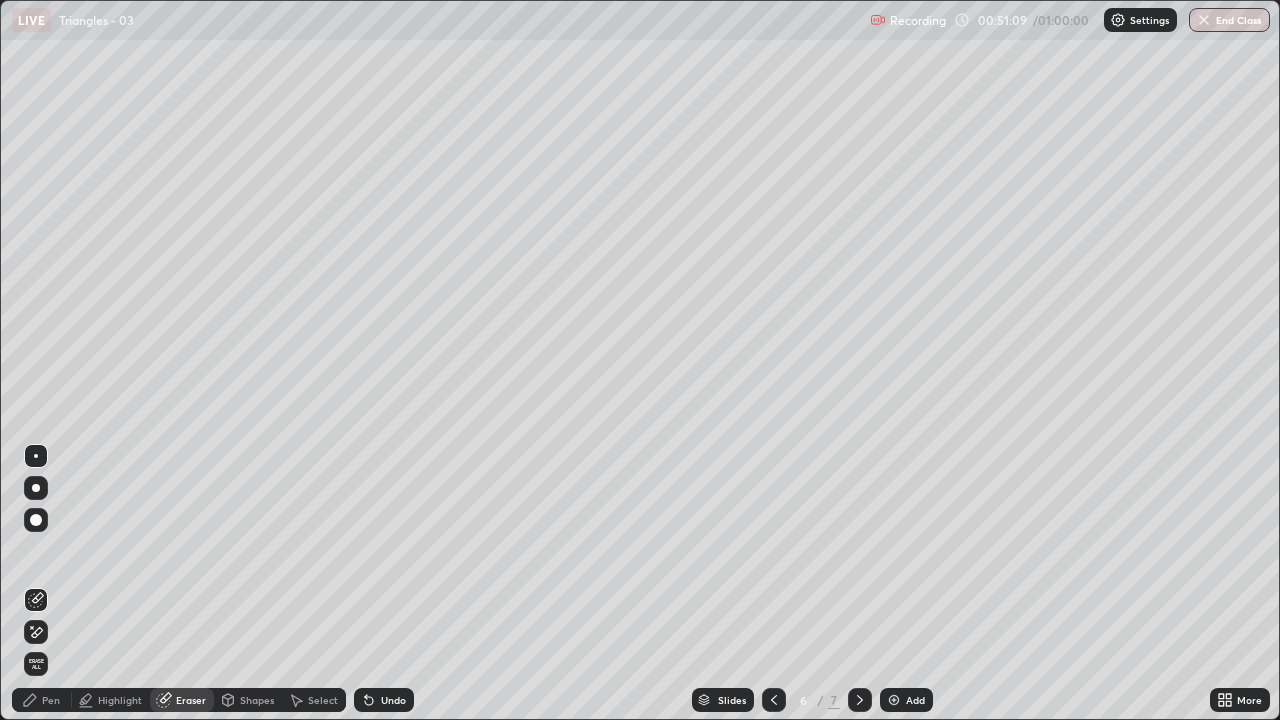 click at bounding box center (36, 520) 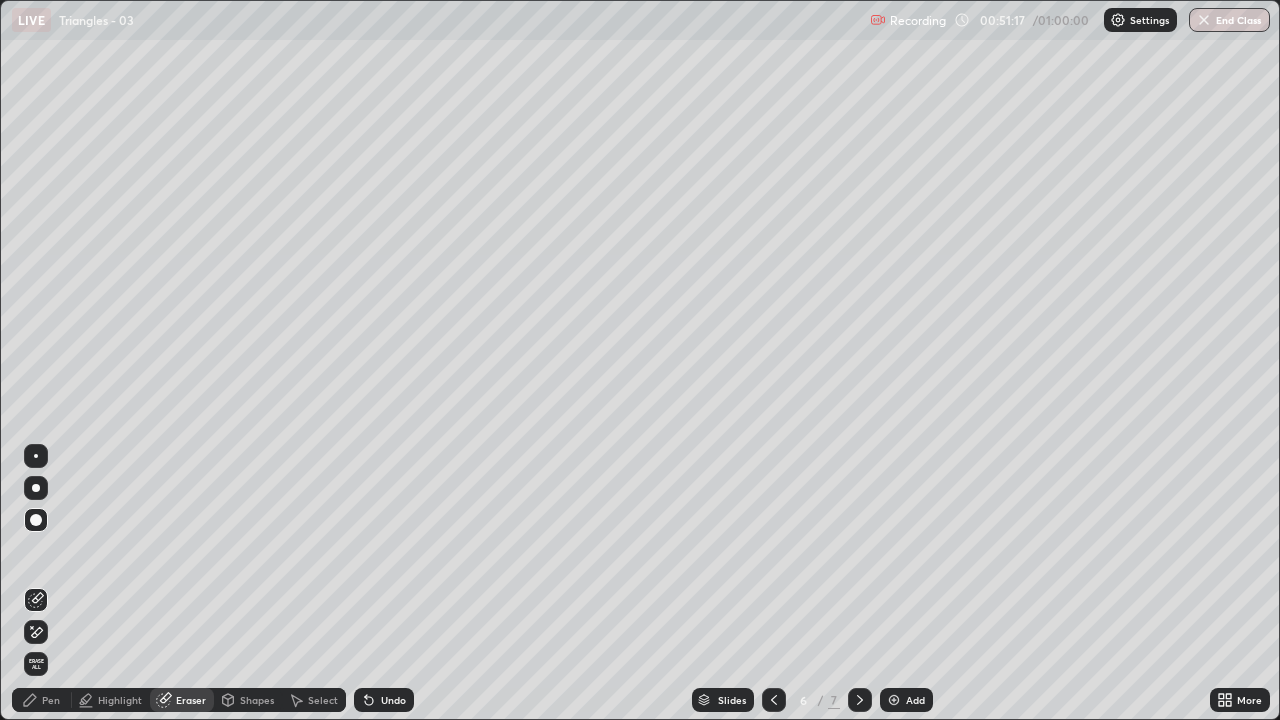 click on "Pen" at bounding box center (51, 700) 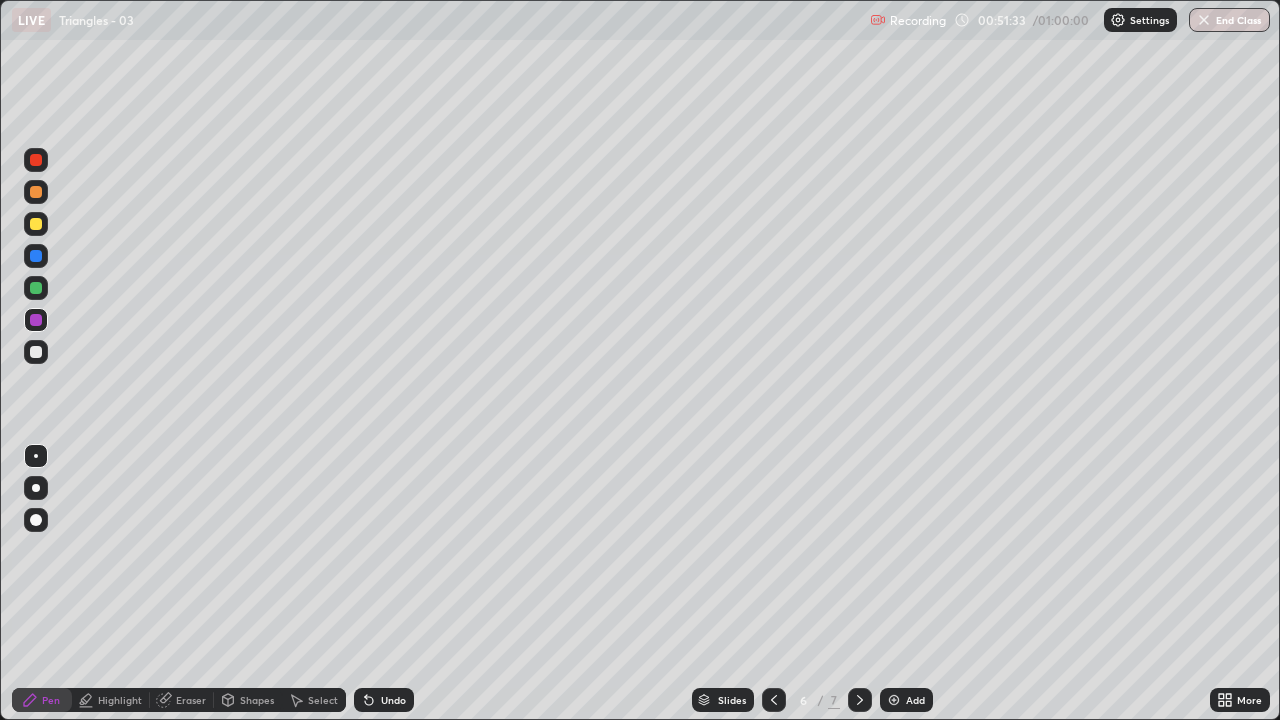click on "Undo" at bounding box center (393, 700) 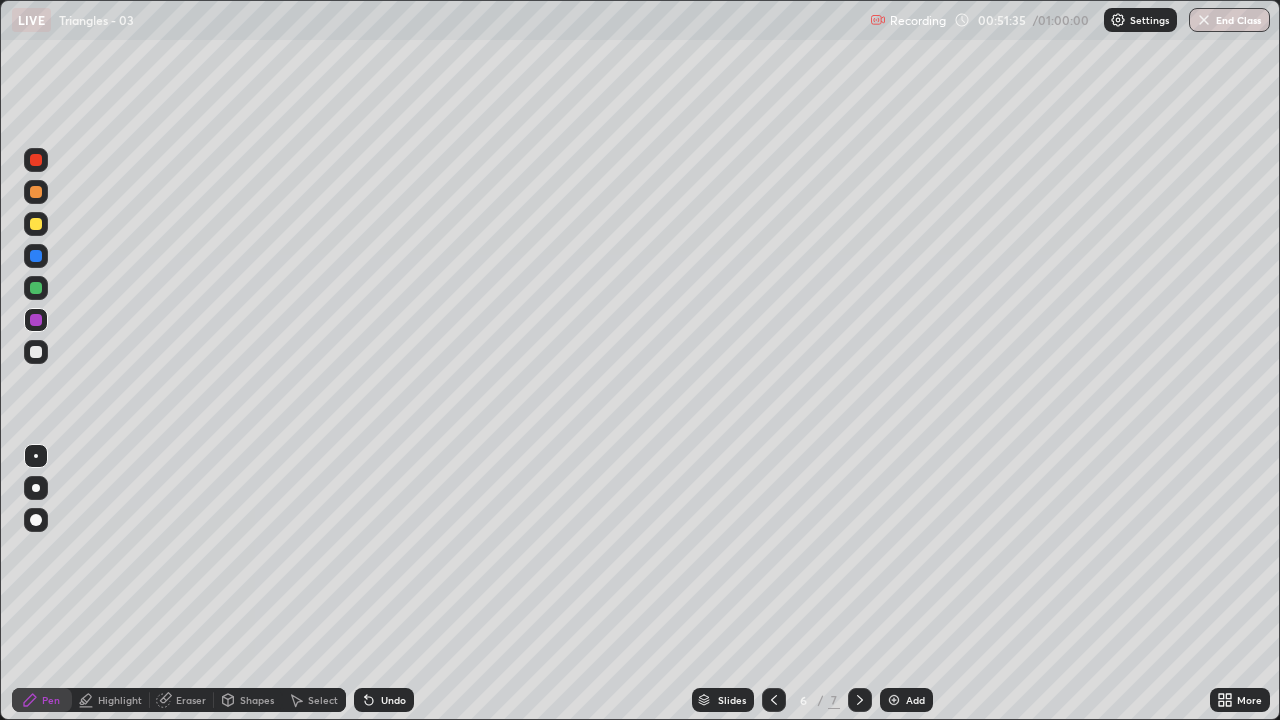 click at bounding box center [36, 352] 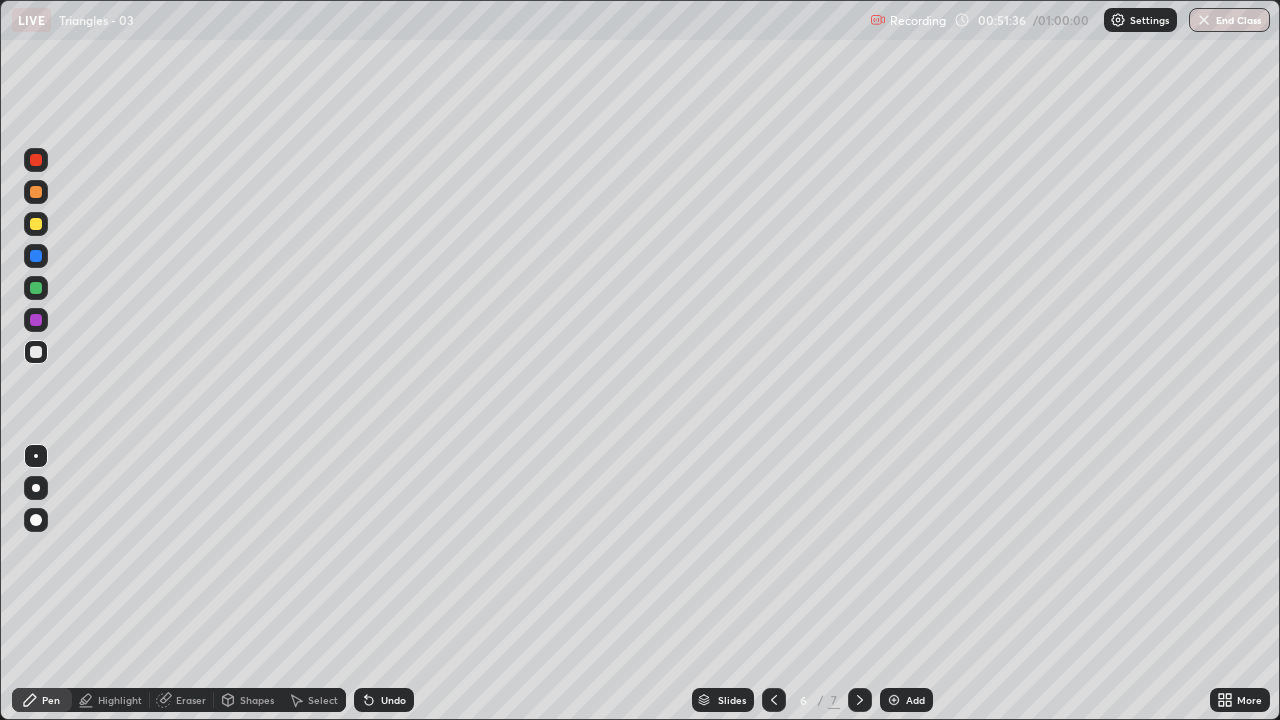 click on "Pen" at bounding box center (42, 700) 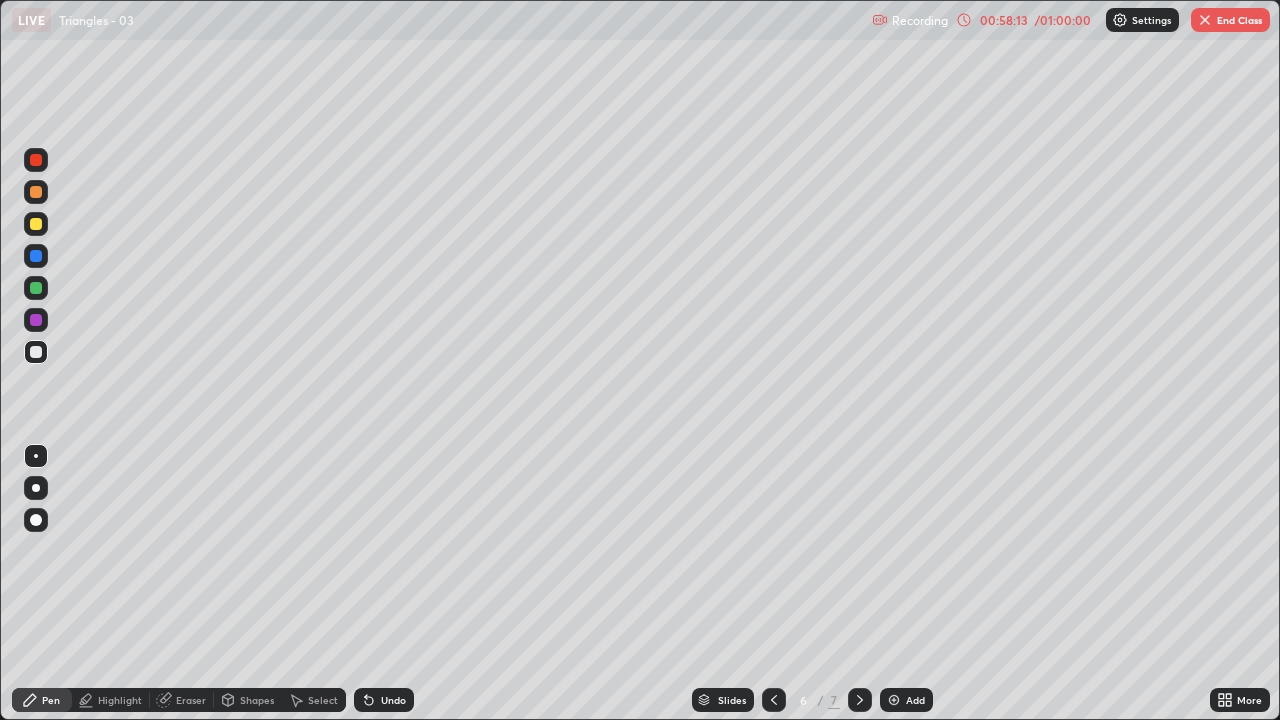 click on "End Class" at bounding box center (1230, 20) 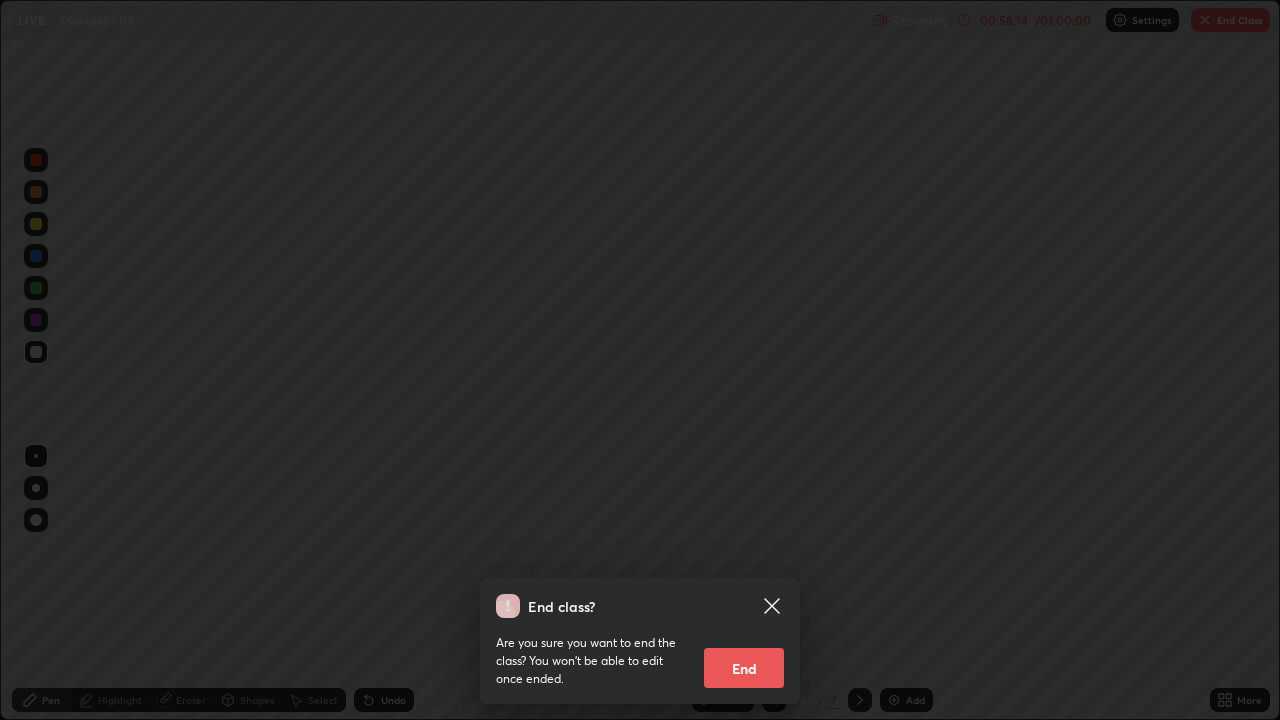 click on "End" at bounding box center (744, 668) 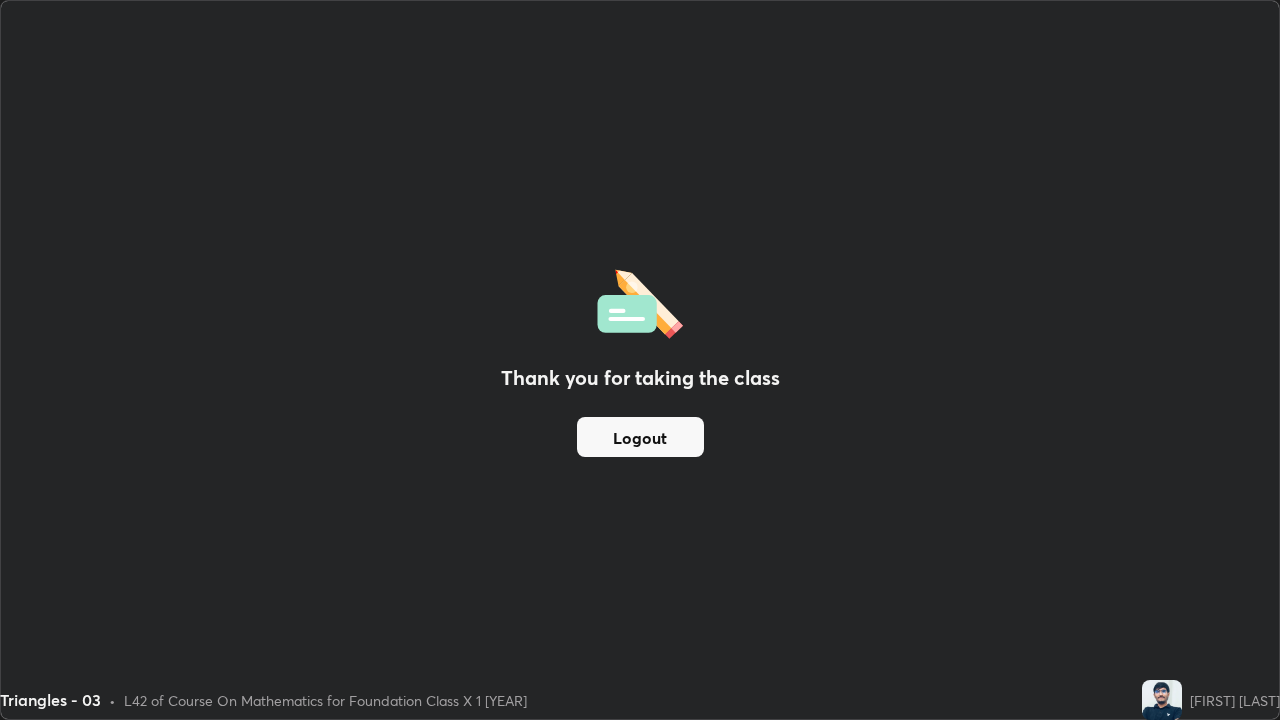 click on "Logout" at bounding box center [640, 437] 